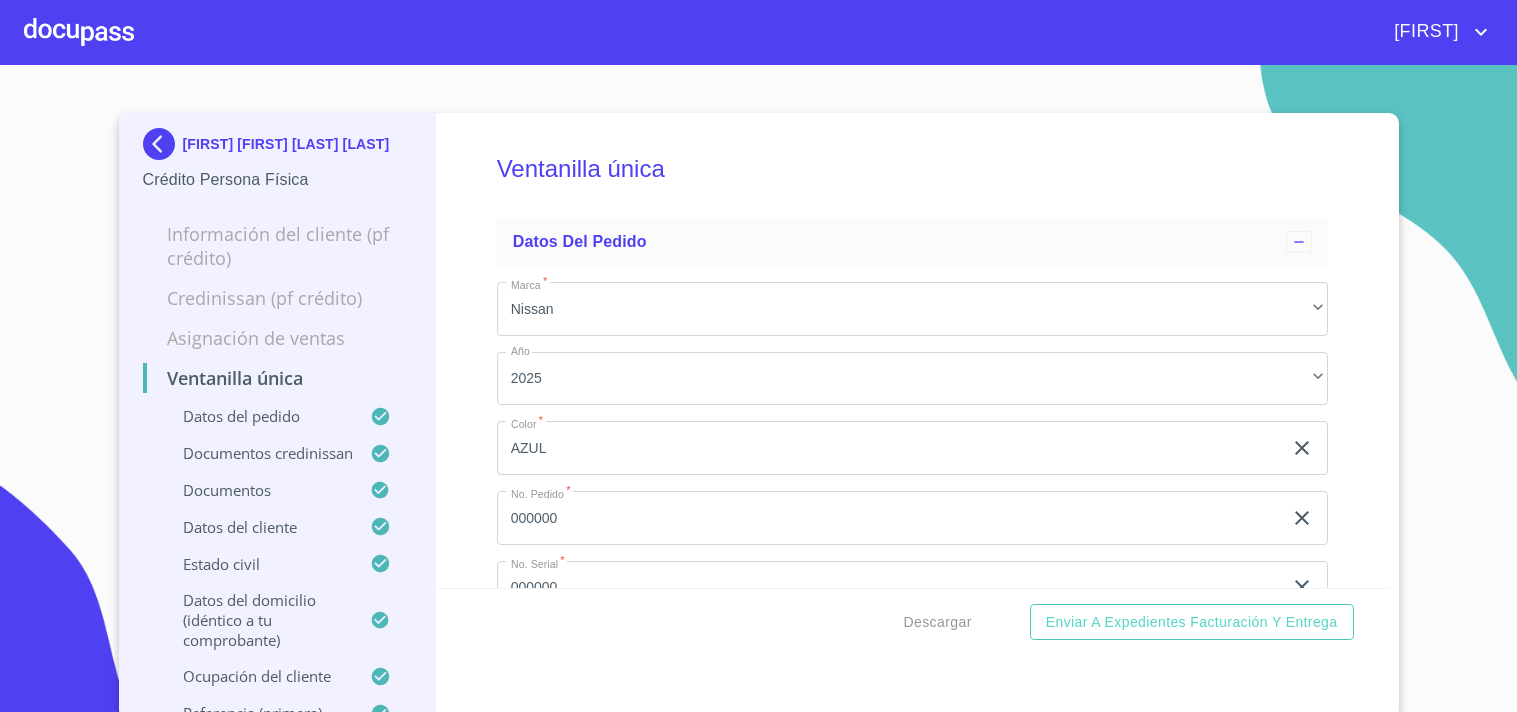 scroll, scrollTop: 0, scrollLeft: 0, axis: both 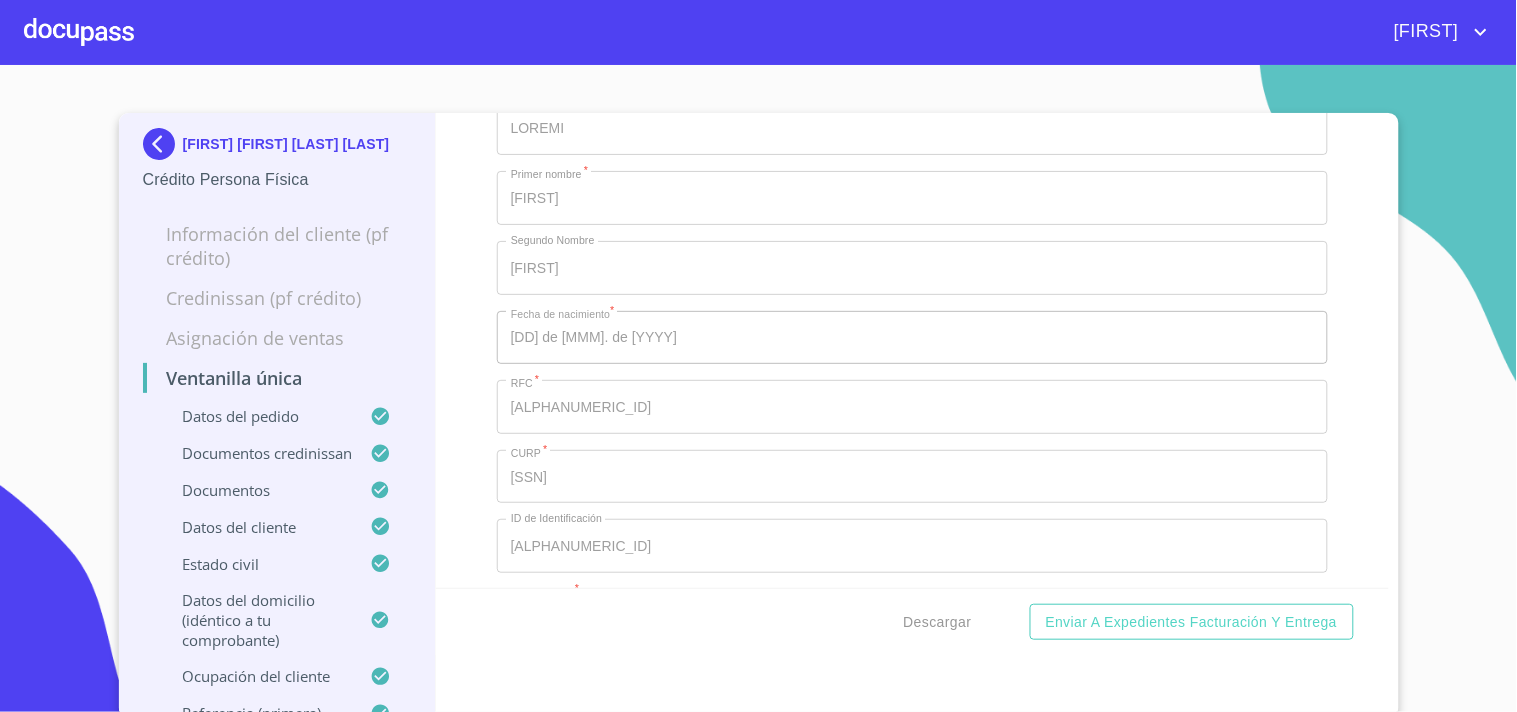 click on "[FIRST]" at bounding box center (813, 32) 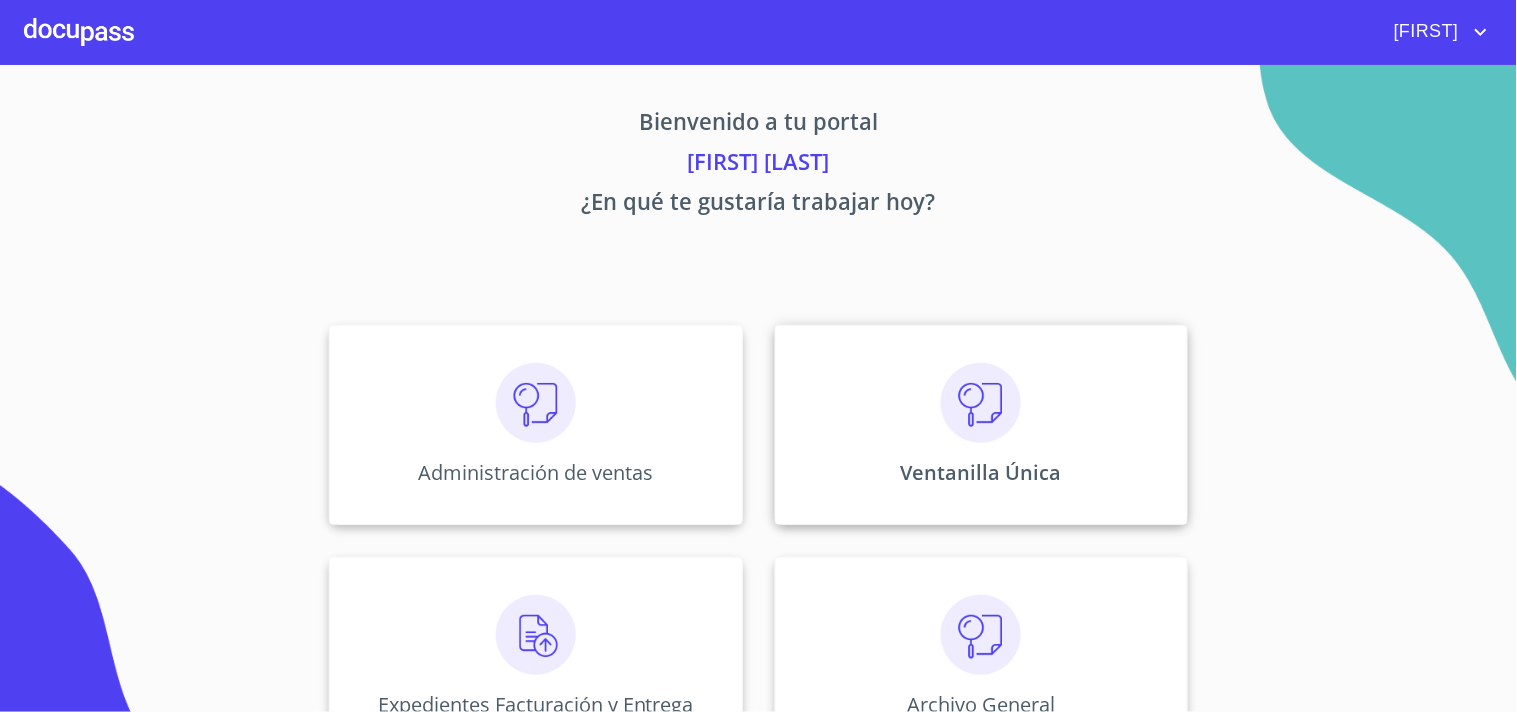 click on "Ventanilla Única" at bounding box center (535, 425) 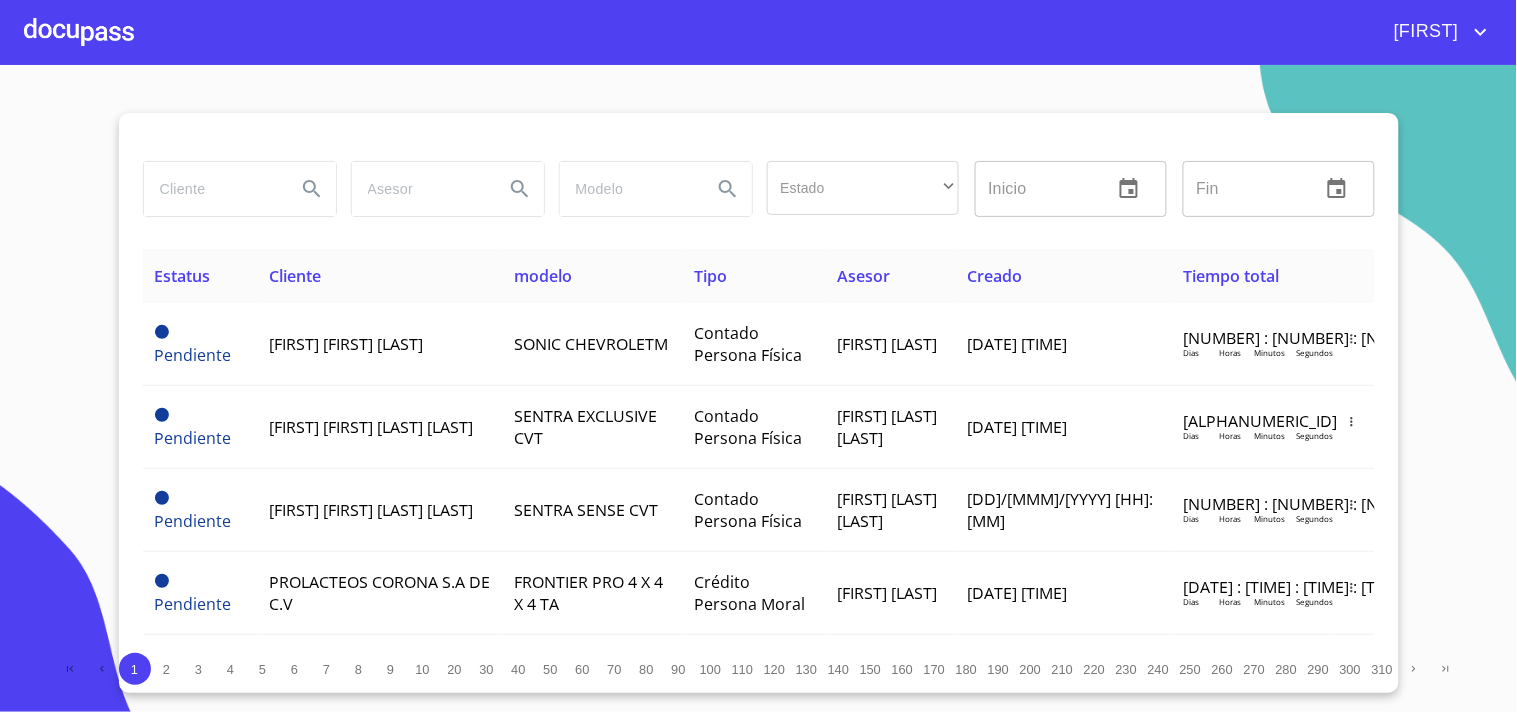 click at bounding box center (212, 189) 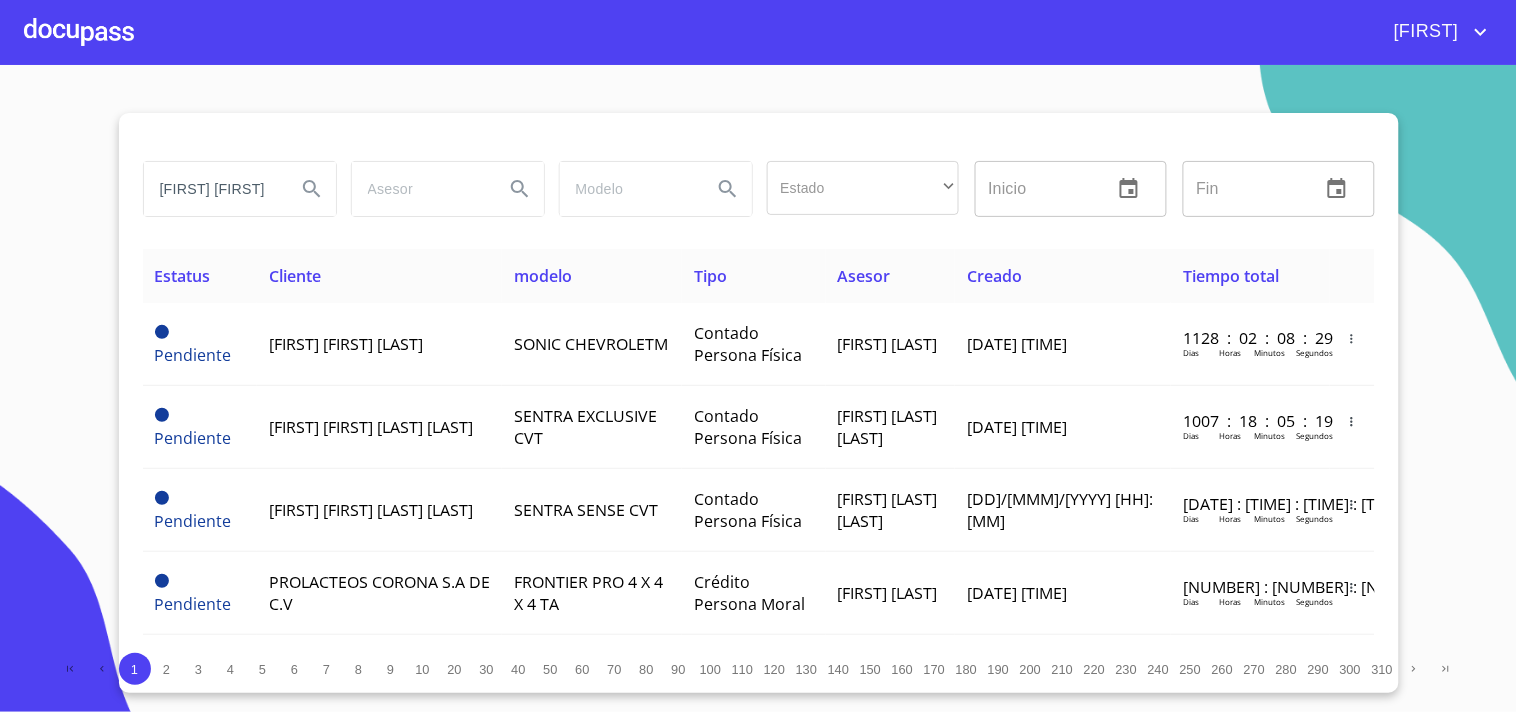 type on "[FIRST] [FIRST]" 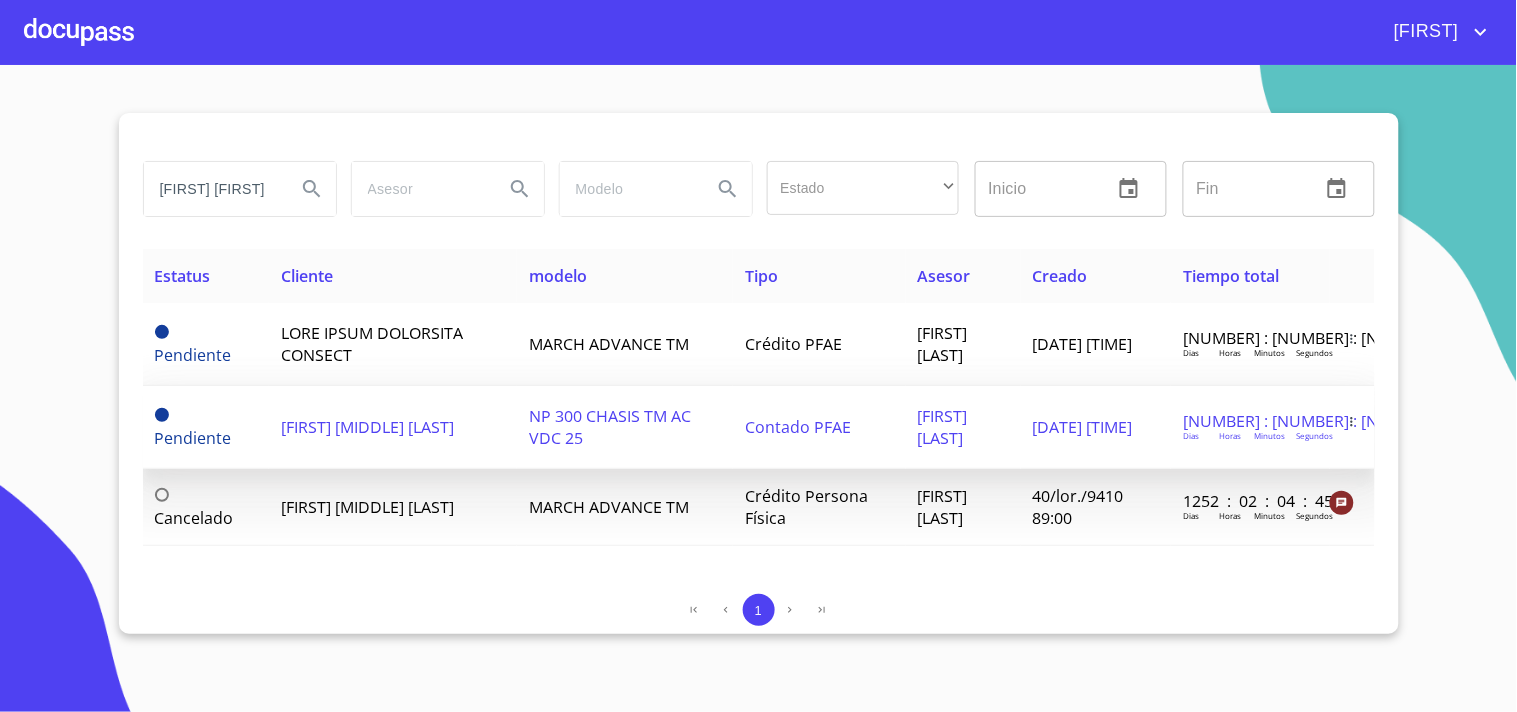 click on "[FIRST] [MIDDLE] [LAST]" at bounding box center (393, 344) 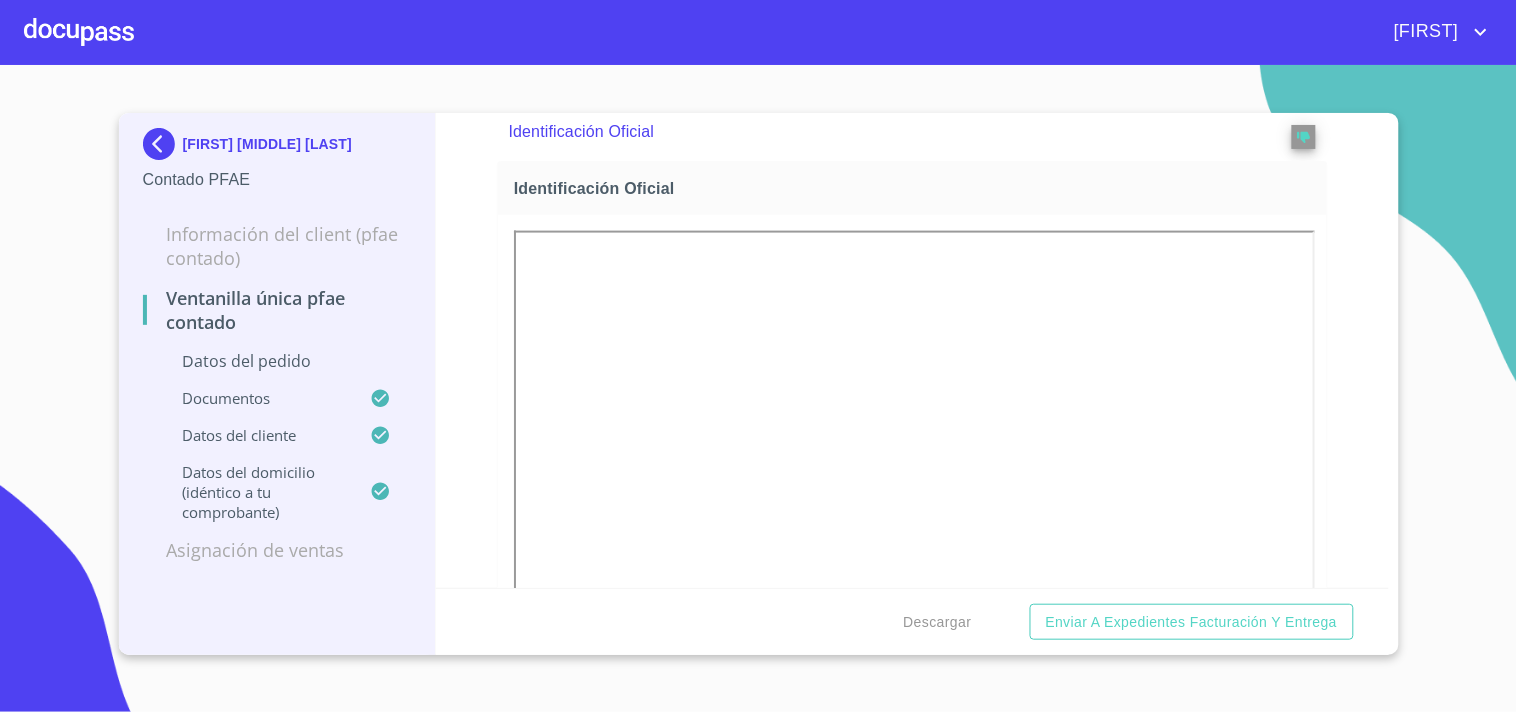 scroll, scrollTop: 666, scrollLeft: 0, axis: vertical 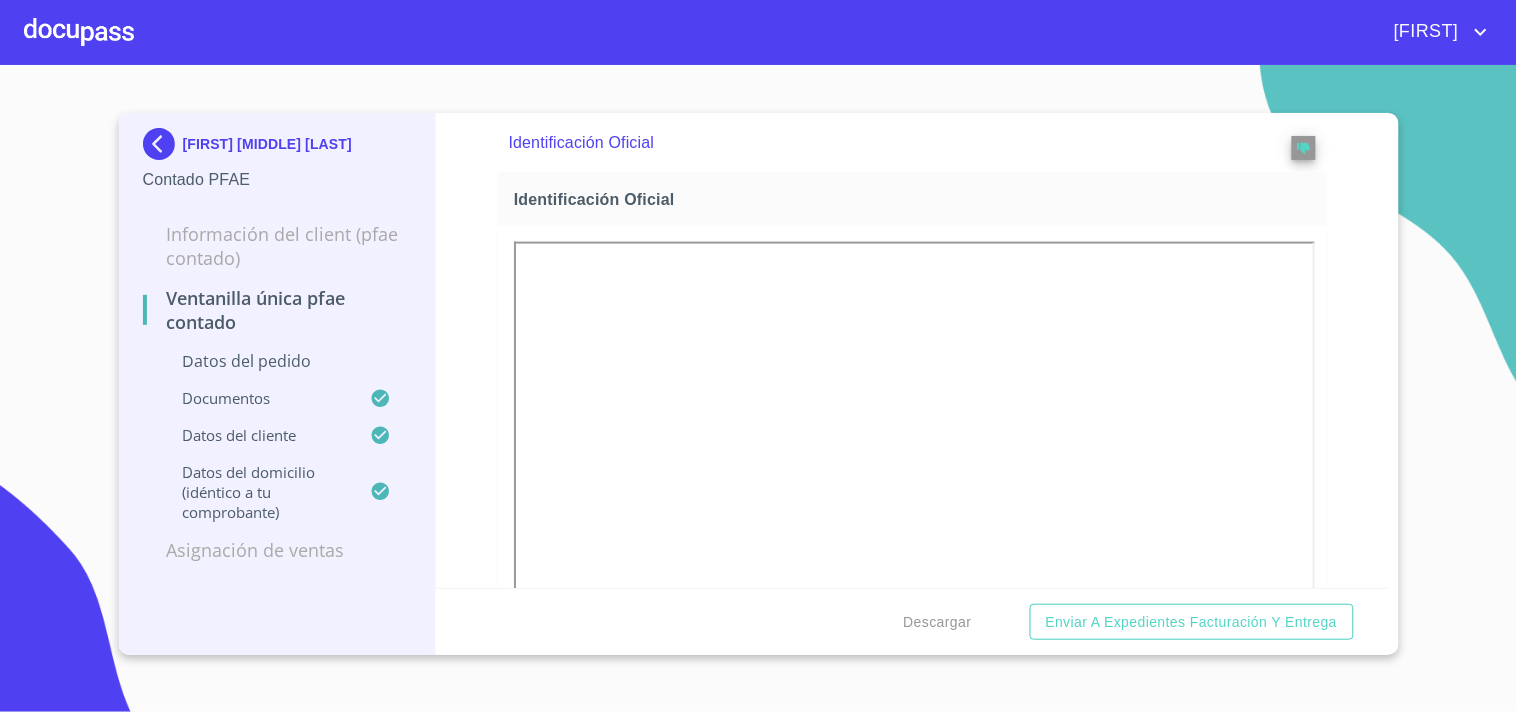 click at bounding box center (79, 32) 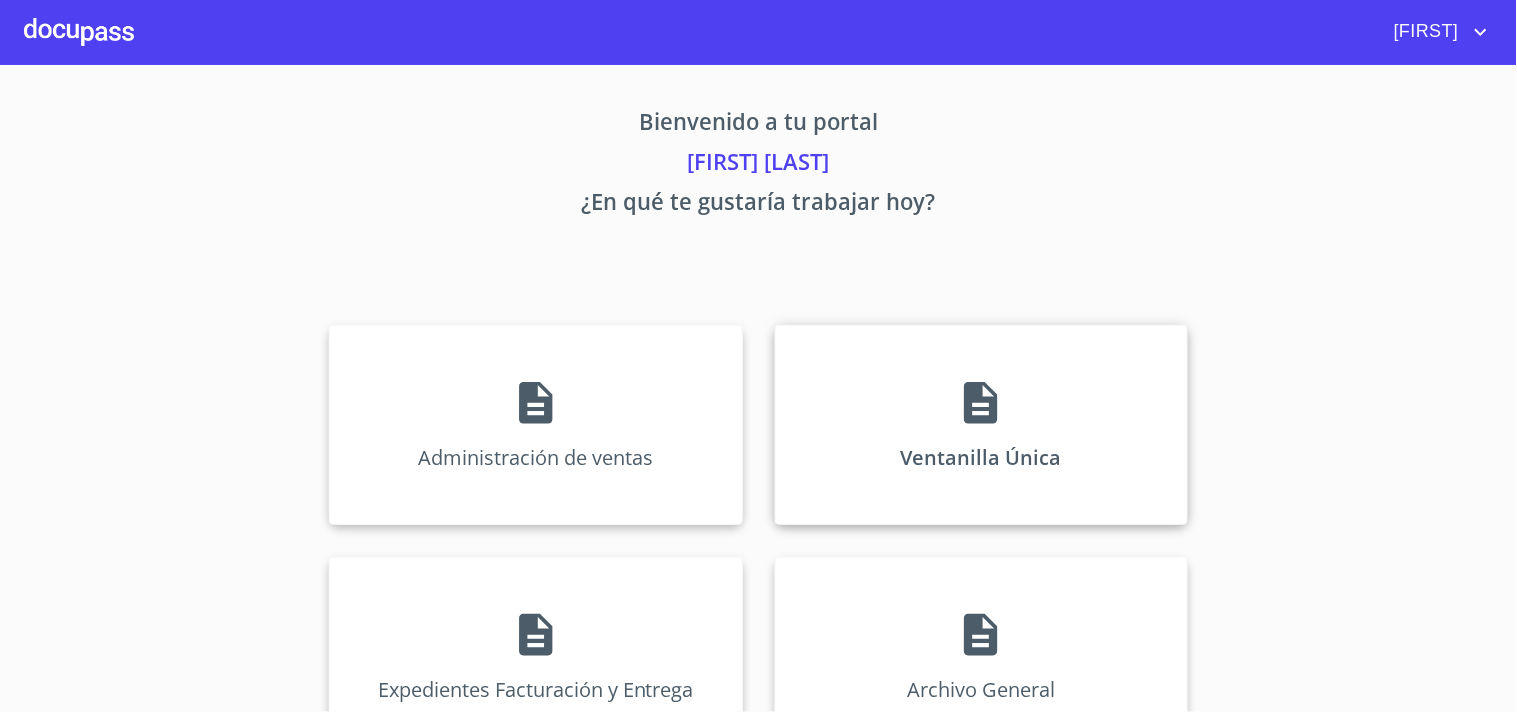 click on "Ventanilla Única" at bounding box center [535, 425] 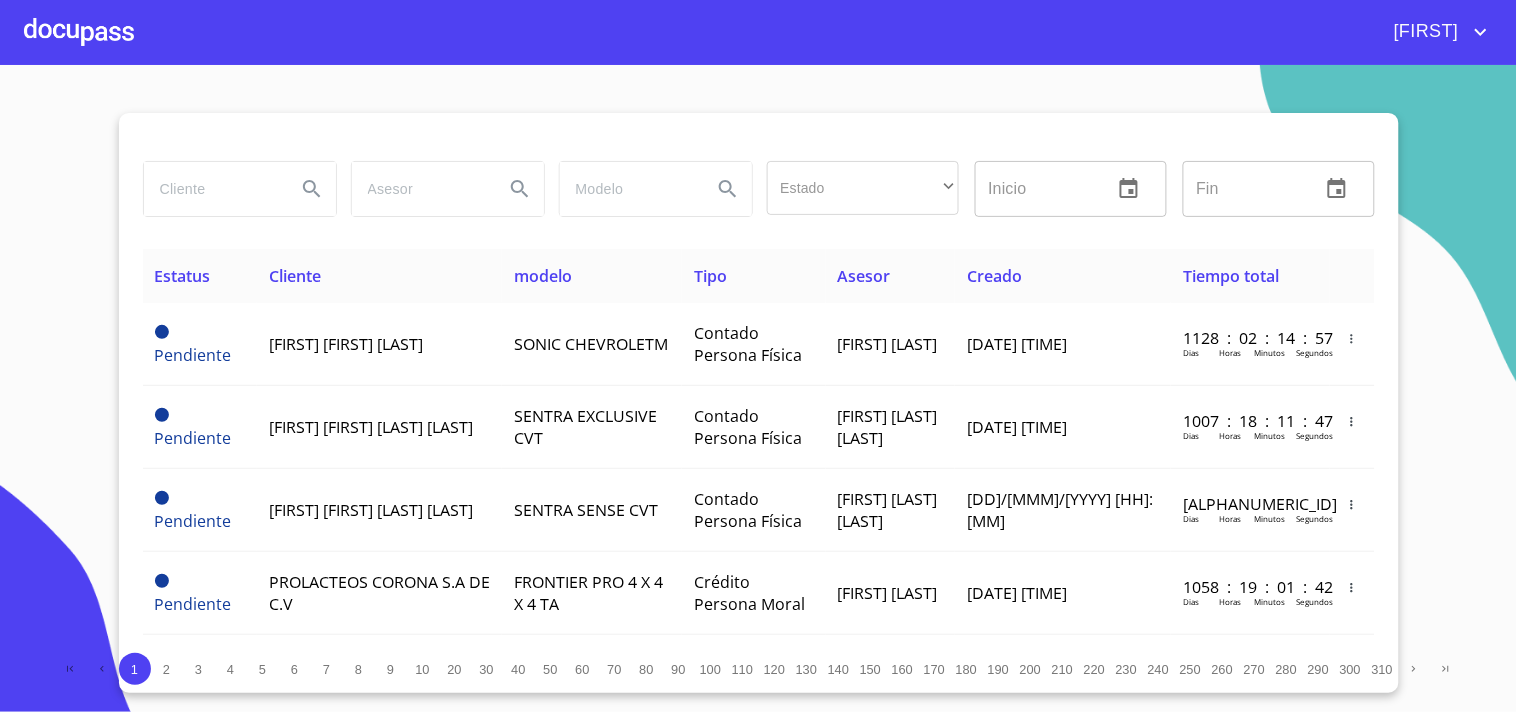 click at bounding box center [212, 189] 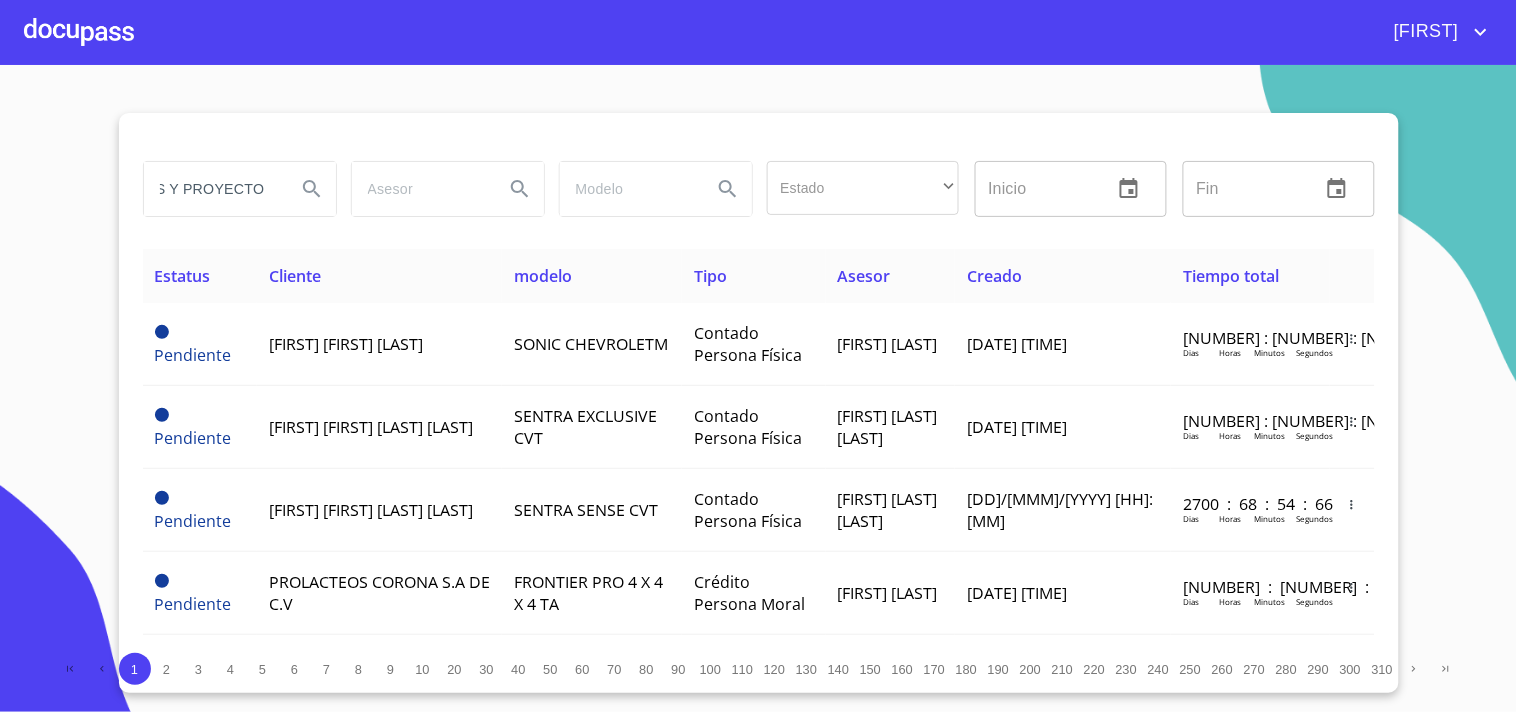 scroll, scrollTop: 0, scrollLeft: 58, axis: horizontal 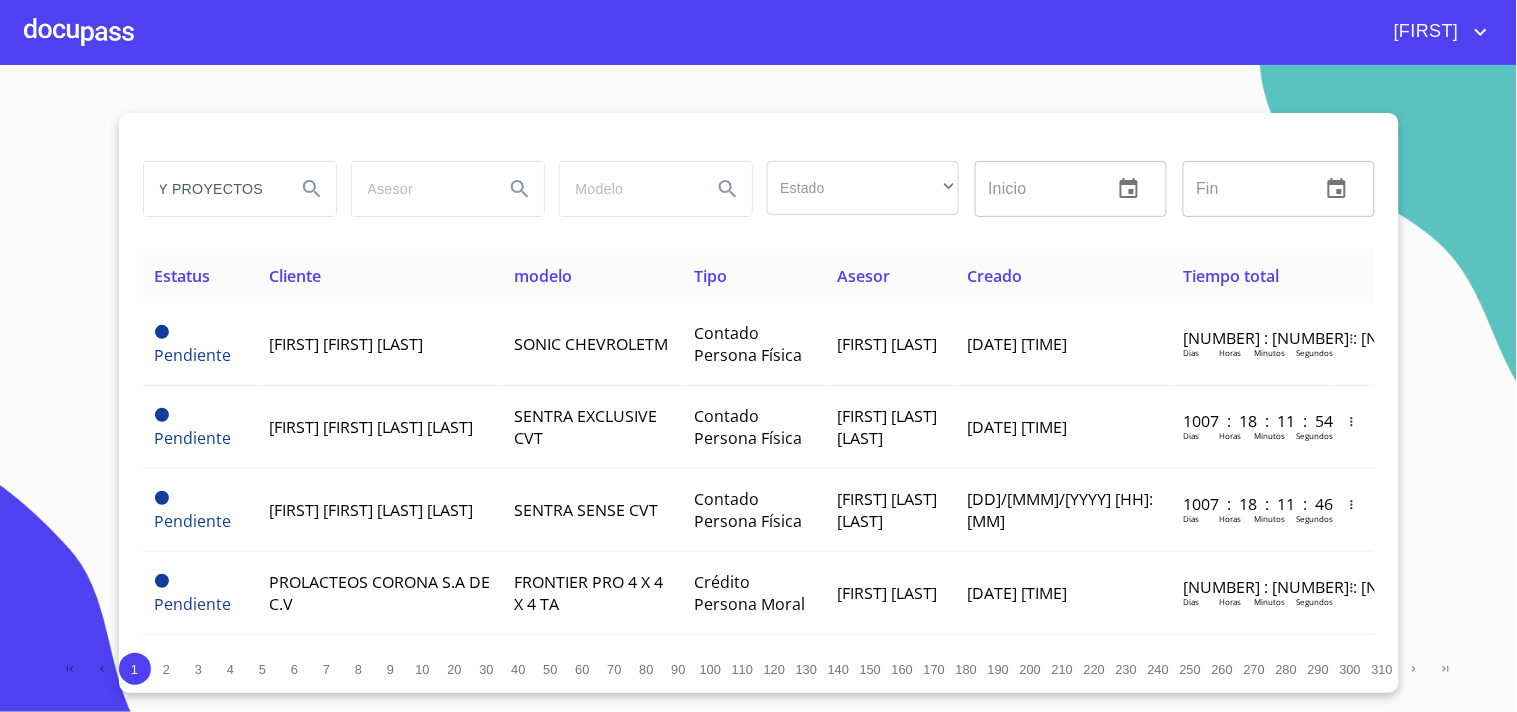 type on "OBRAS Y PROYECTOS" 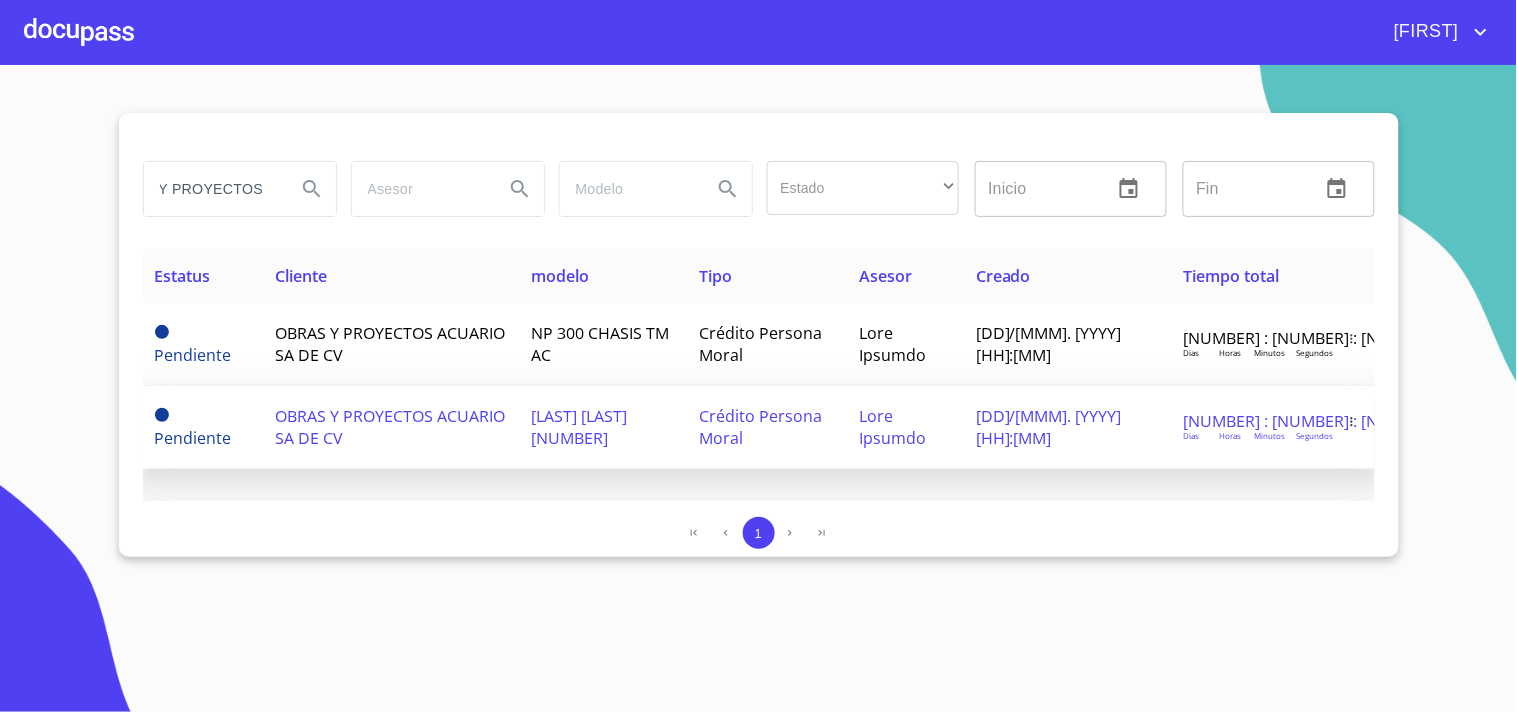click on "[LAST] [LAST] [NUMBER]" at bounding box center [193, 344] 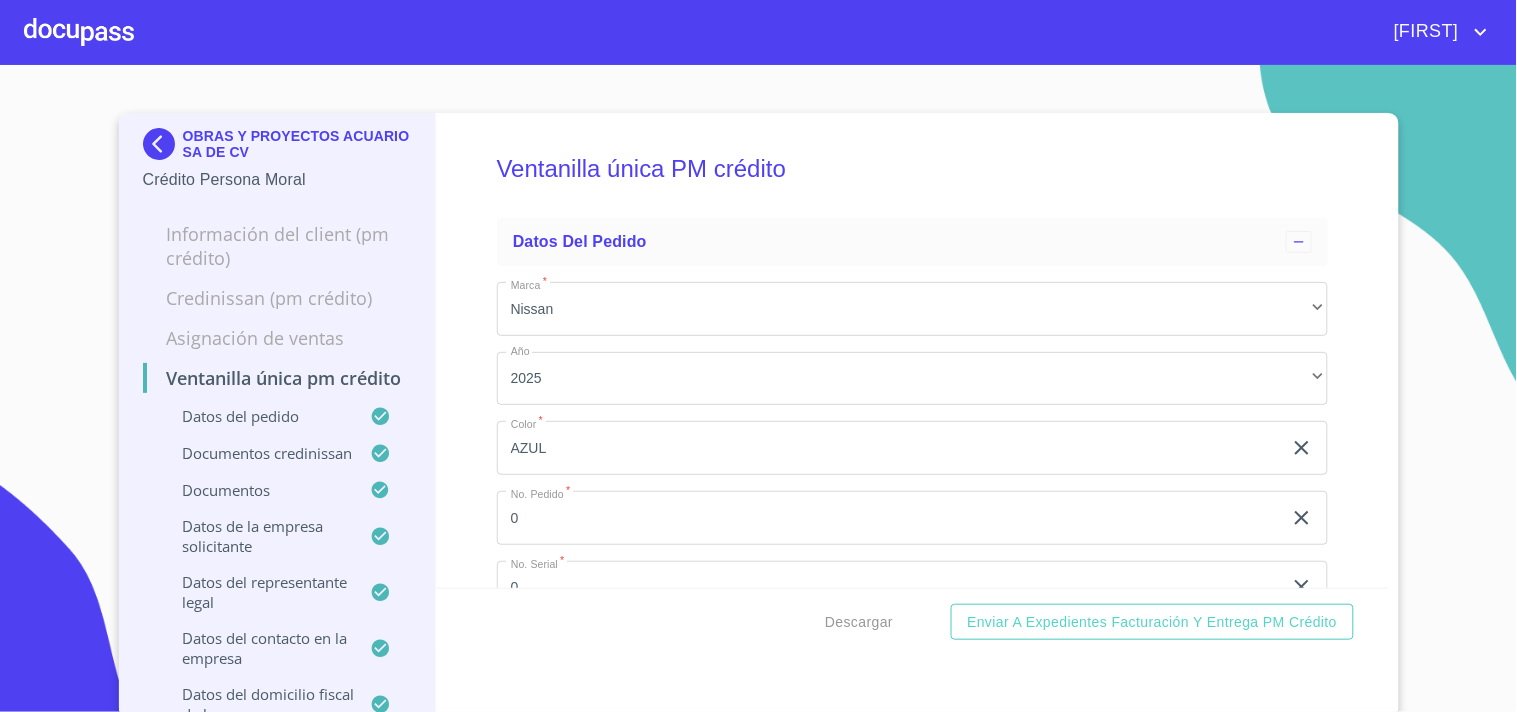 scroll, scrollTop: 1387, scrollLeft: 0, axis: vertical 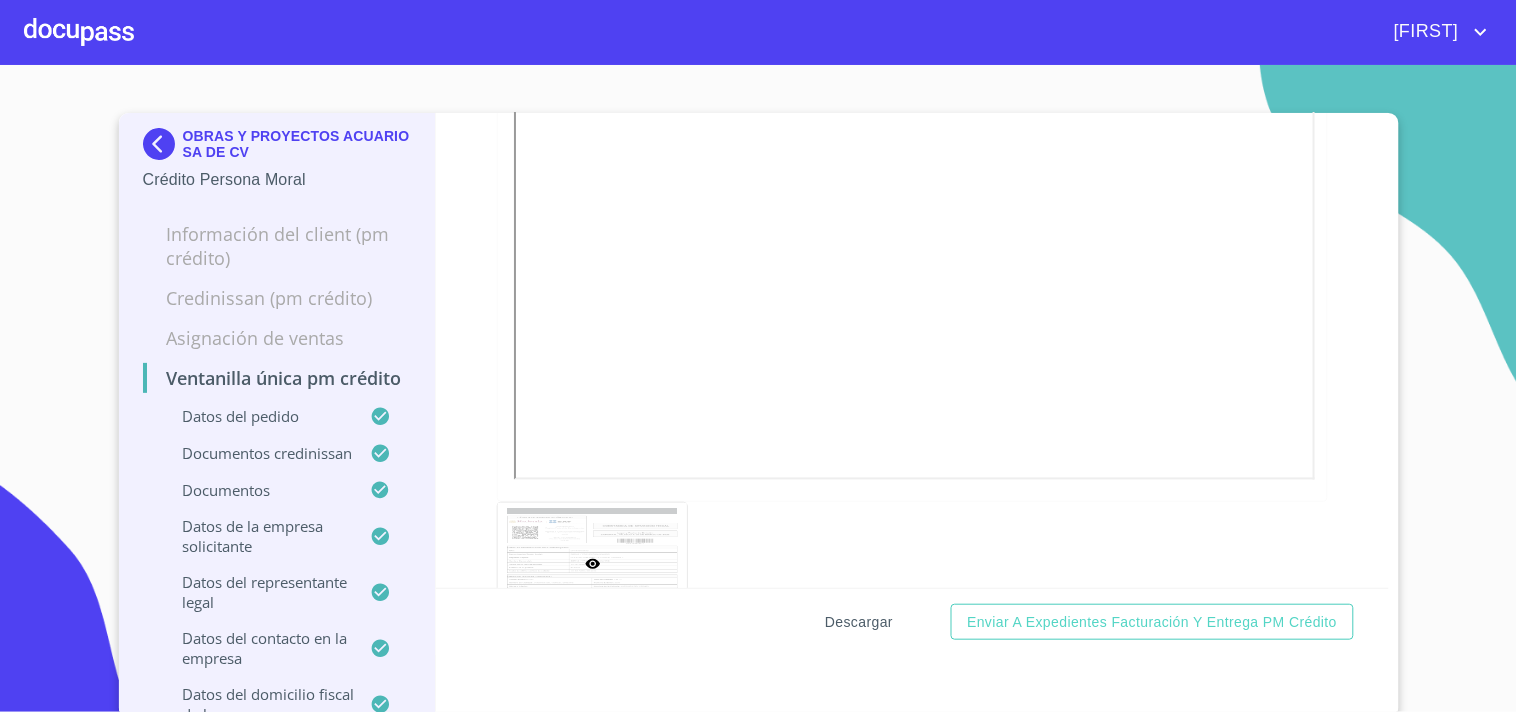 click on "Descargar" at bounding box center (859, 622) 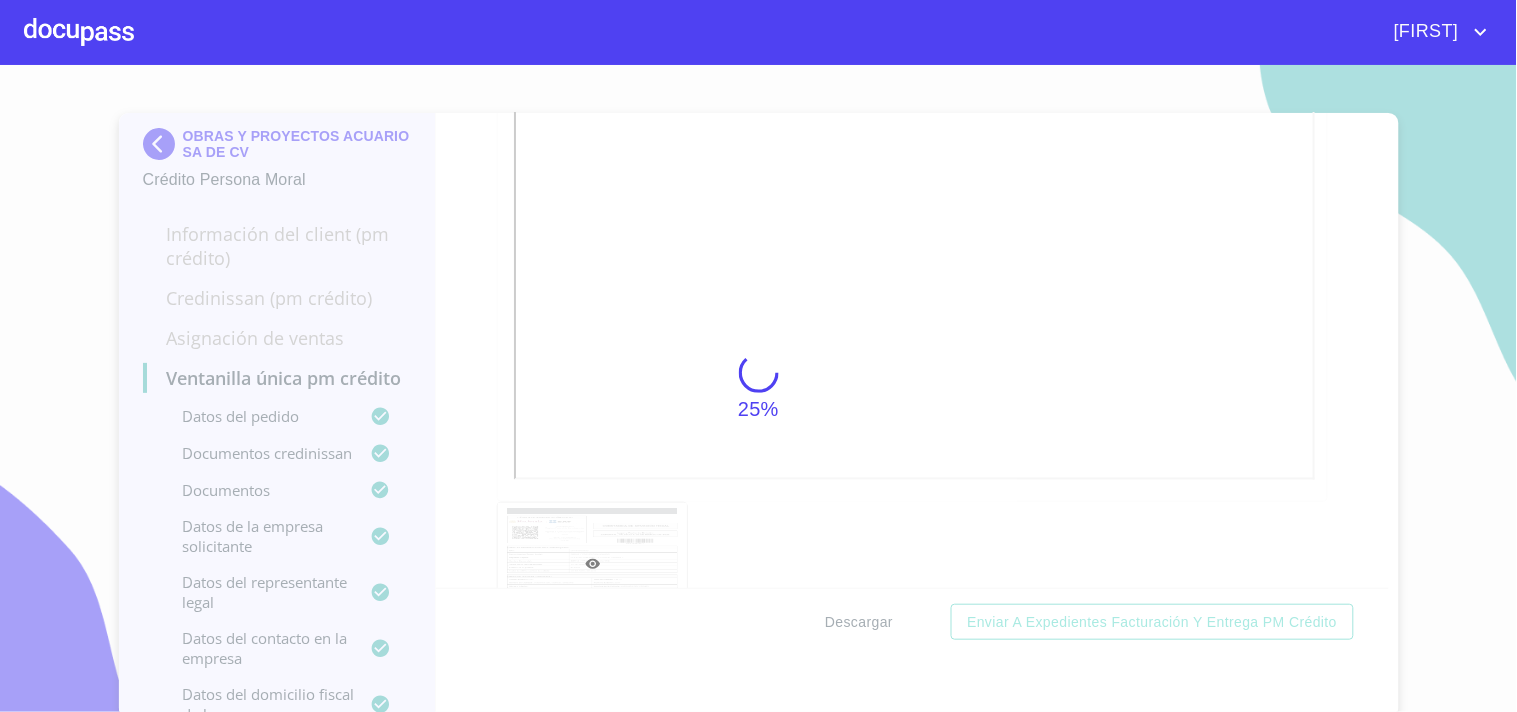 scroll, scrollTop: 5008, scrollLeft: 0, axis: vertical 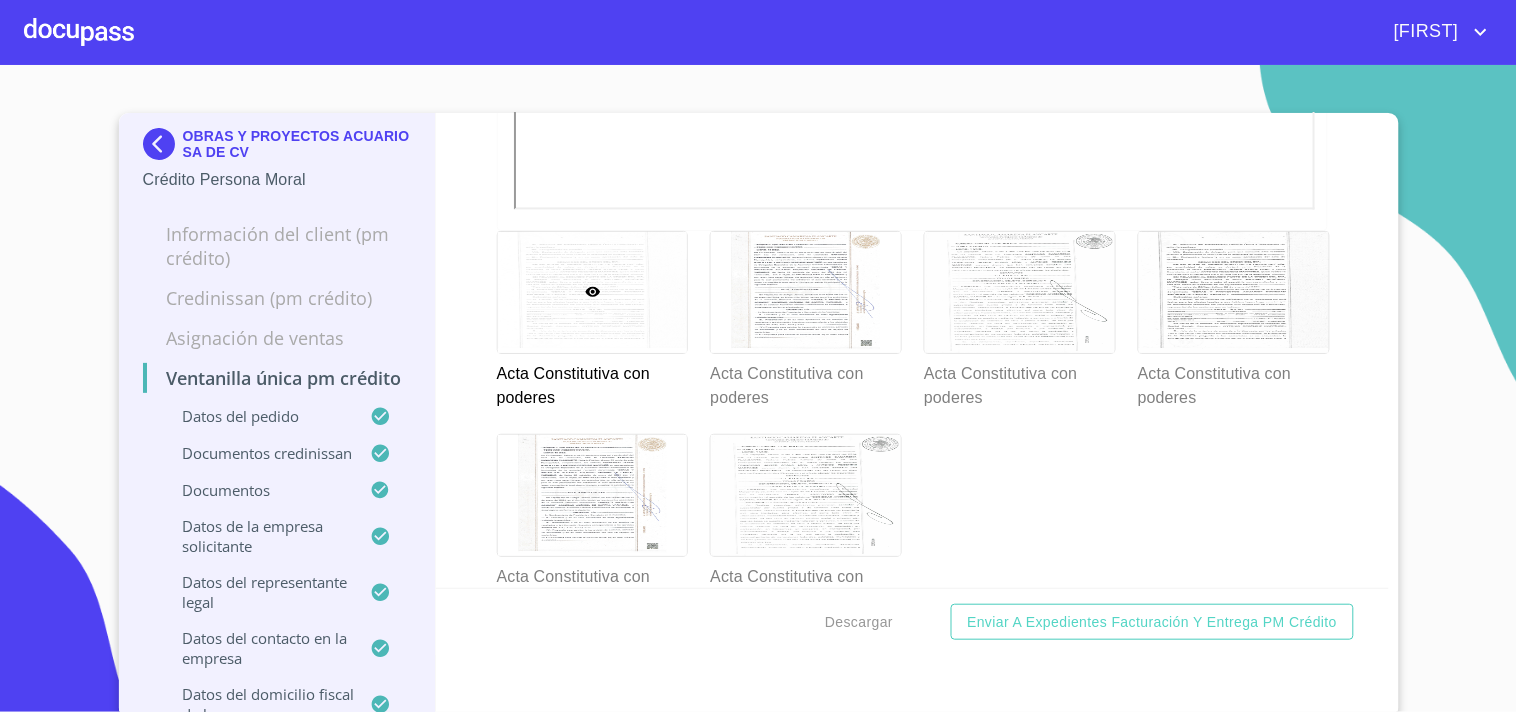 click on "[FIRST]" at bounding box center [813, 32] 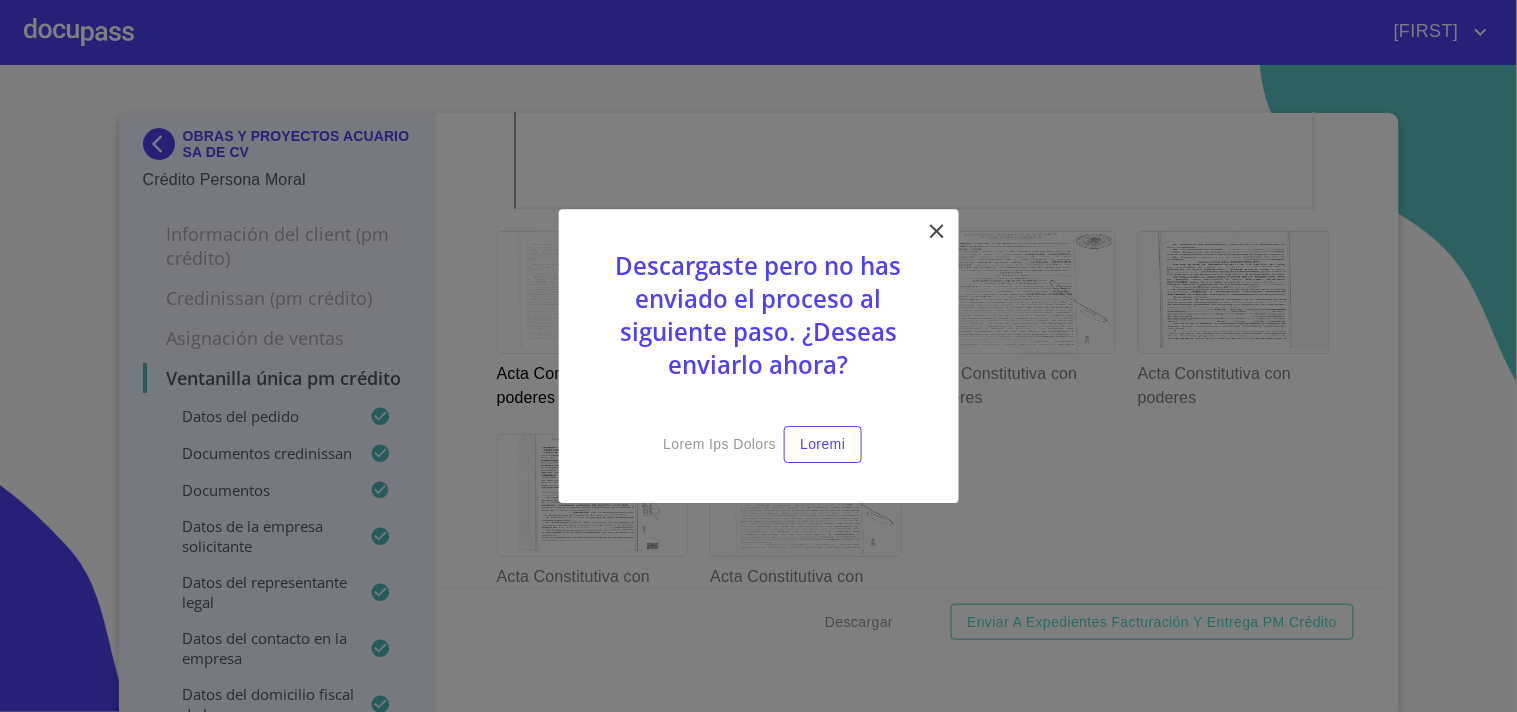 click at bounding box center [937, 231] 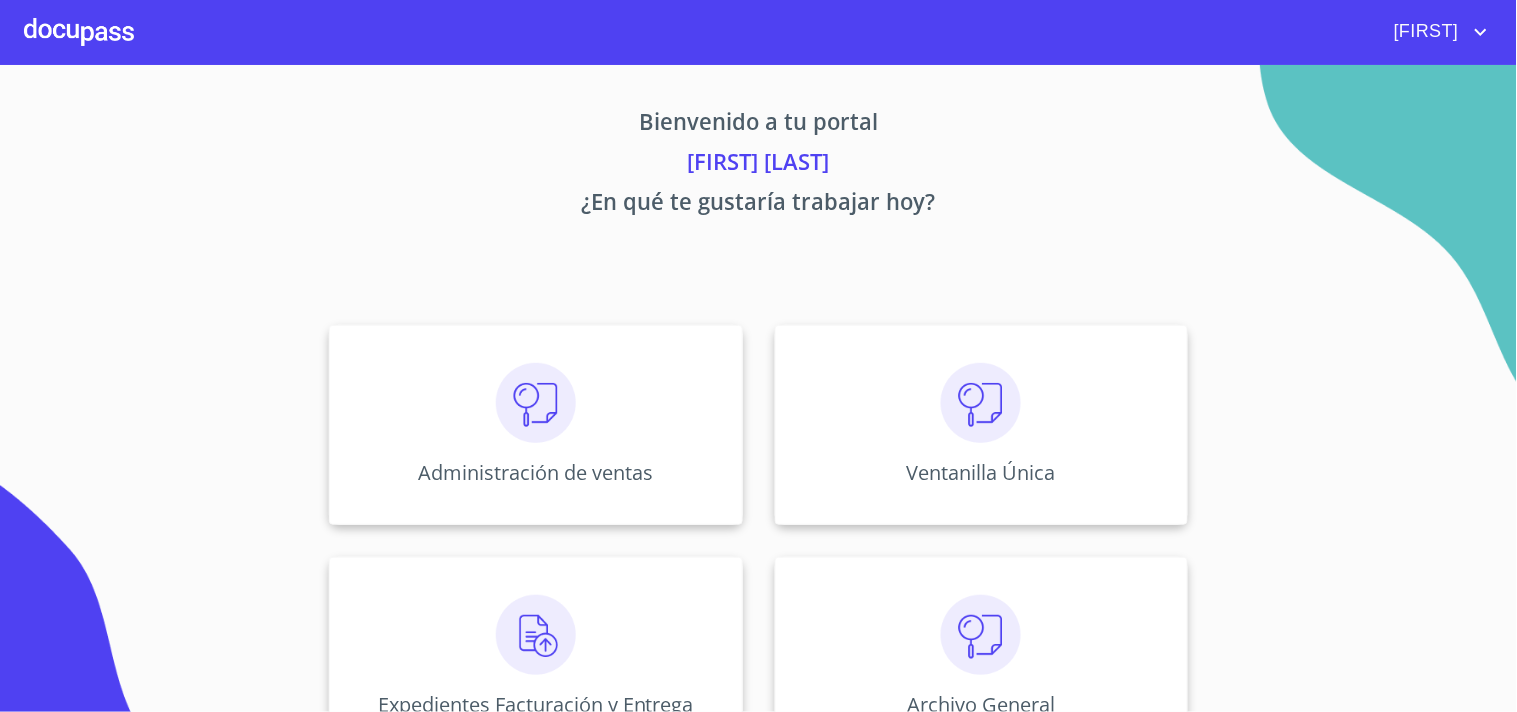 click on "Bienvenido a tu portal [FIRST] [LAST] ¿En qué te gustaría trabajar hoy? Administración de ventas Ventanilla Única Expedientes Facturación y Entrega Archivo General" at bounding box center [759, 417] 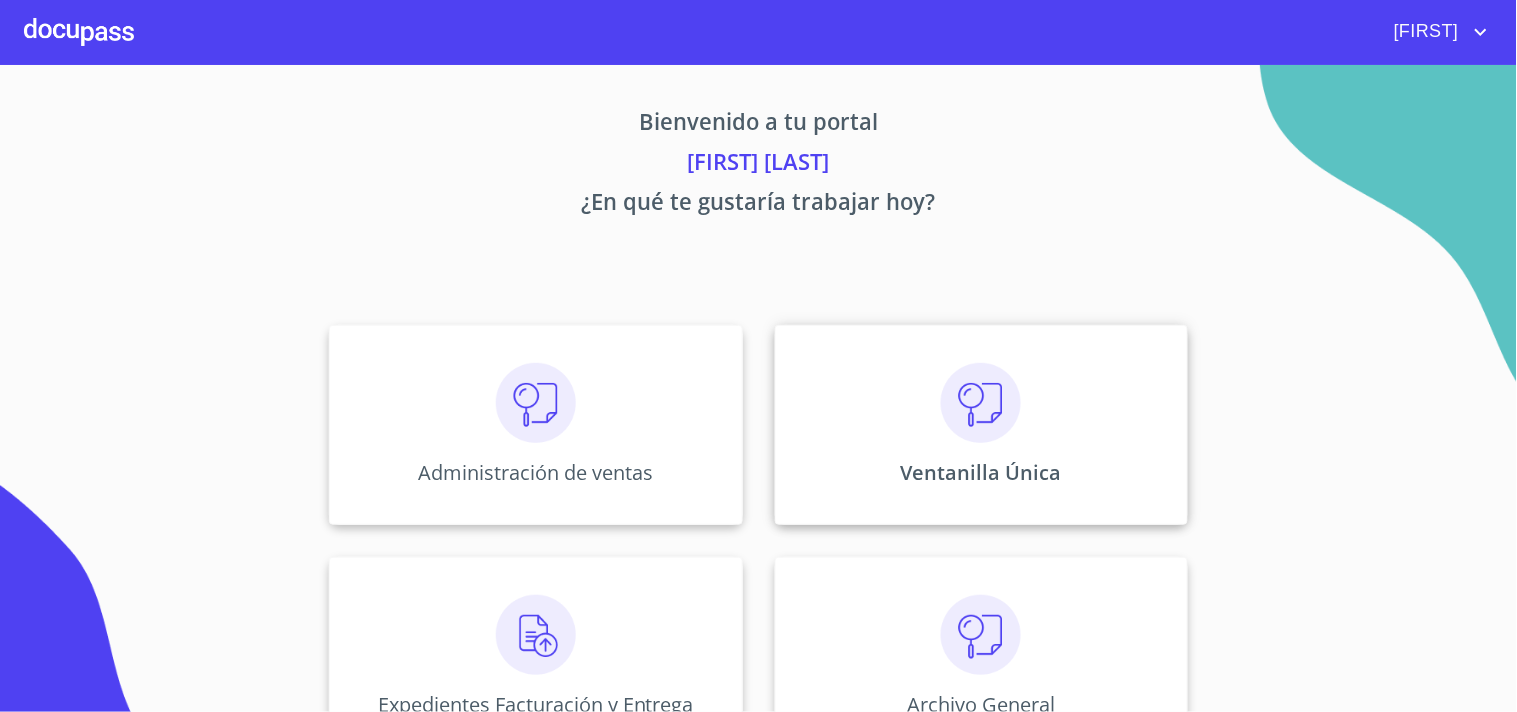 click on "Ventanilla Única" at bounding box center [535, 472] 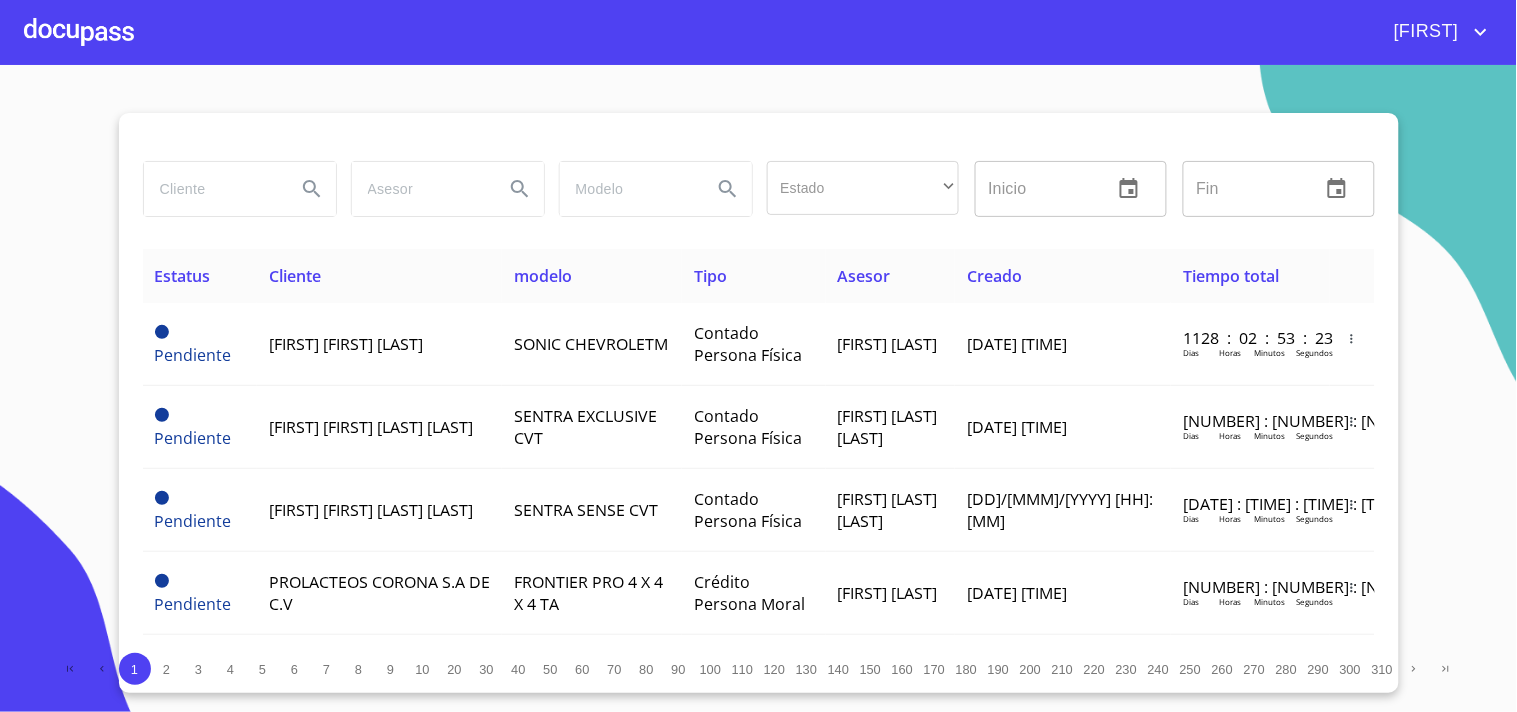 click at bounding box center [212, 189] 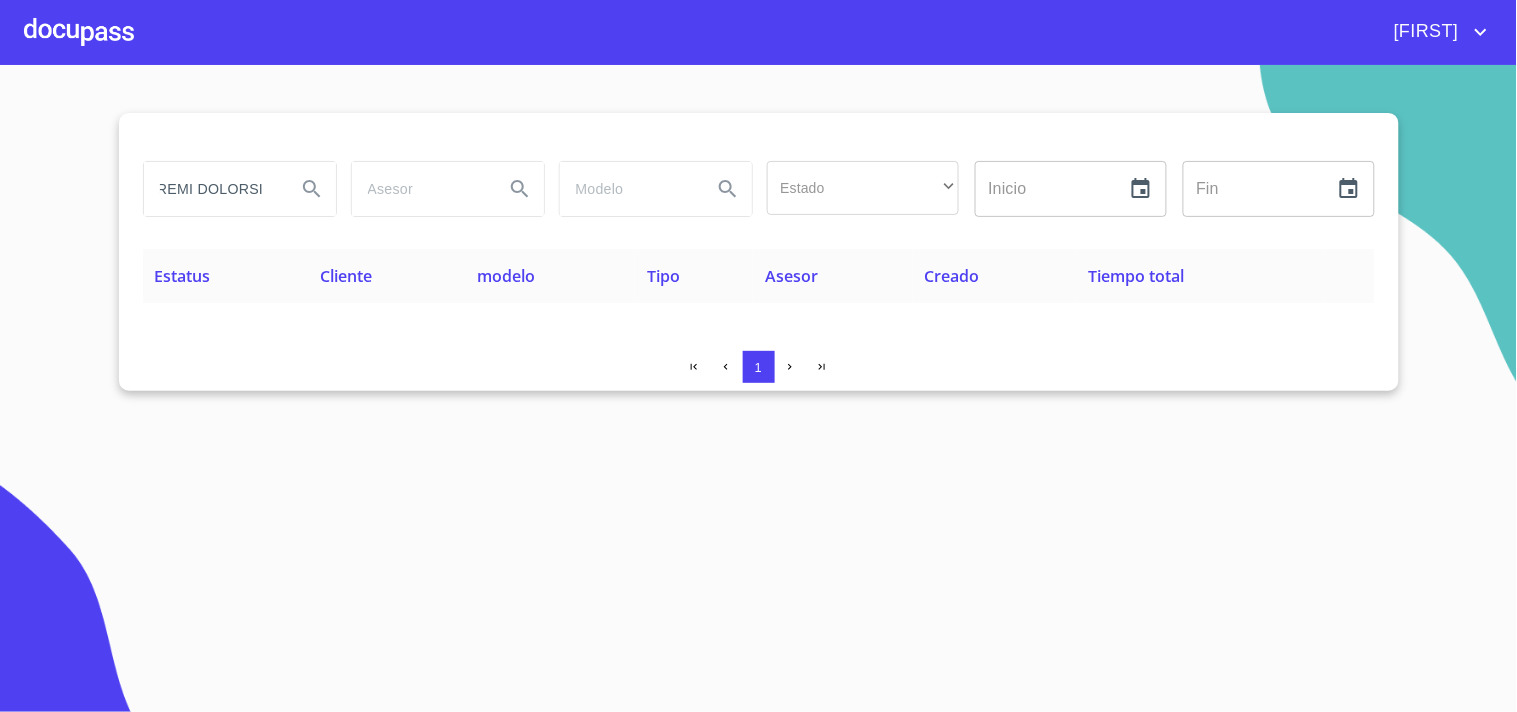 scroll, scrollTop: 0, scrollLeft: 0, axis: both 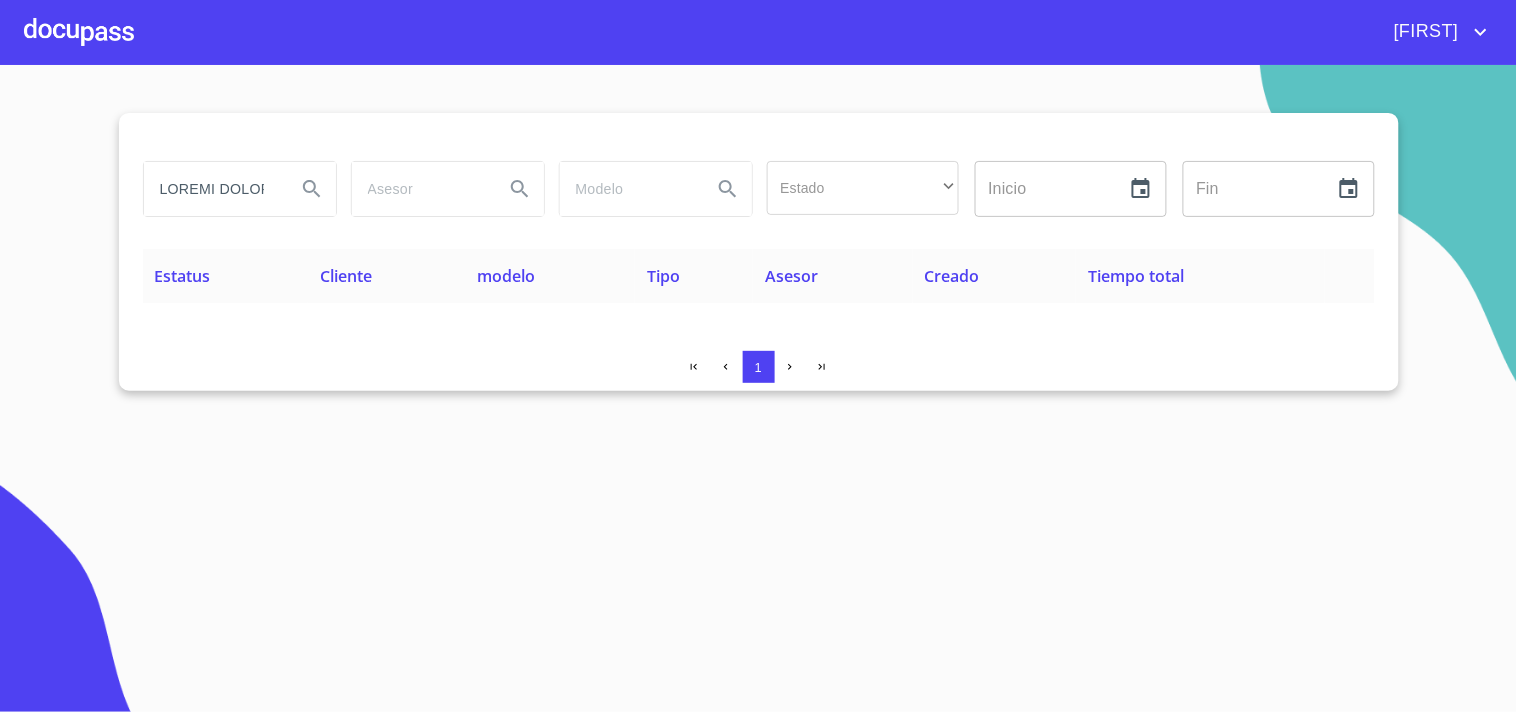 drag, startPoint x: 280, startPoint y: 186, endPoint x: 0, endPoint y: 180, distance: 280.06427 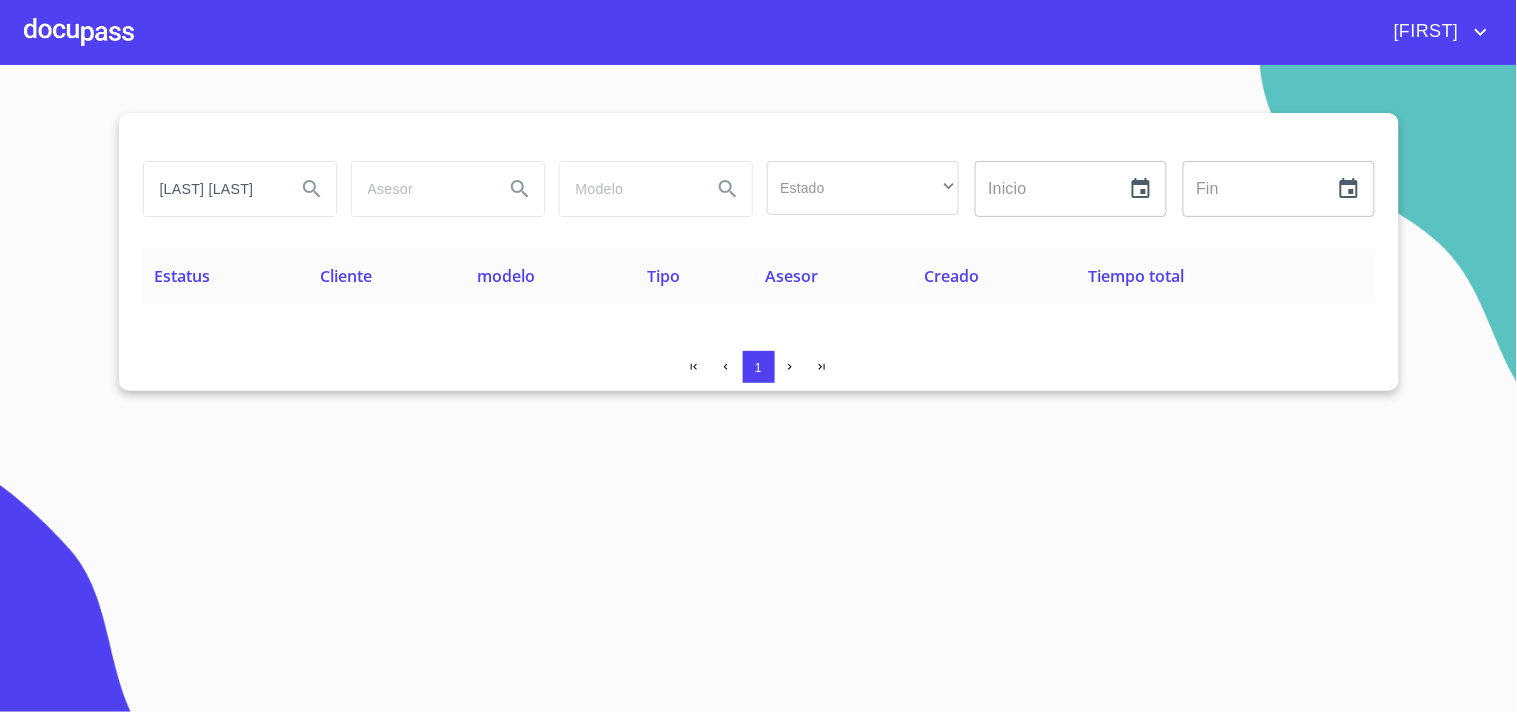 scroll, scrollTop: 0, scrollLeft: 14, axis: horizontal 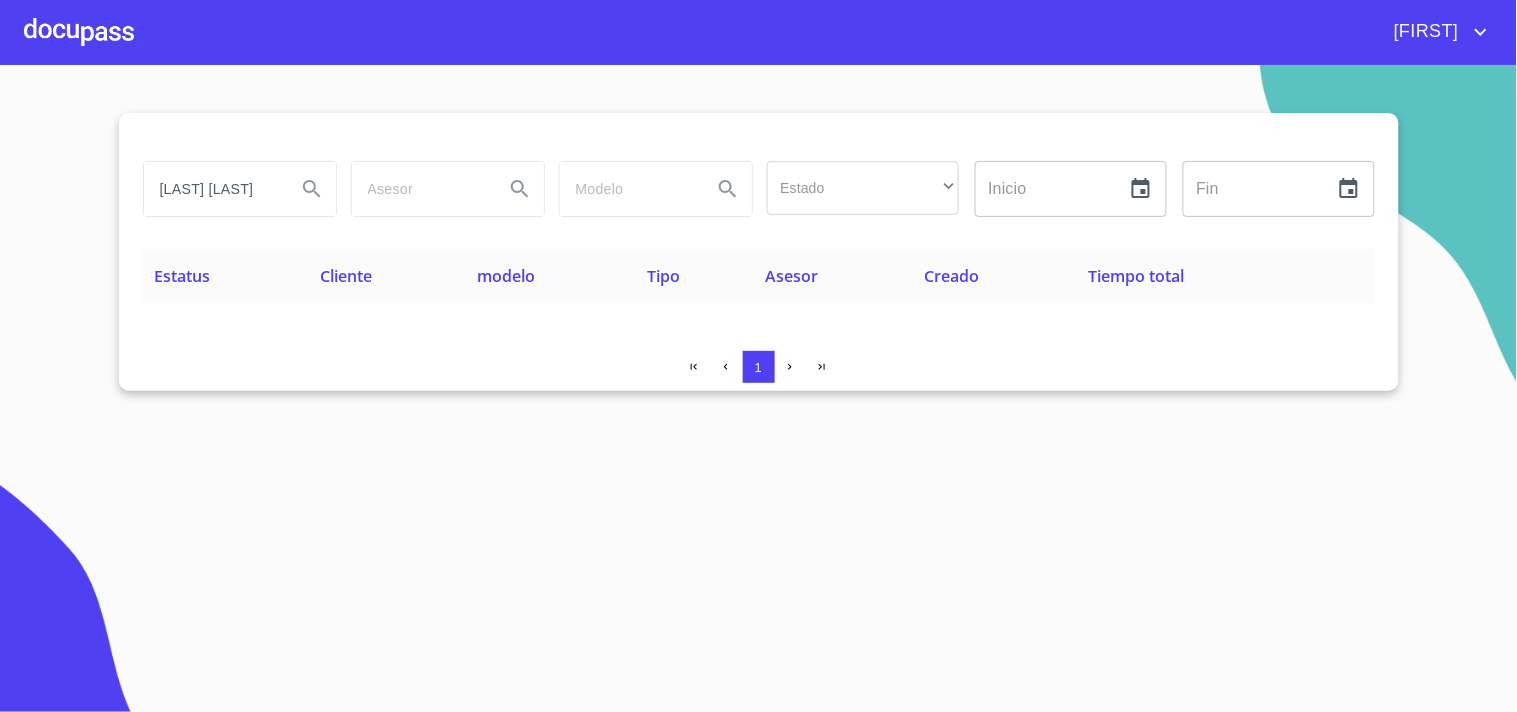 type on "[LAST] [LAST]" 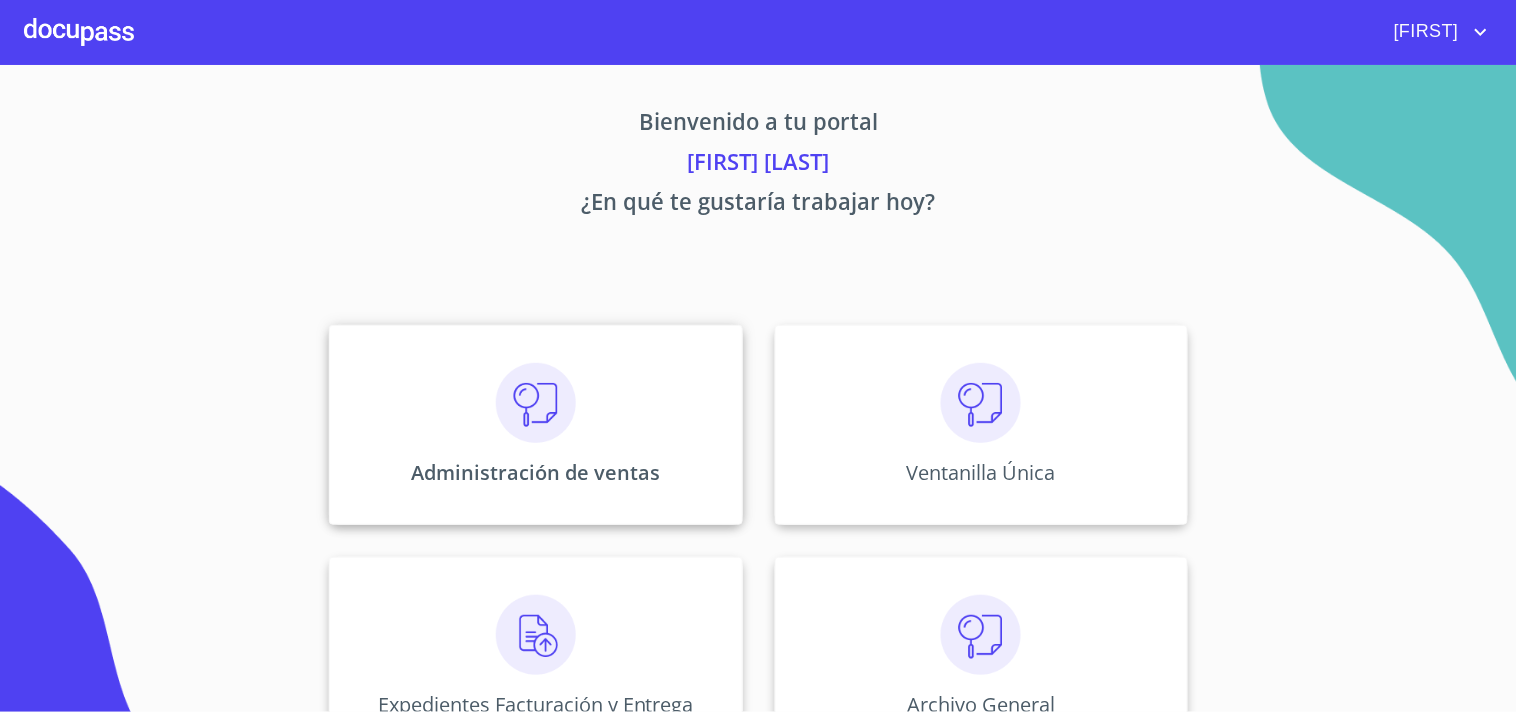 click on "Administración de ventas" at bounding box center [535, 472] 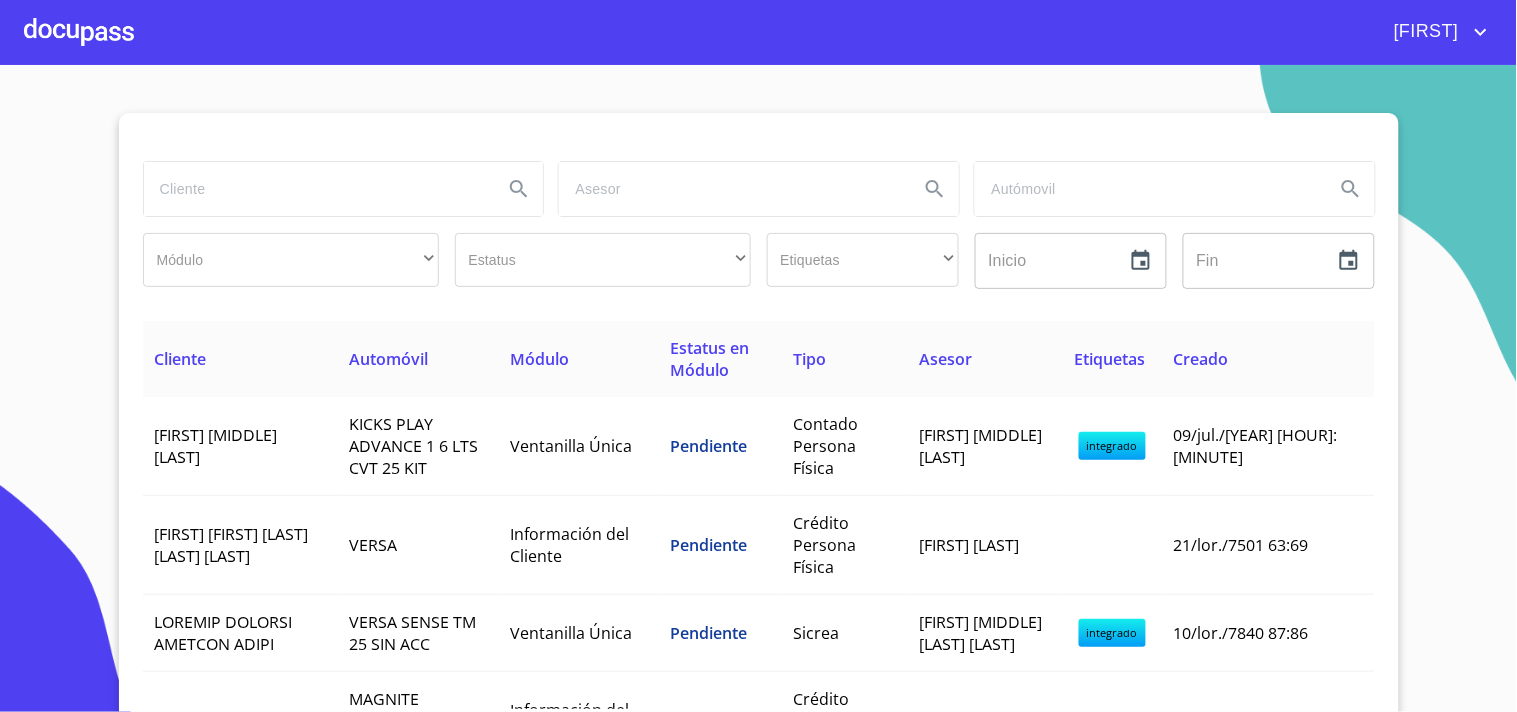 click at bounding box center (316, 189) 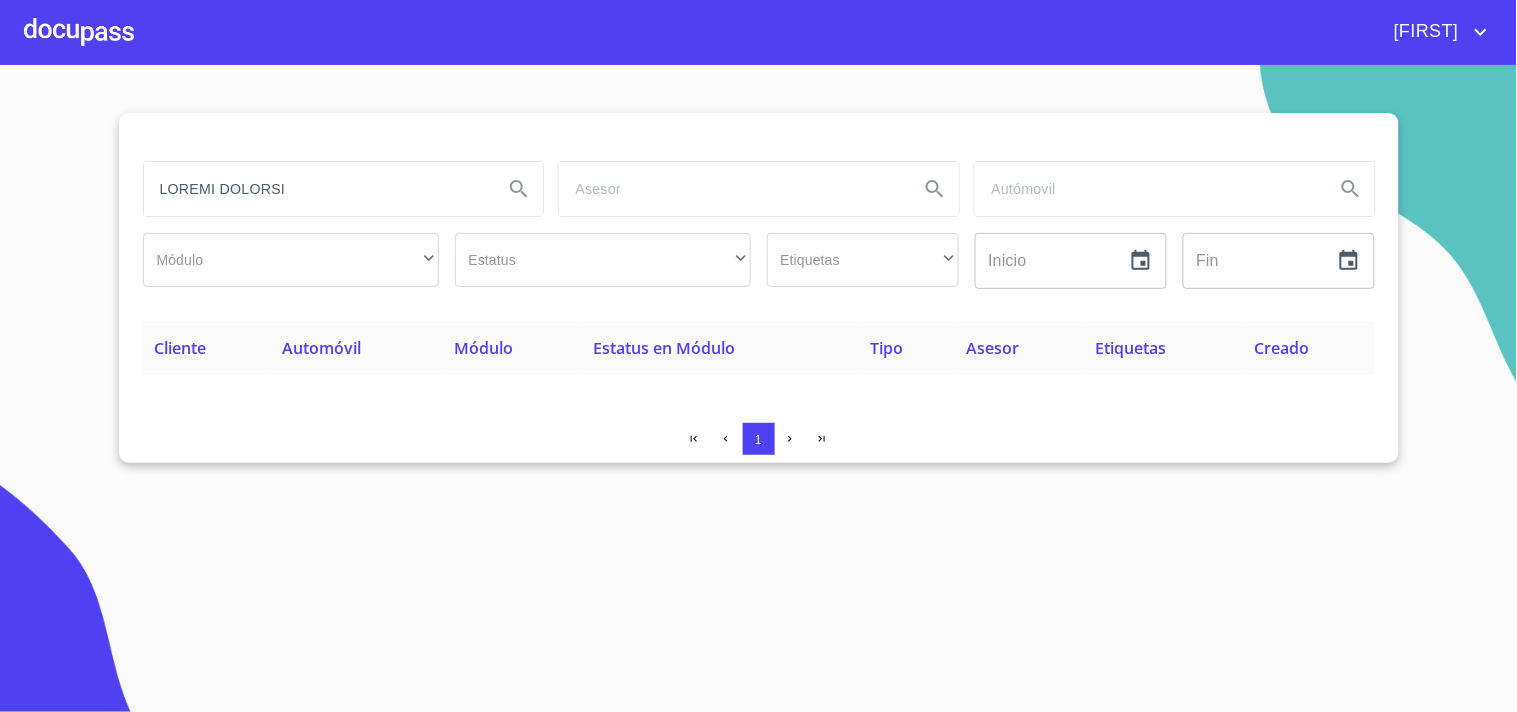 type on "LOREMI DOLORSI" 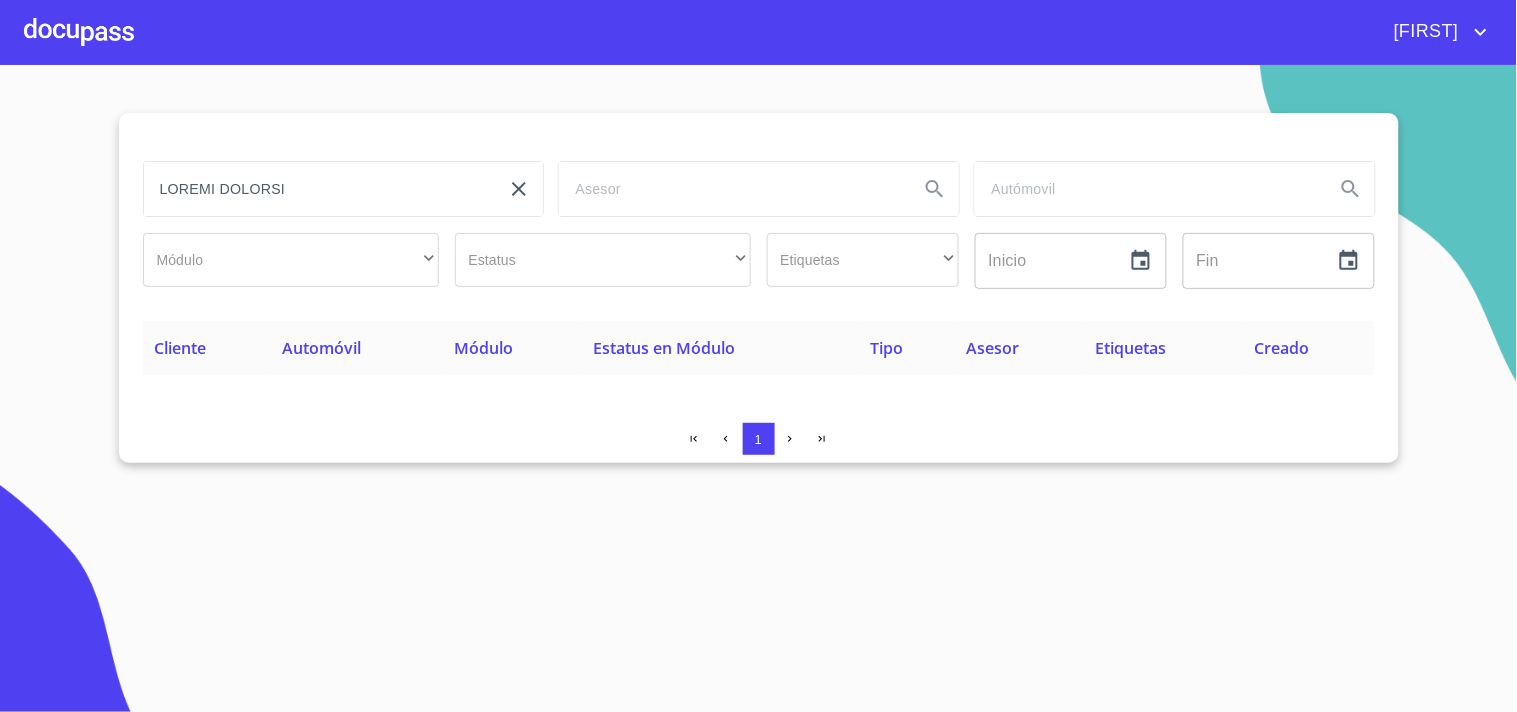 click on "[FIRST]" at bounding box center (813, 32) 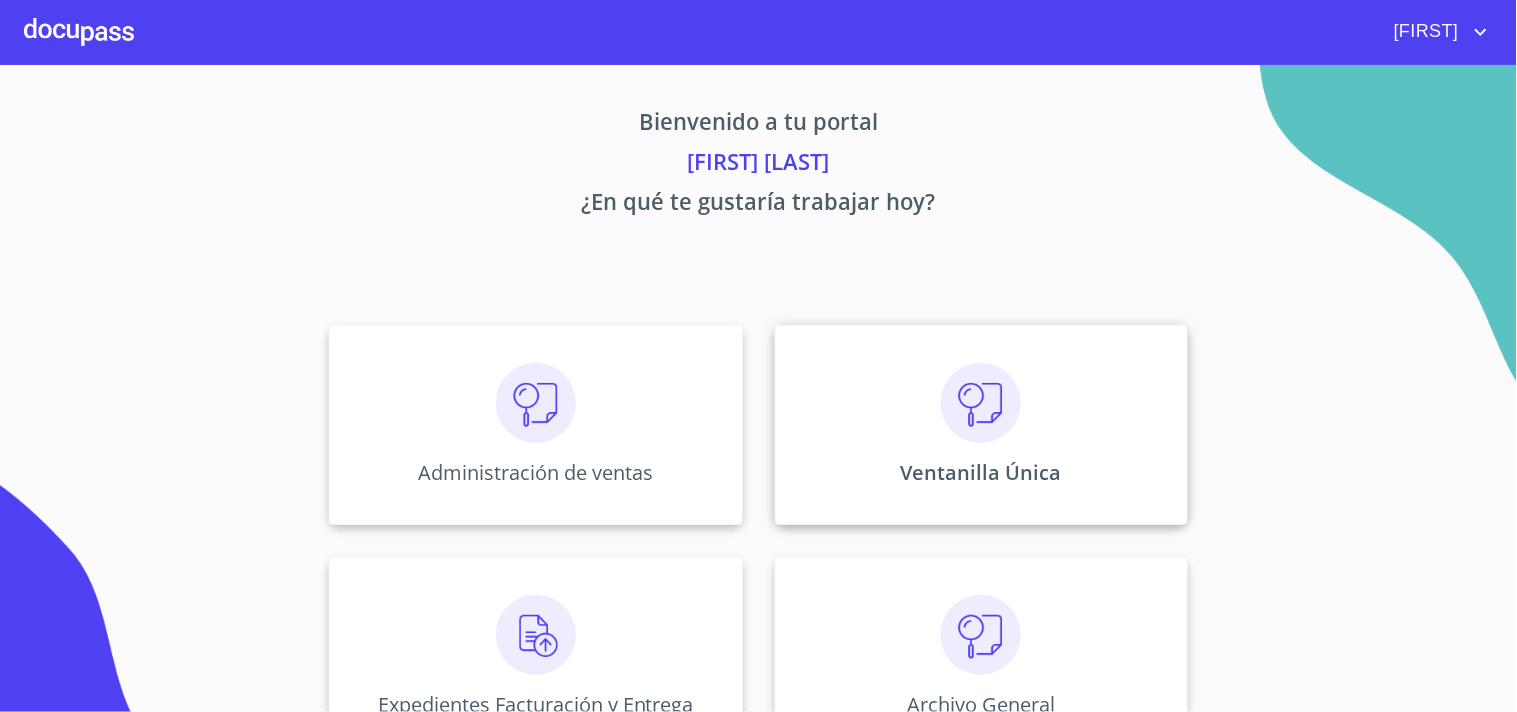 click at bounding box center (536, 403) 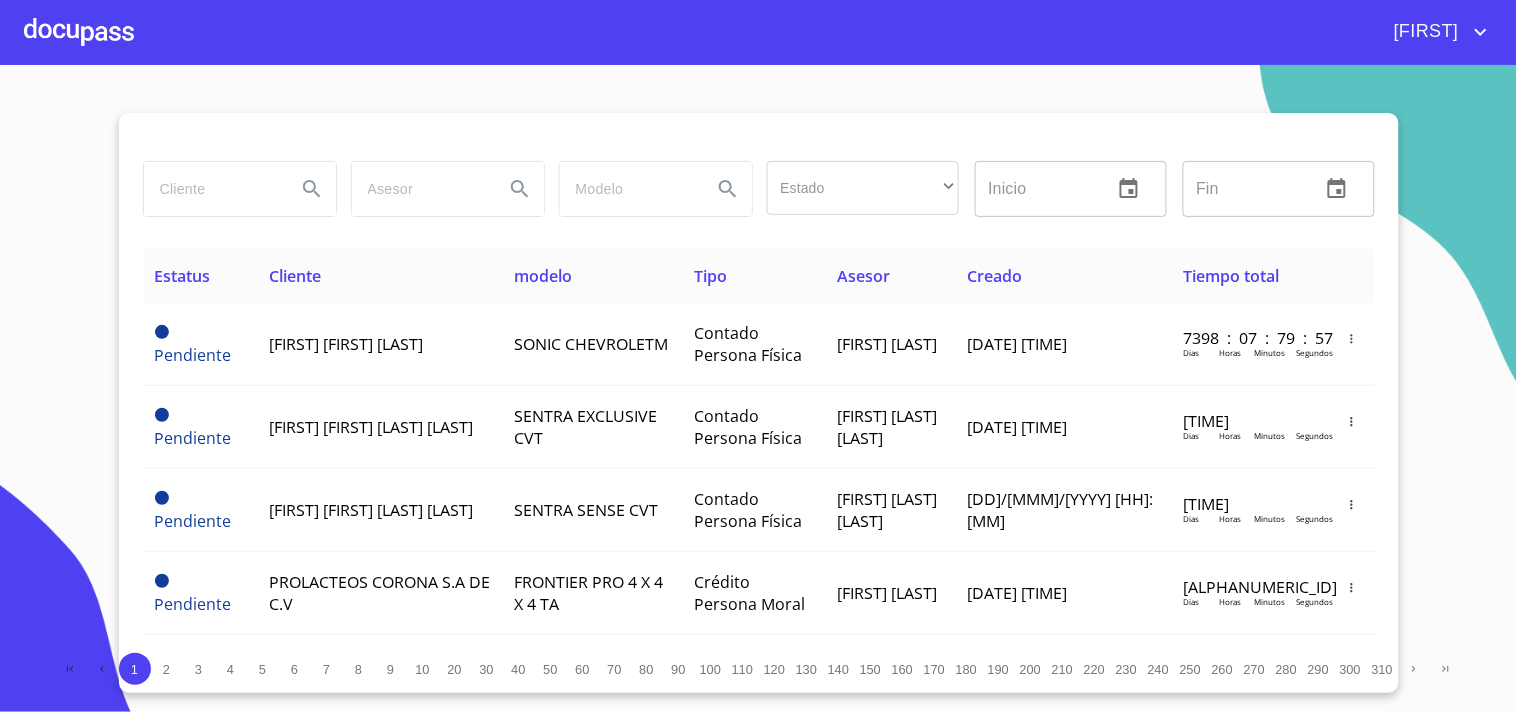 click at bounding box center [212, 189] 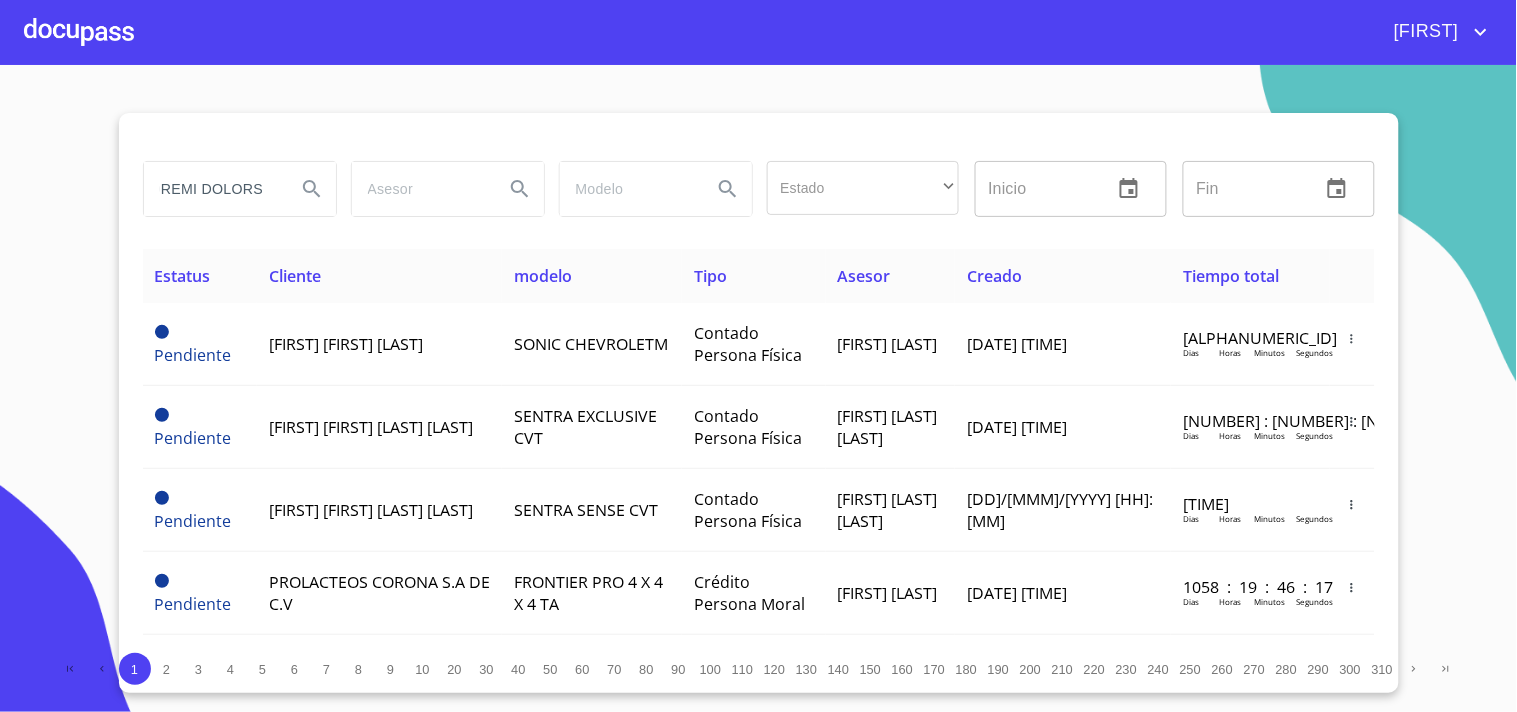 scroll, scrollTop: 0, scrollLeft: 22, axis: horizontal 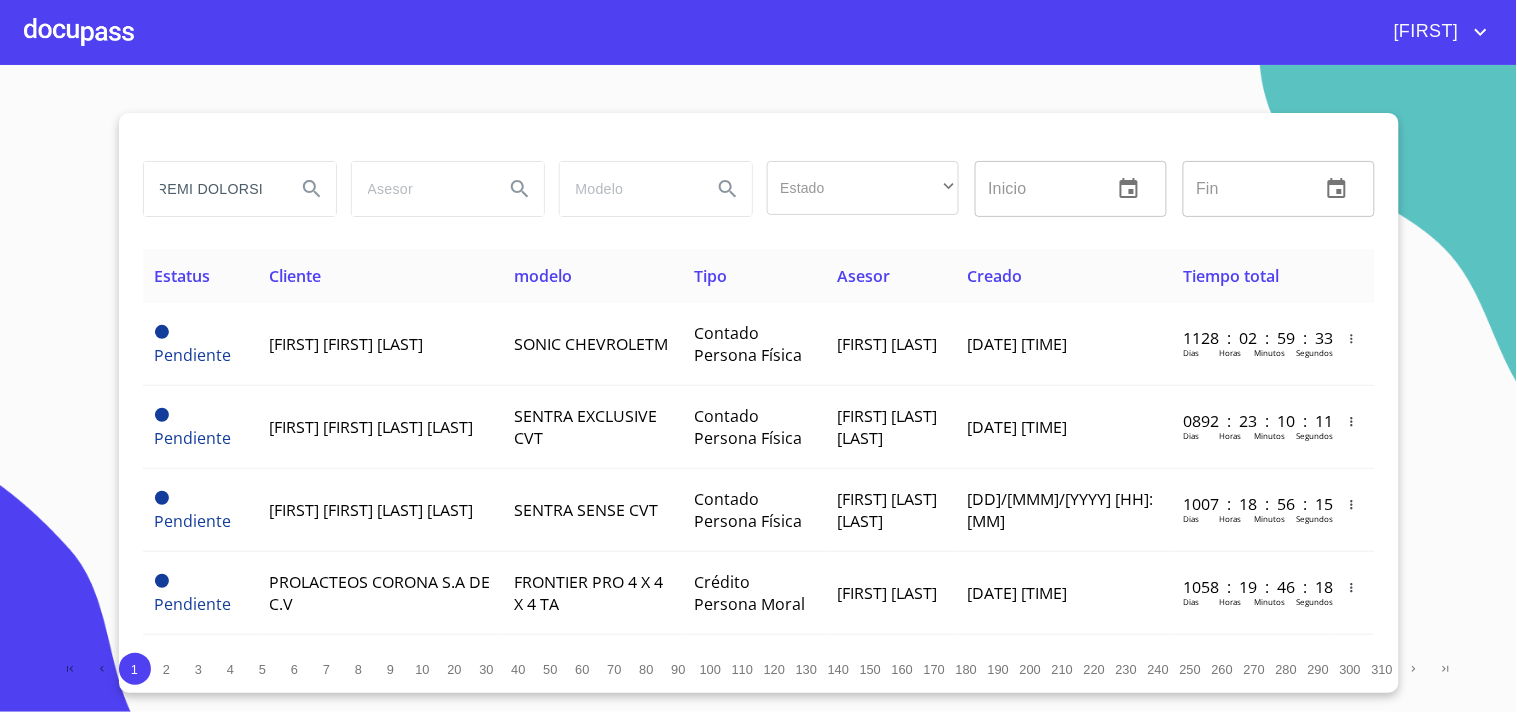 type on "LOREMI DOLORSI" 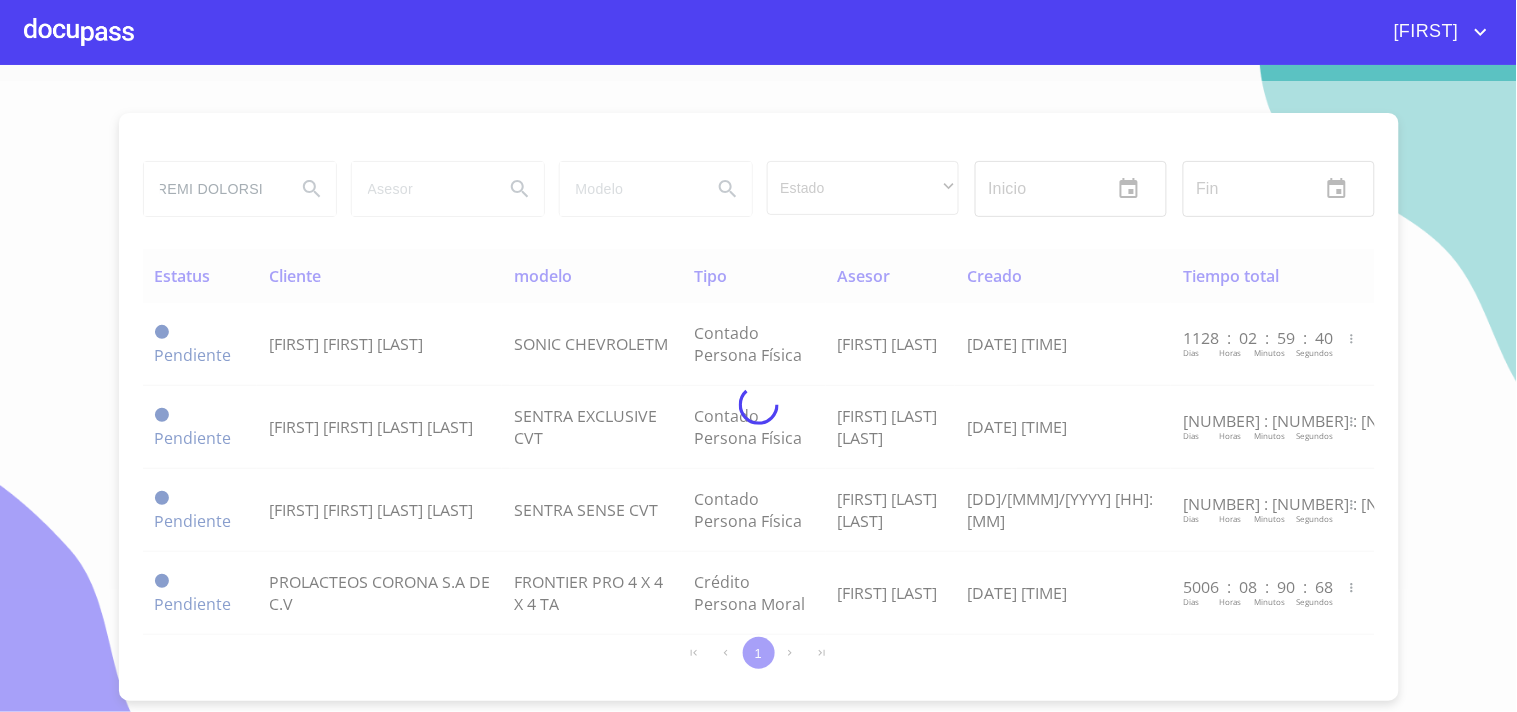 scroll, scrollTop: 0, scrollLeft: 0, axis: both 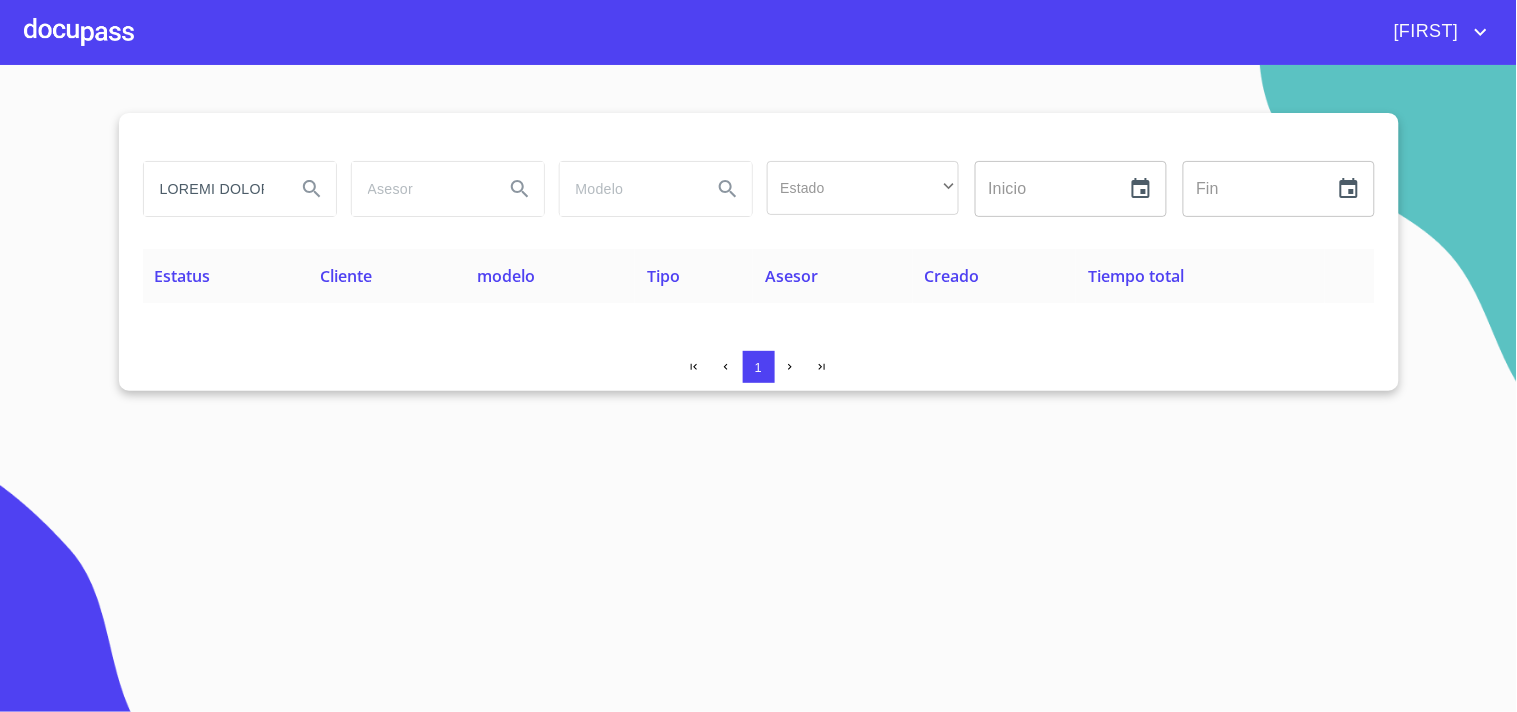 click on "LOREMI DOLORSI" at bounding box center (212, 189) 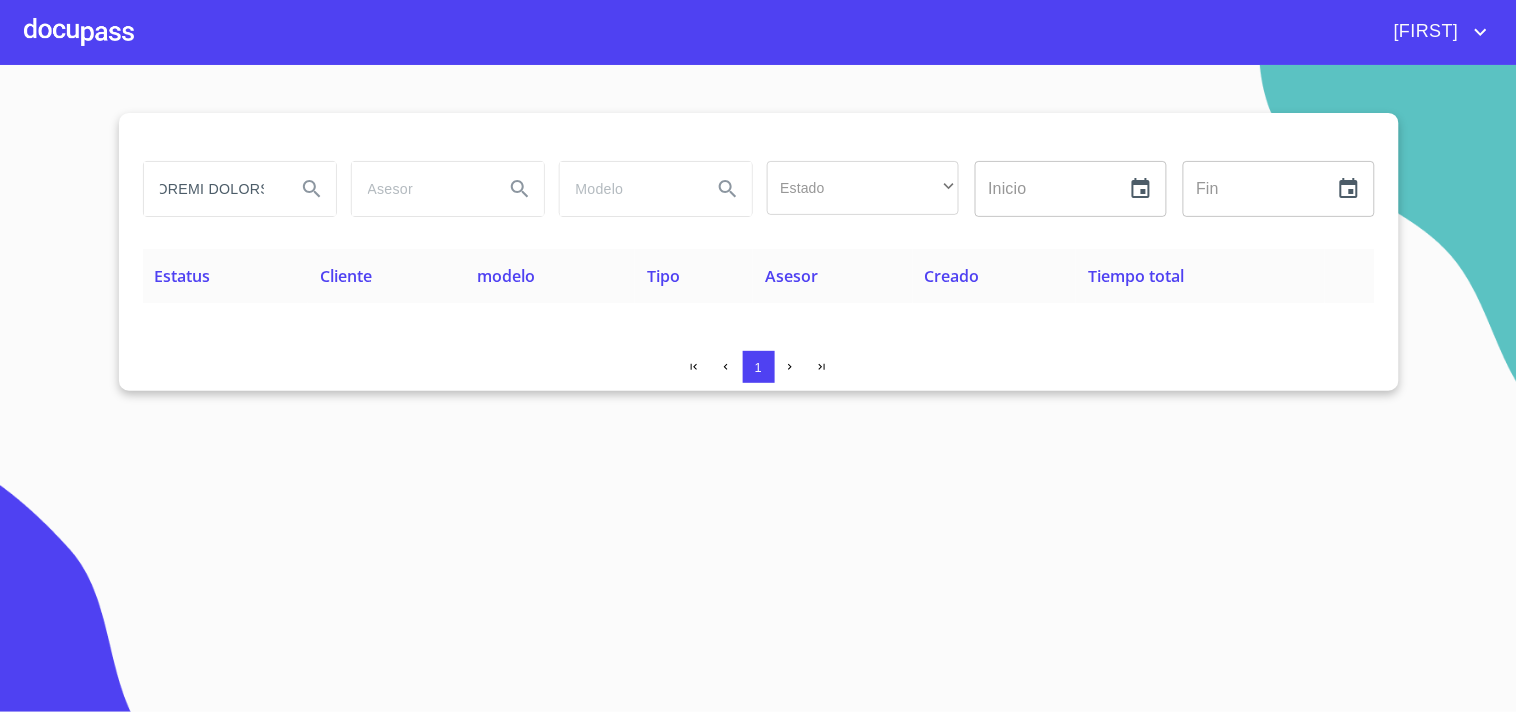 scroll, scrollTop: 0, scrollLeft: 22, axis: horizontal 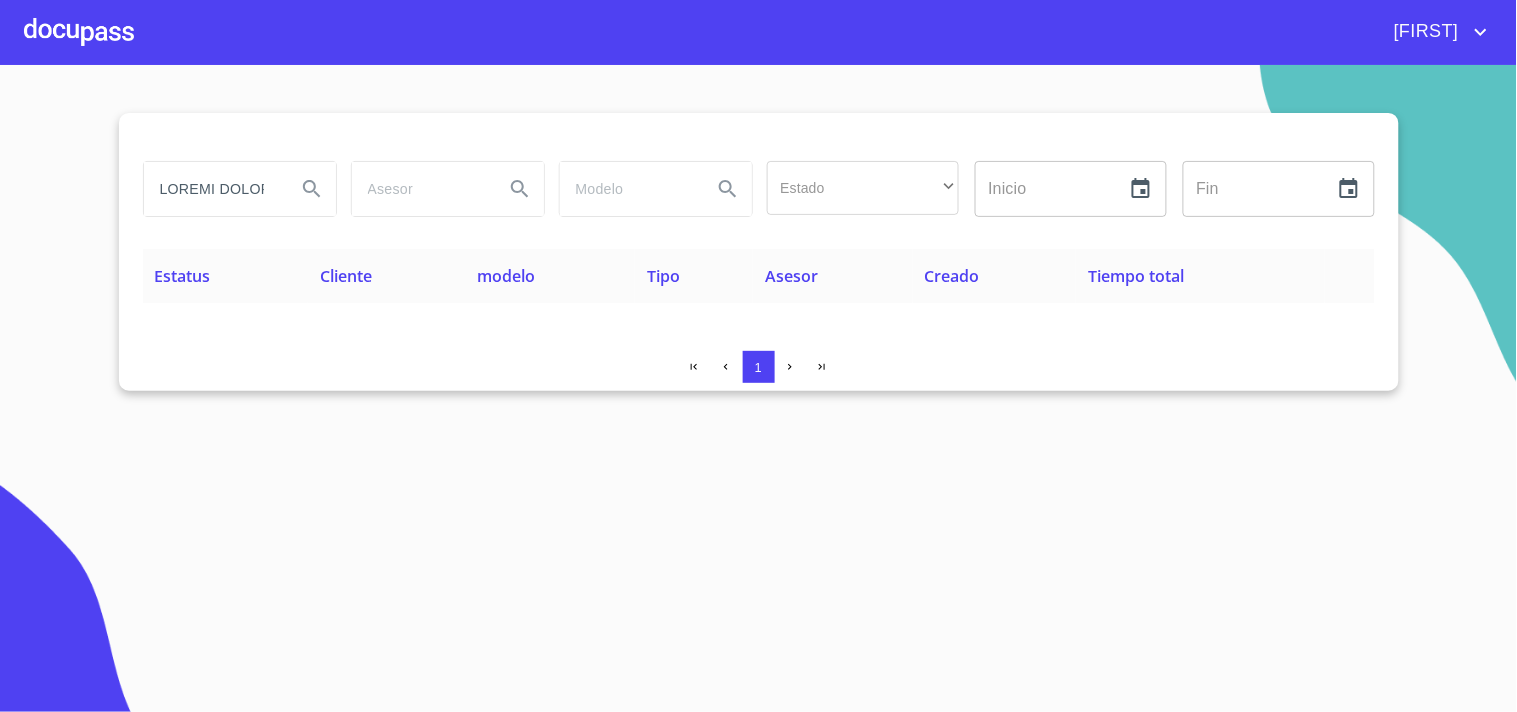 drag, startPoint x: 282, startPoint y: 191, endPoint x: 0, endPoint y: 292, distance: 299.54132 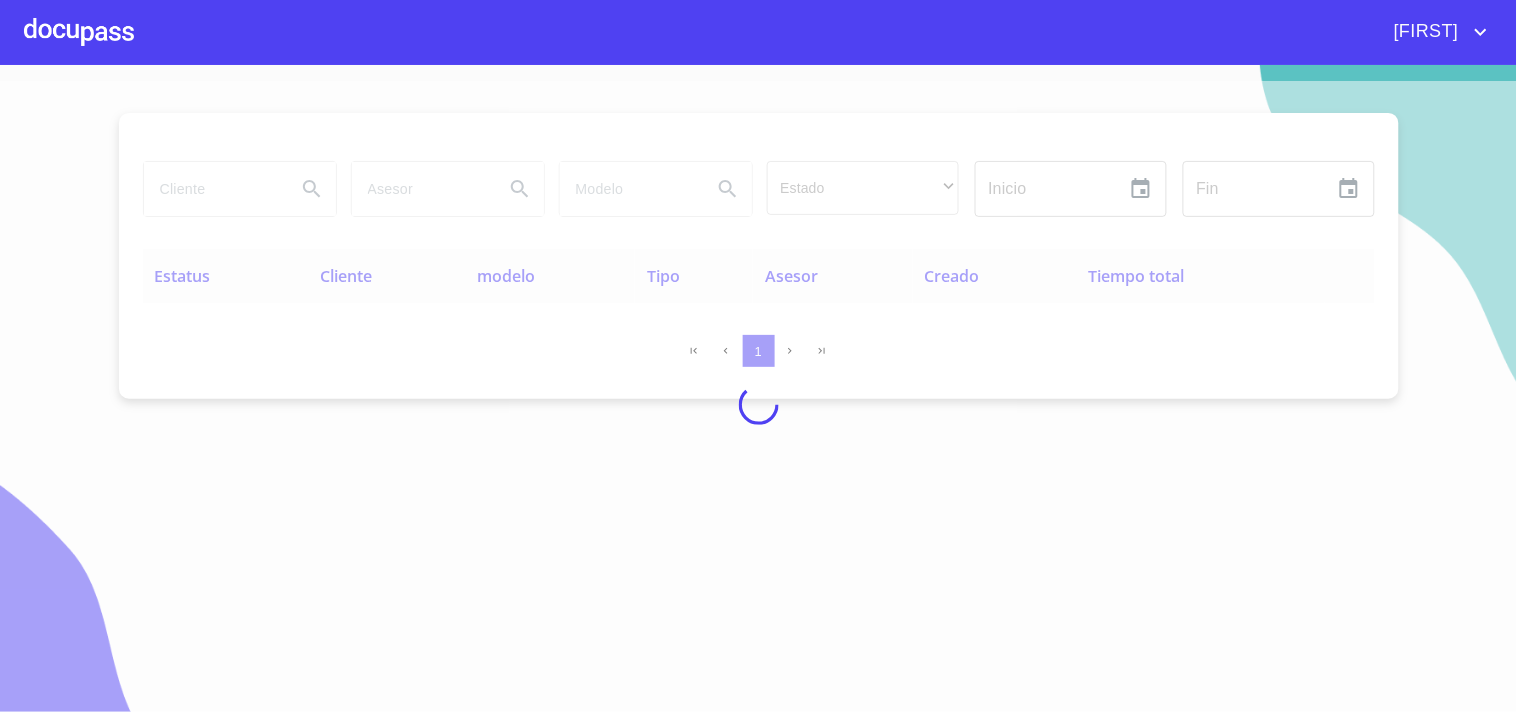 click at bounding box center (758, 404) 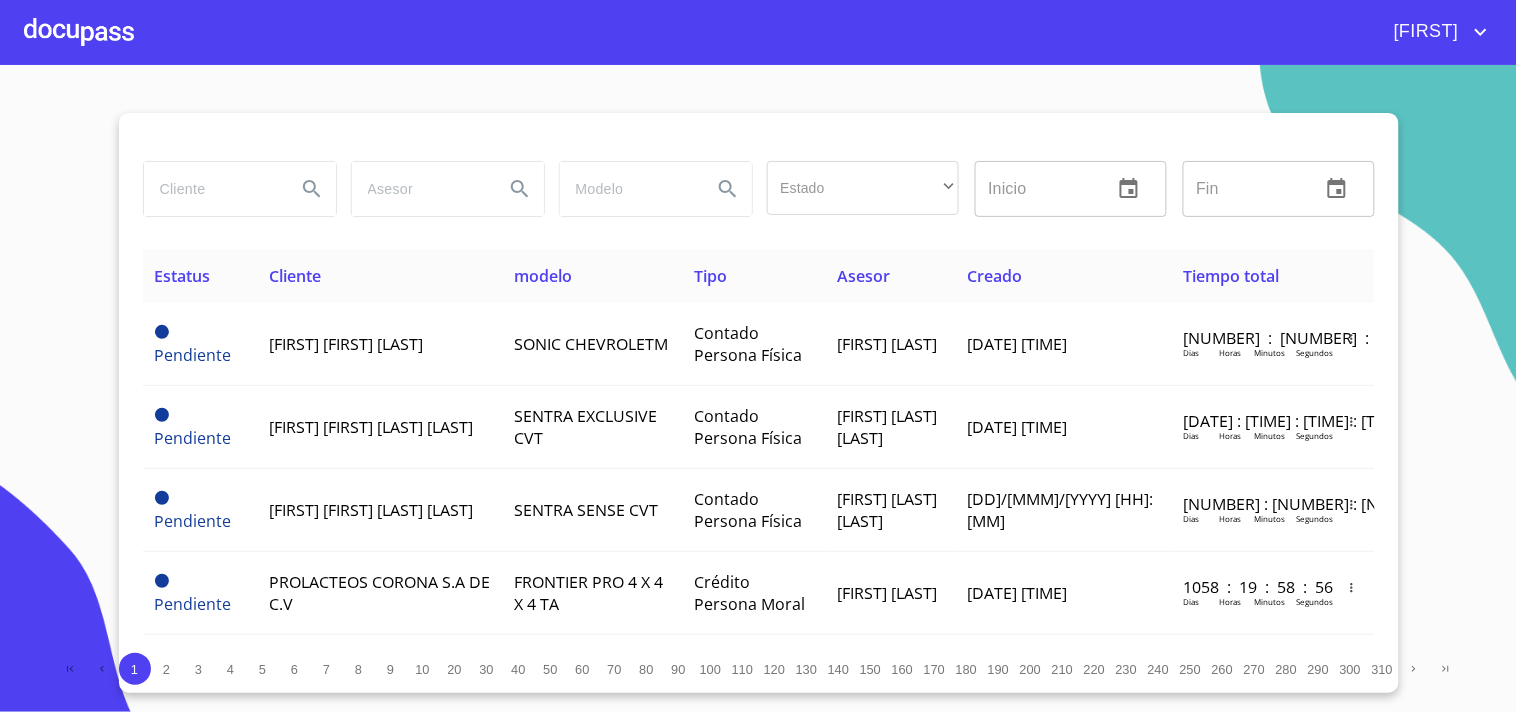 click at bounding box center (212, 189) 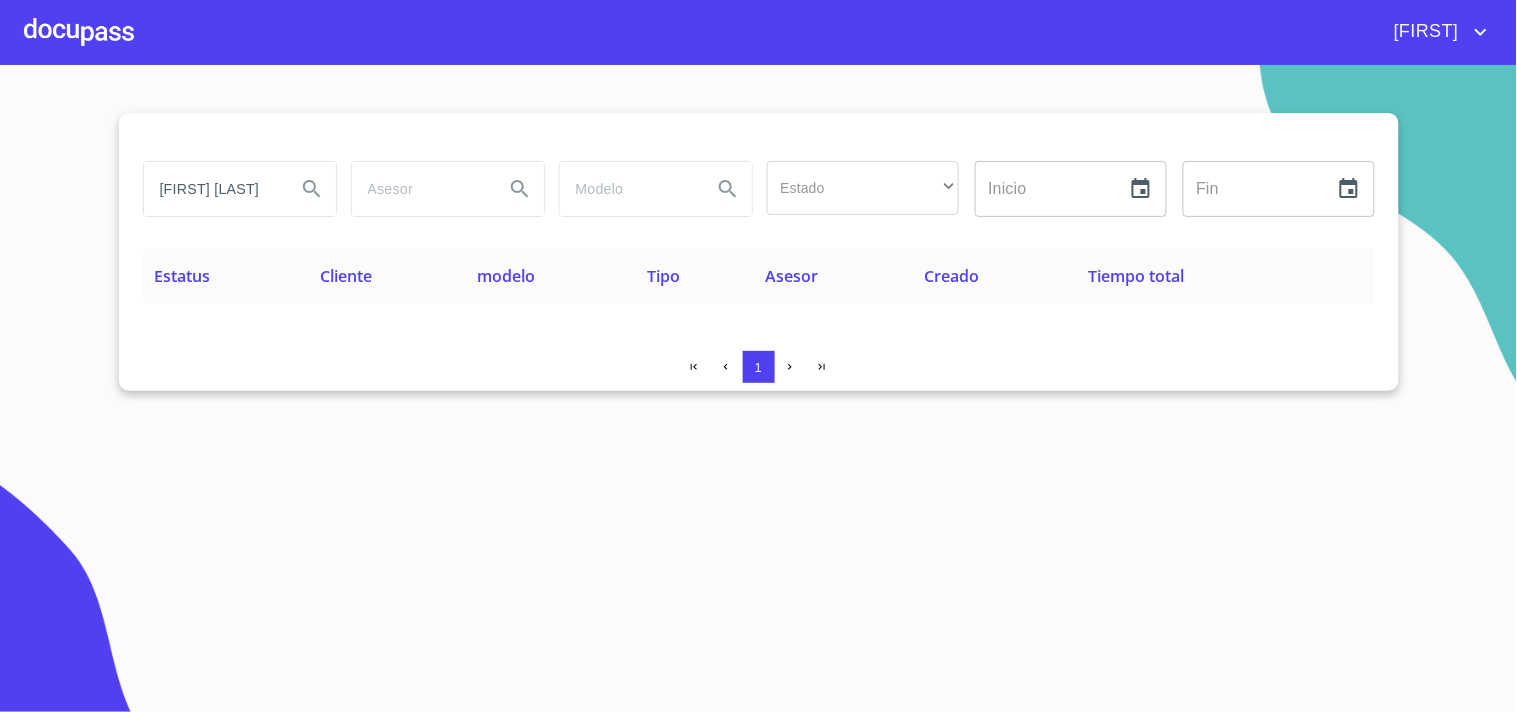 drag, startPoint x: 276, startPoint y: 196, endPoint x: 0, endPoint y: 256, distance: 282.44644 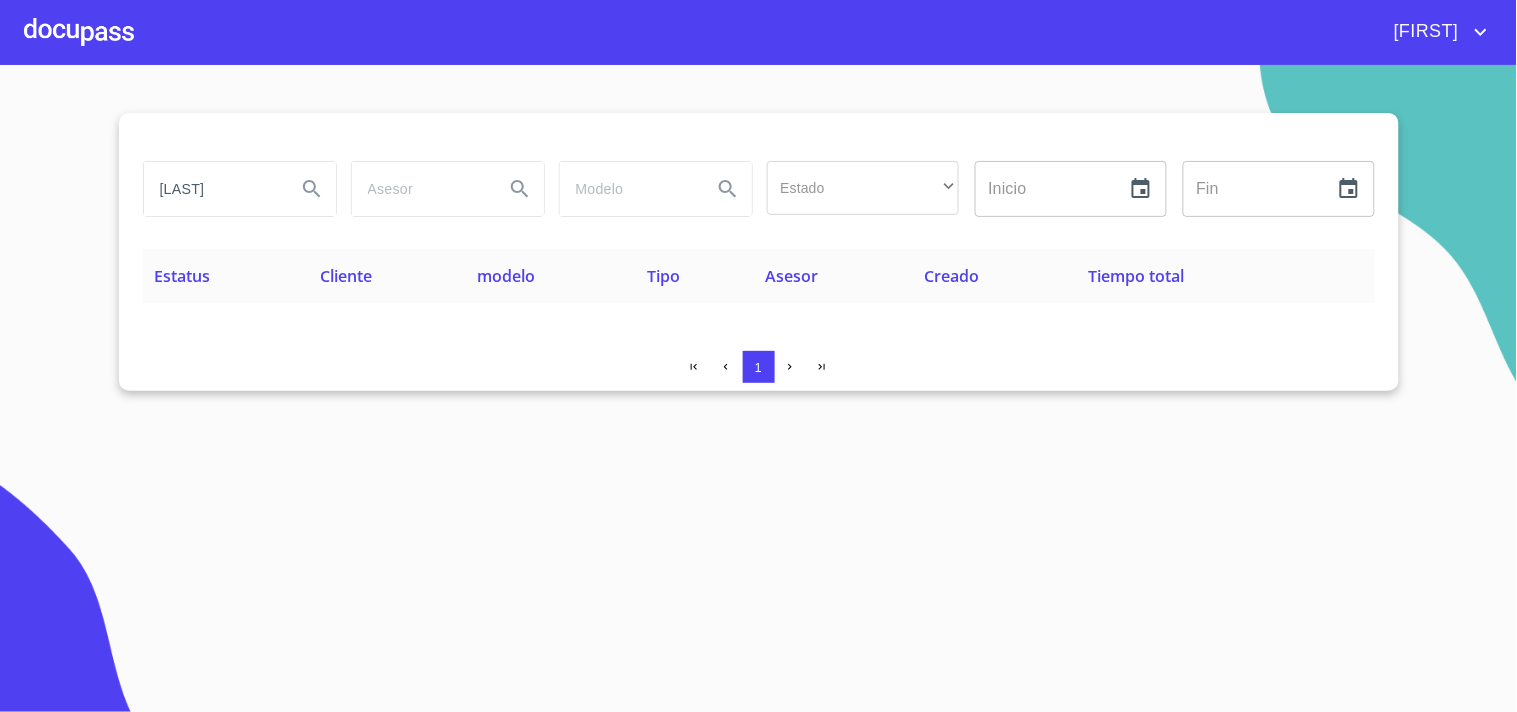 type on "[LAST]" 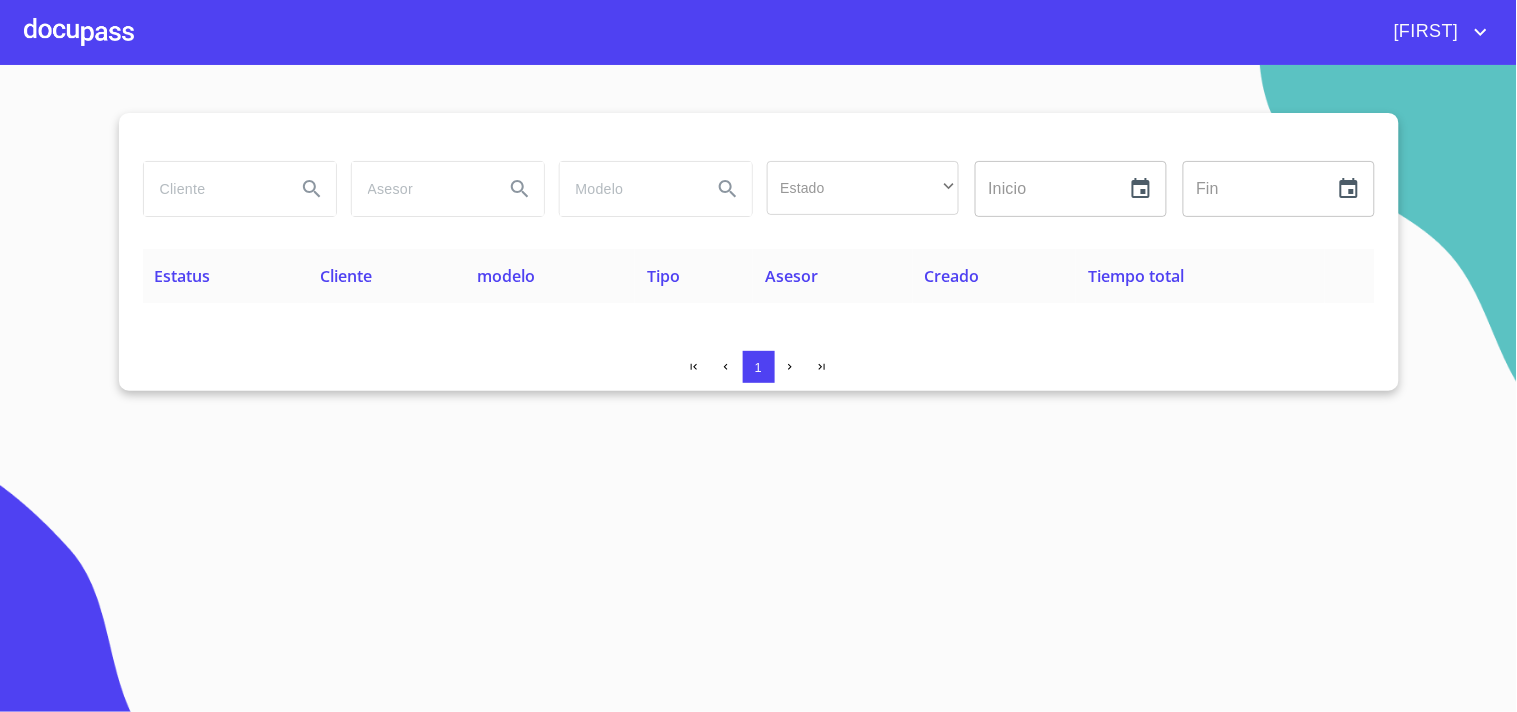 type 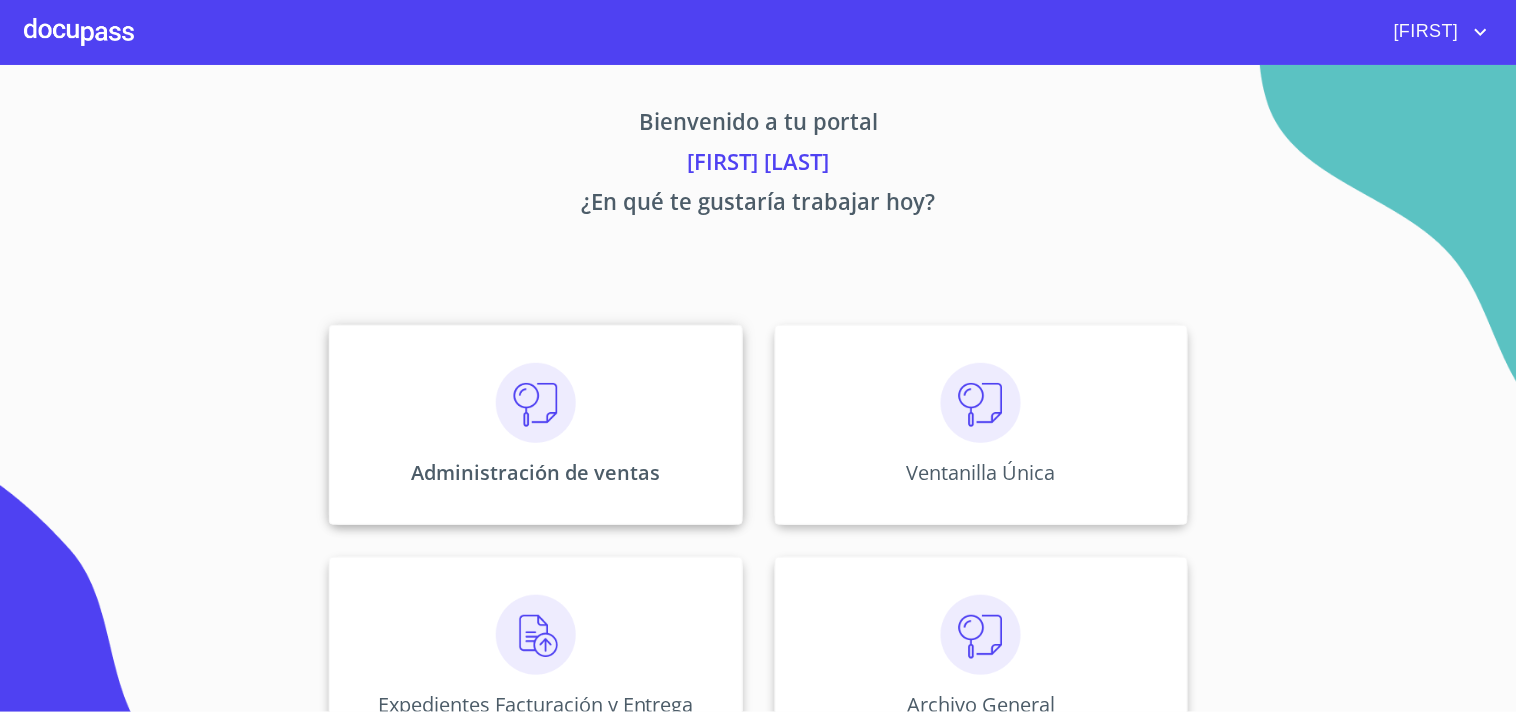 click on "Administración de ventas" at bounding box center [535, 425] 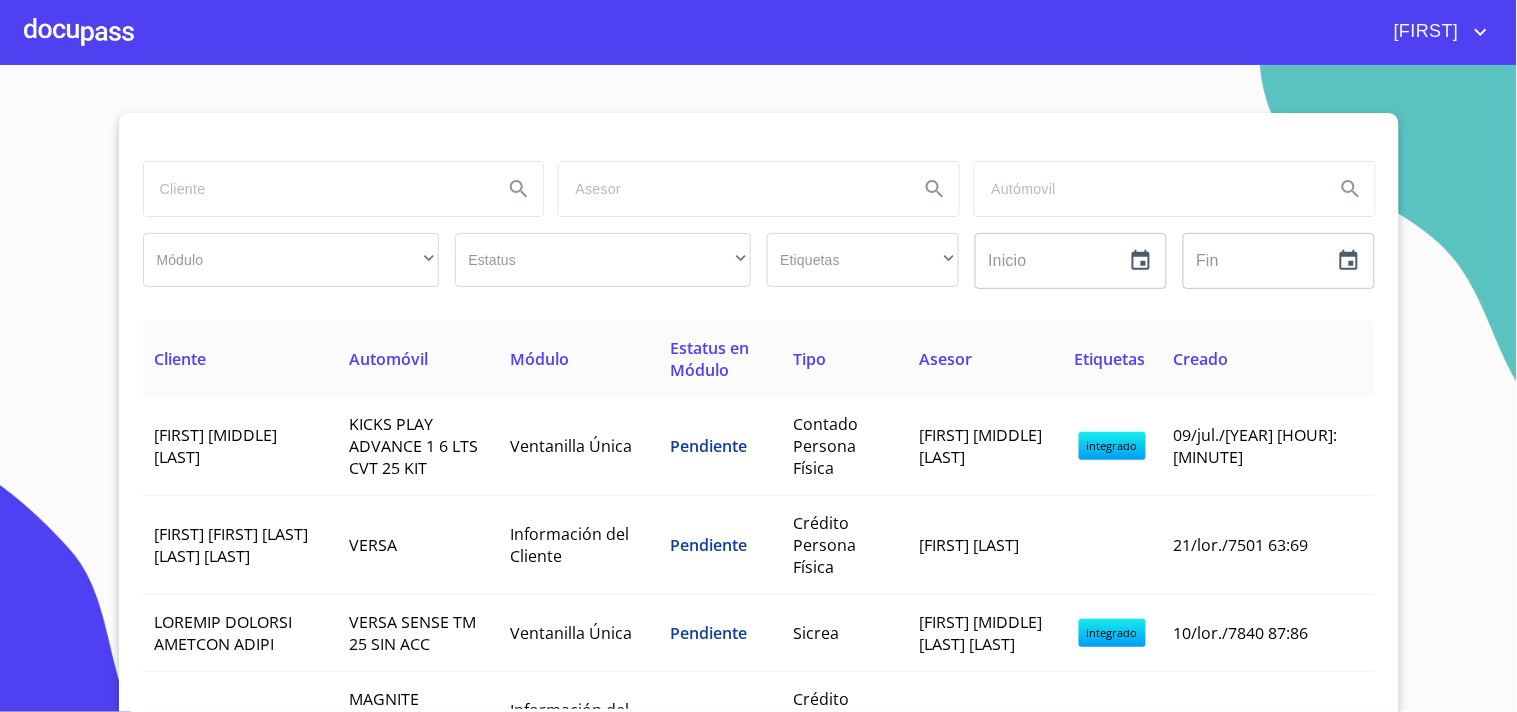 click at bounding box center [316, 189] 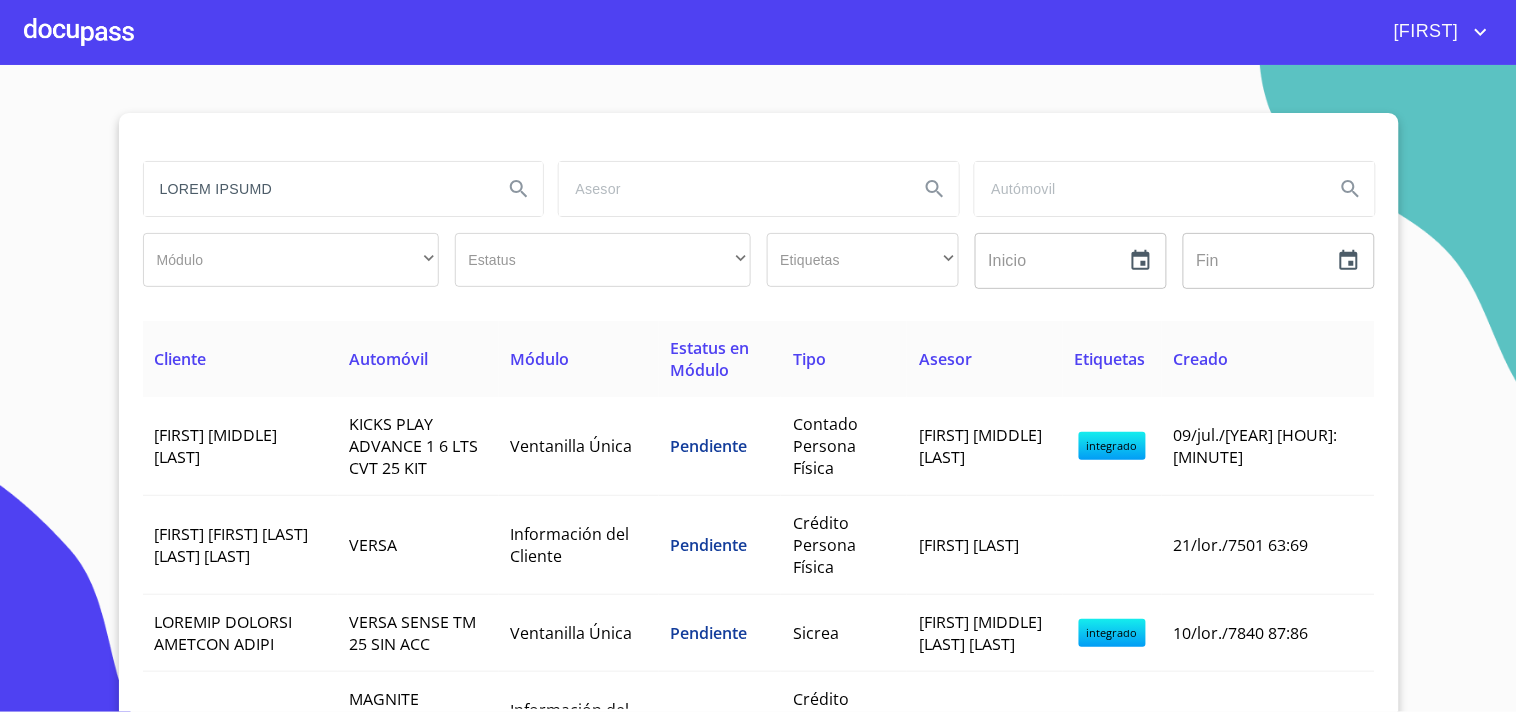 type on "LOREM IPSUMD" 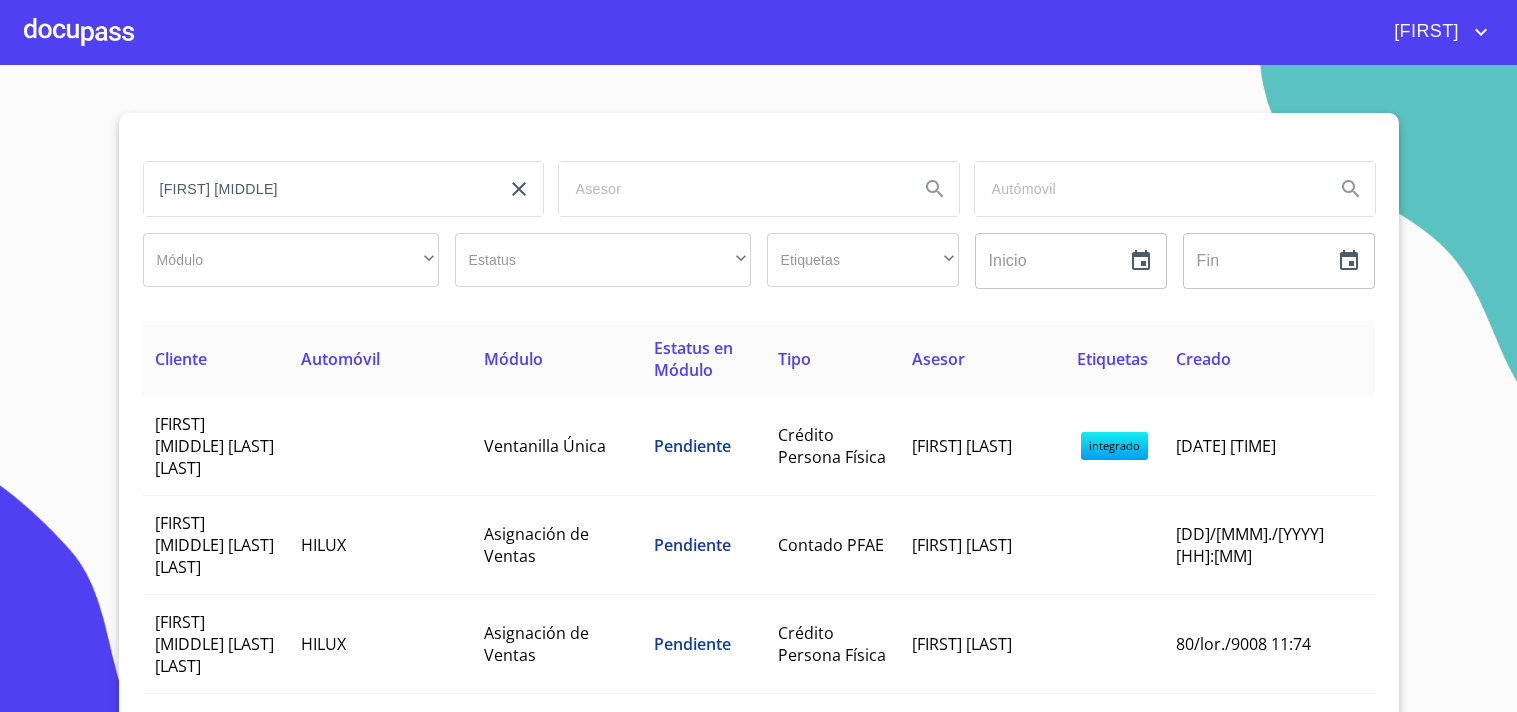 scroll, scrollTop: 0, scrollLeft: 0, axis: both 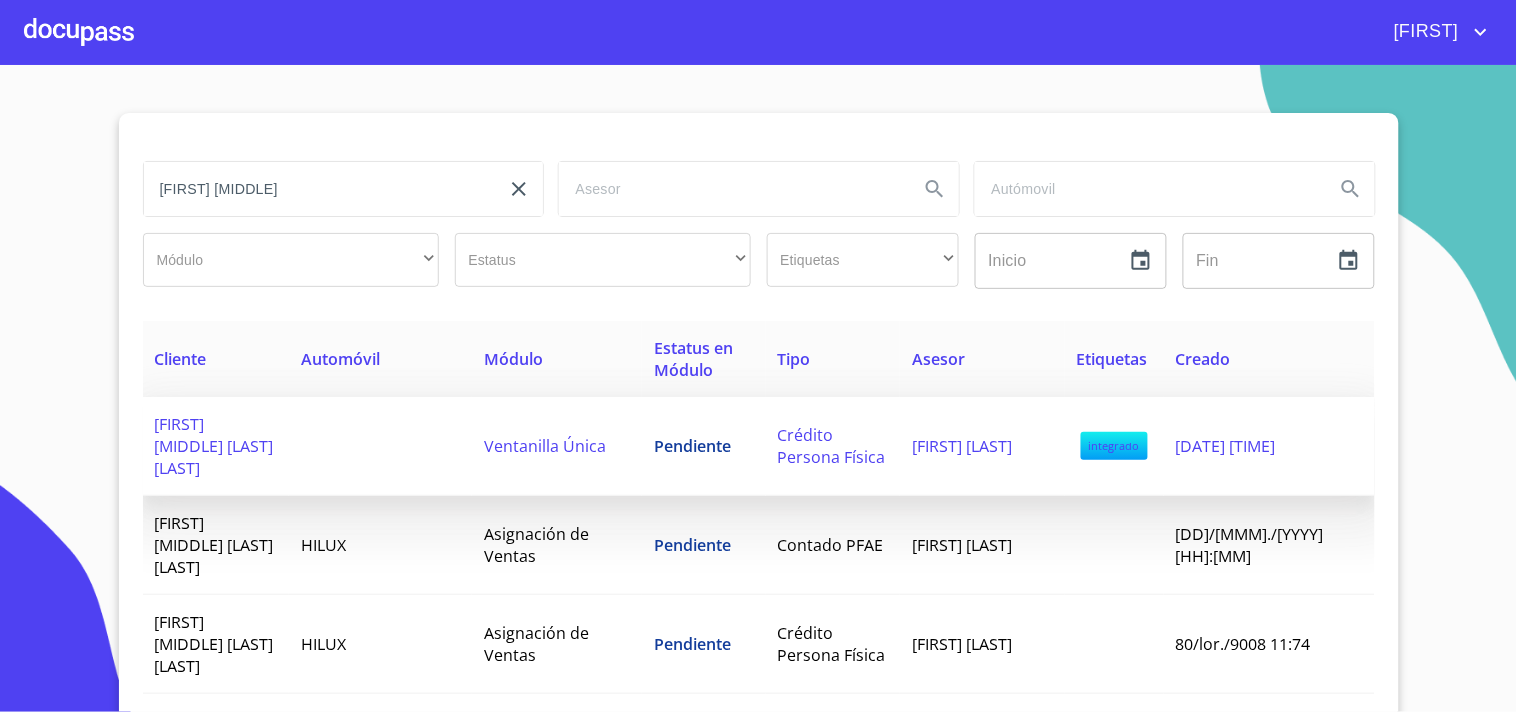 click on "[FIRST] [LAST]" at bounding box center (982, 446) 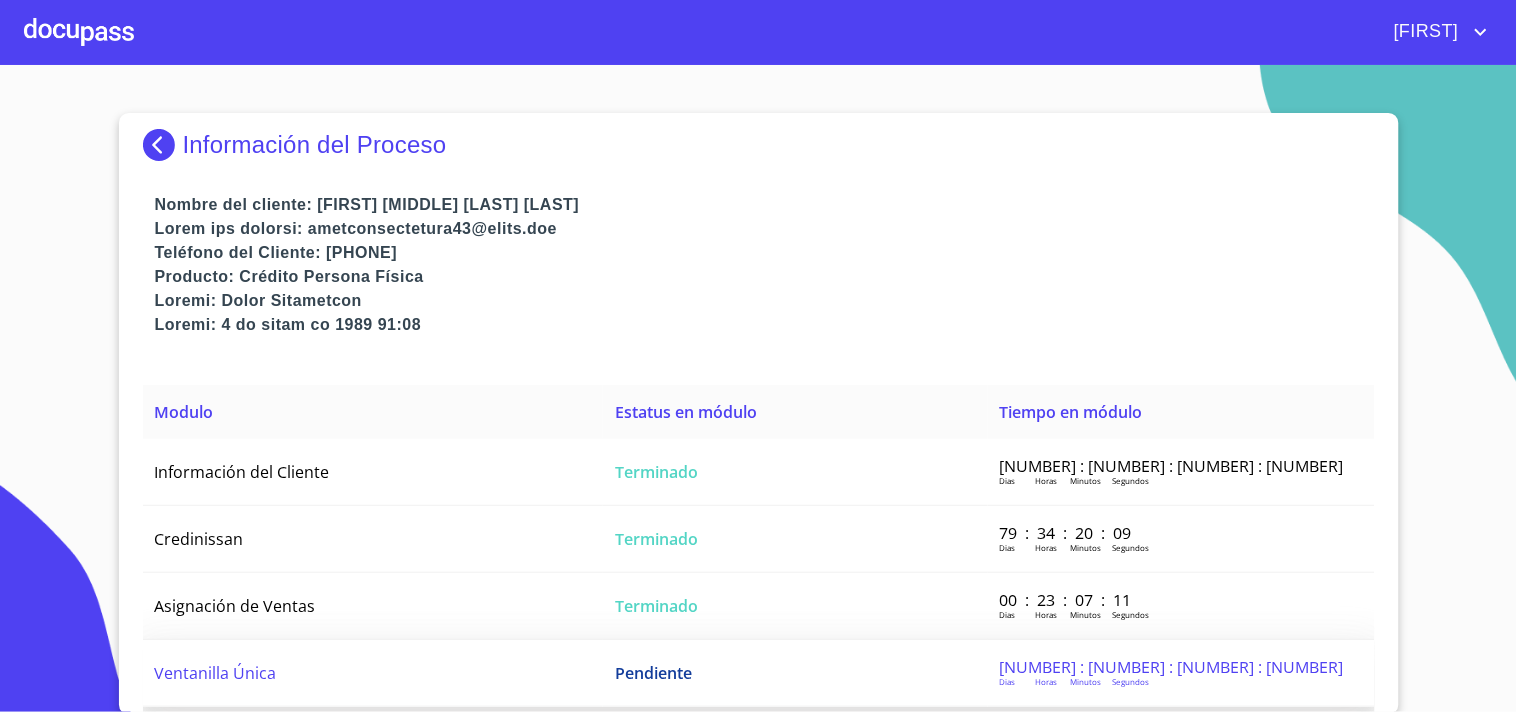 click on "Pendiente" at bounding box center (795, 472) 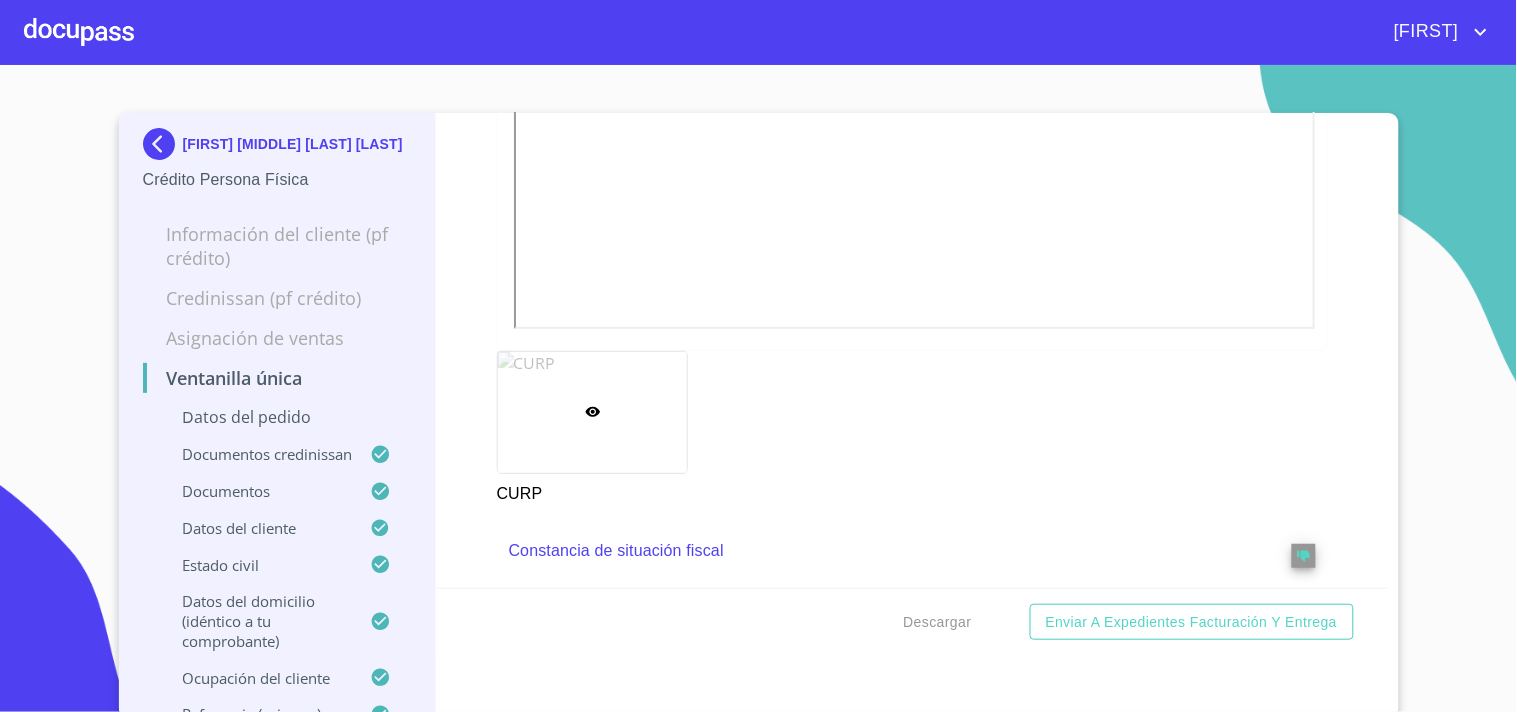 scroll, scrollTop: 1565, scrollLeft: 0, axis: vertical 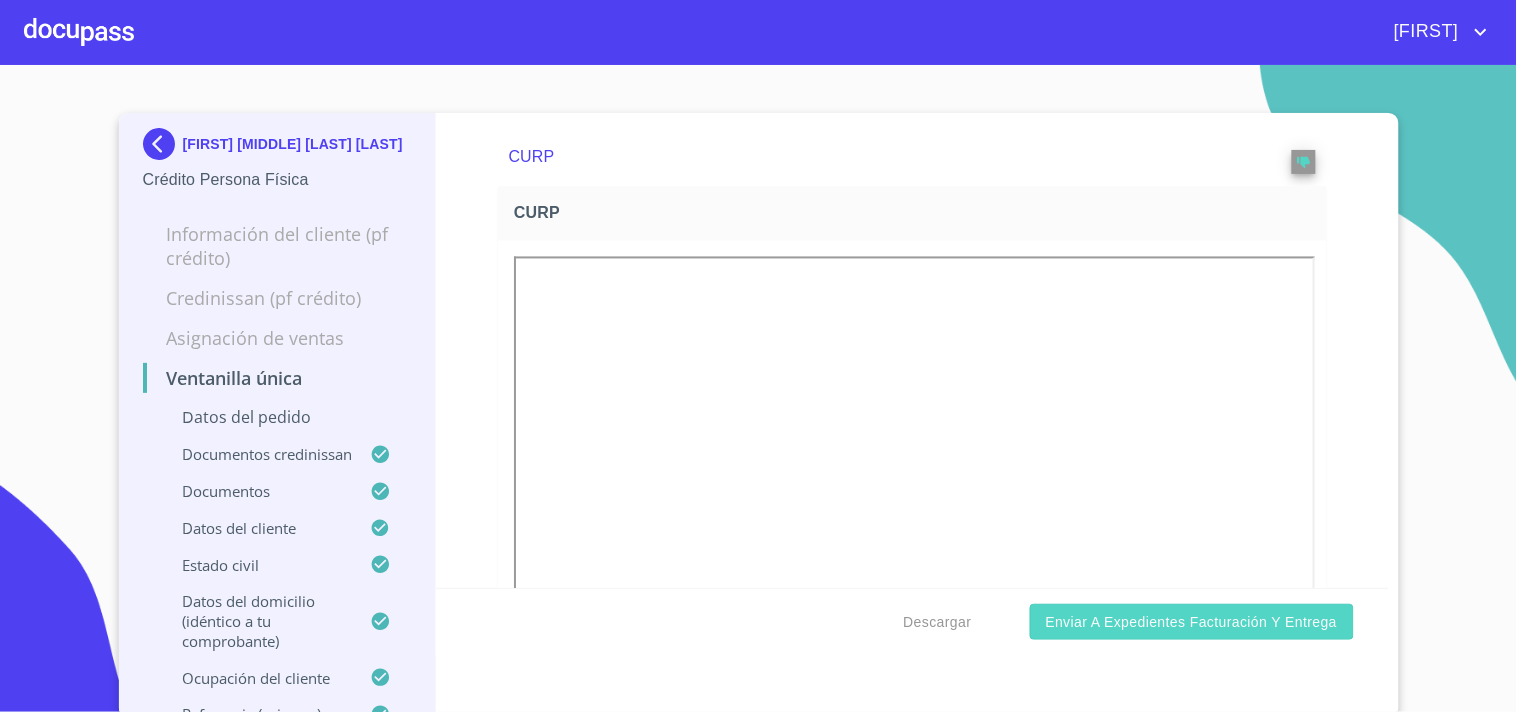 click on "Enviar a Expedientes Facturación y Entrega" at bounding box center (1192, 622) 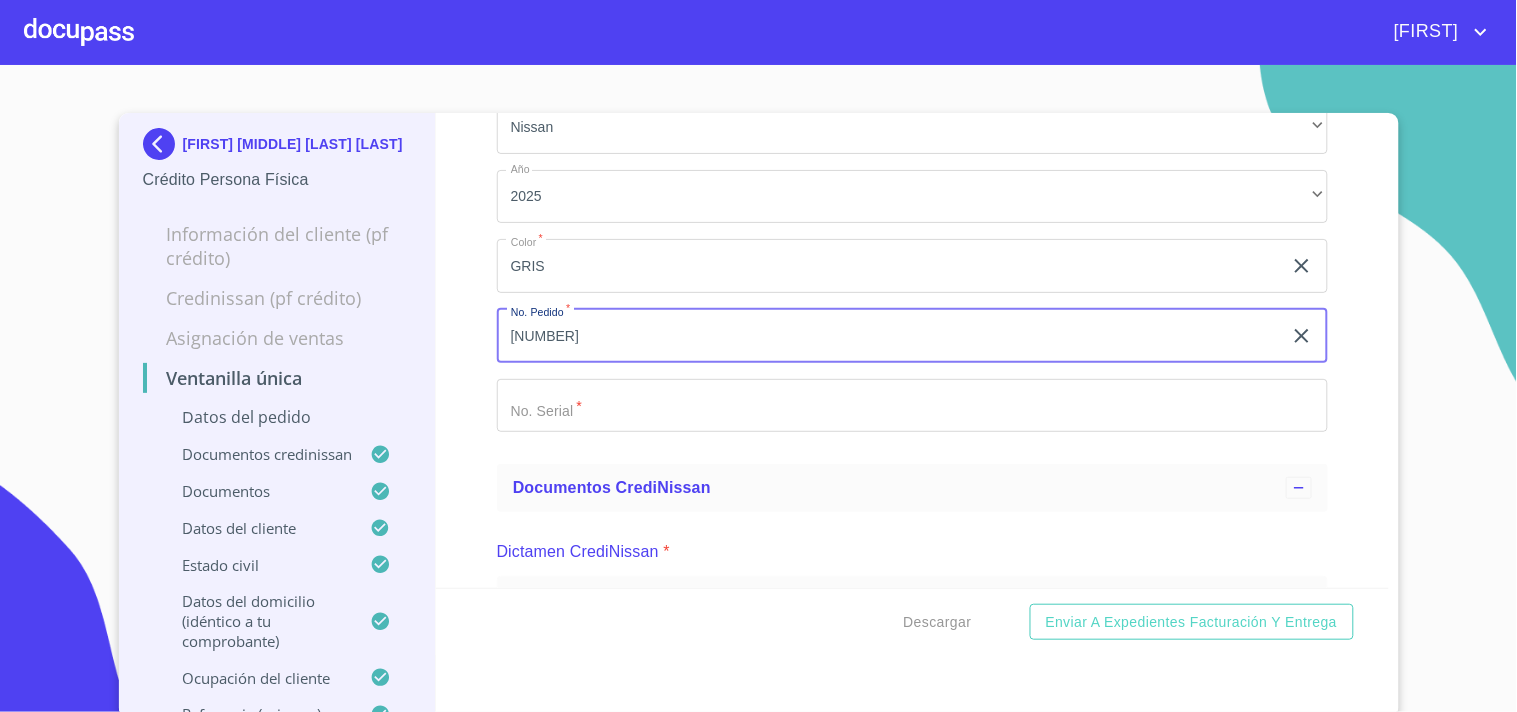 scroll, scrollTop: 111, scrollLeft: 0, axis: vertical 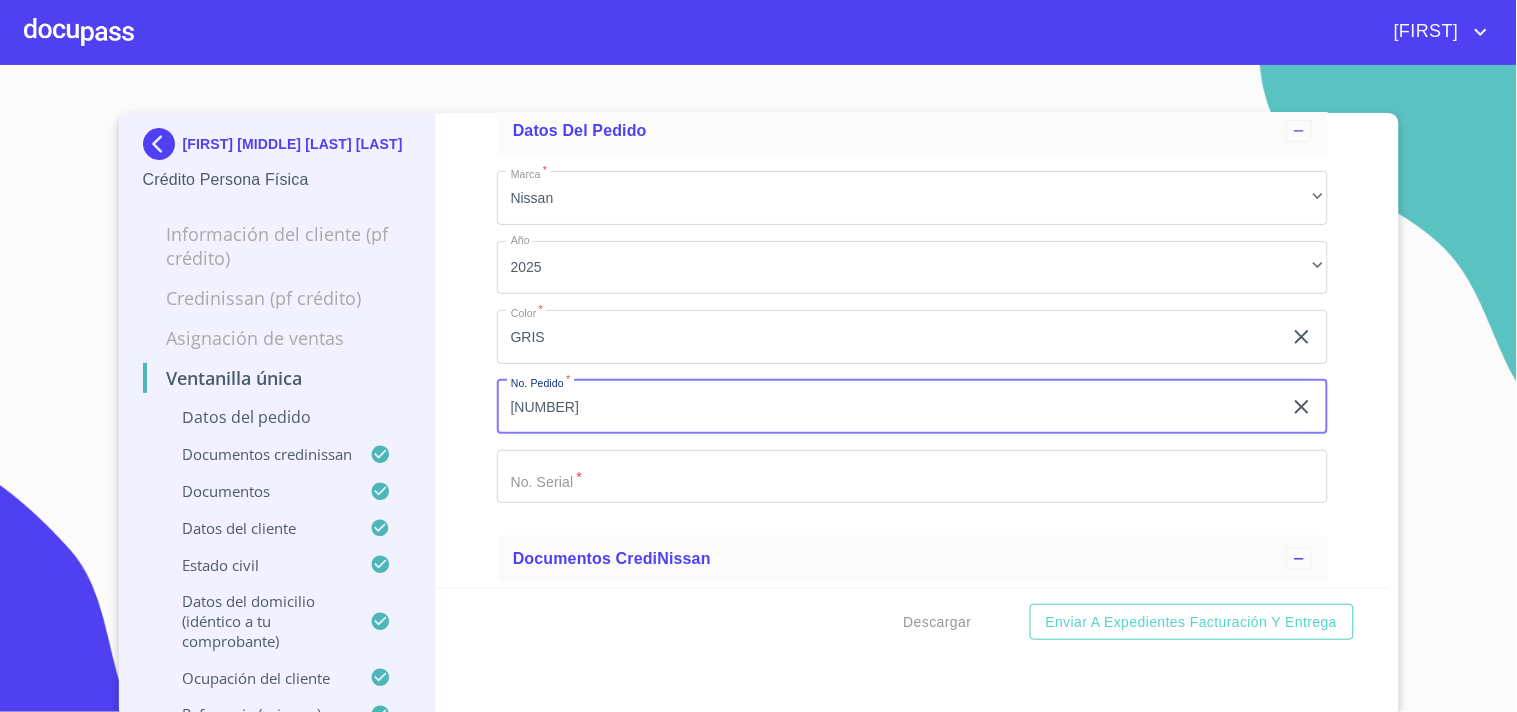 type on "[NUMBER]" 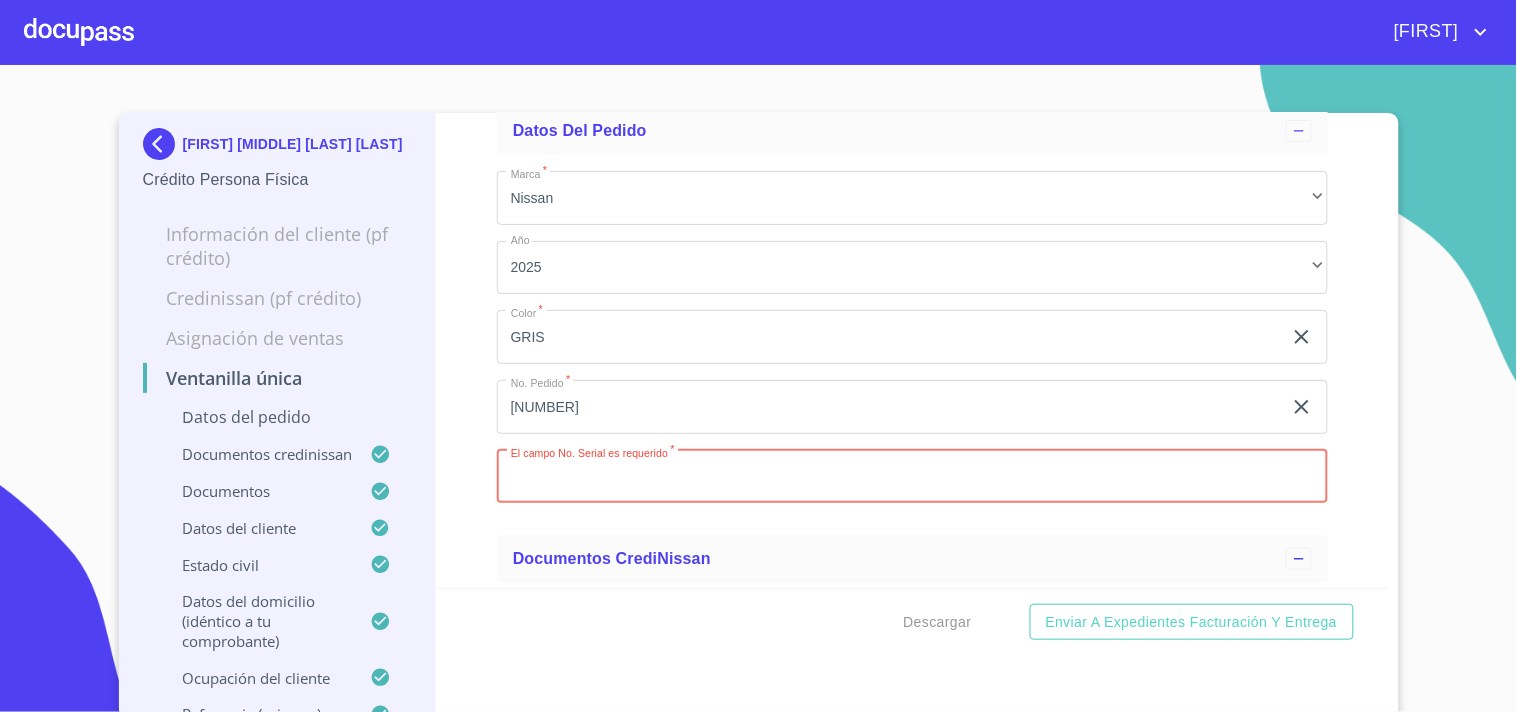 paste on "3L6IP0DO2SI311565" 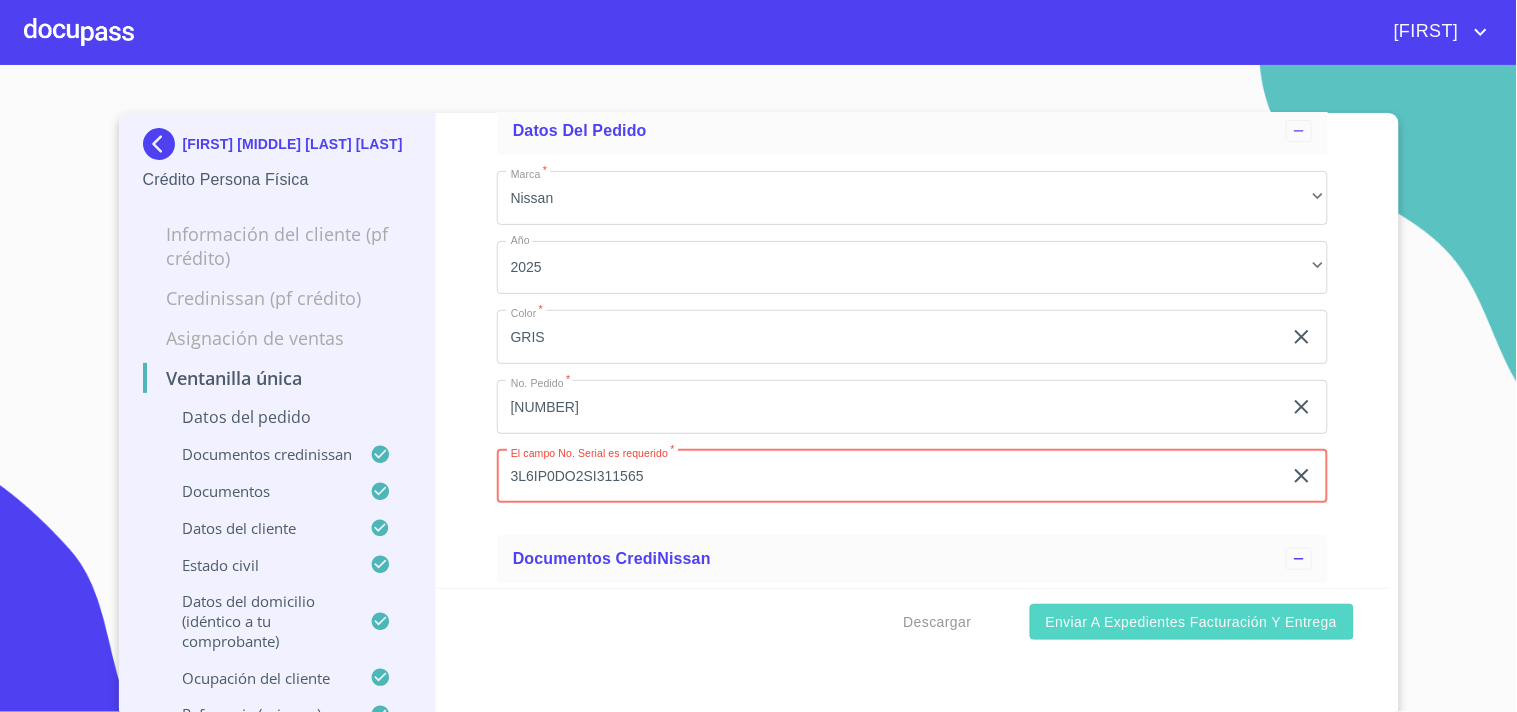 type on "3L6IP0DO2SI311565" 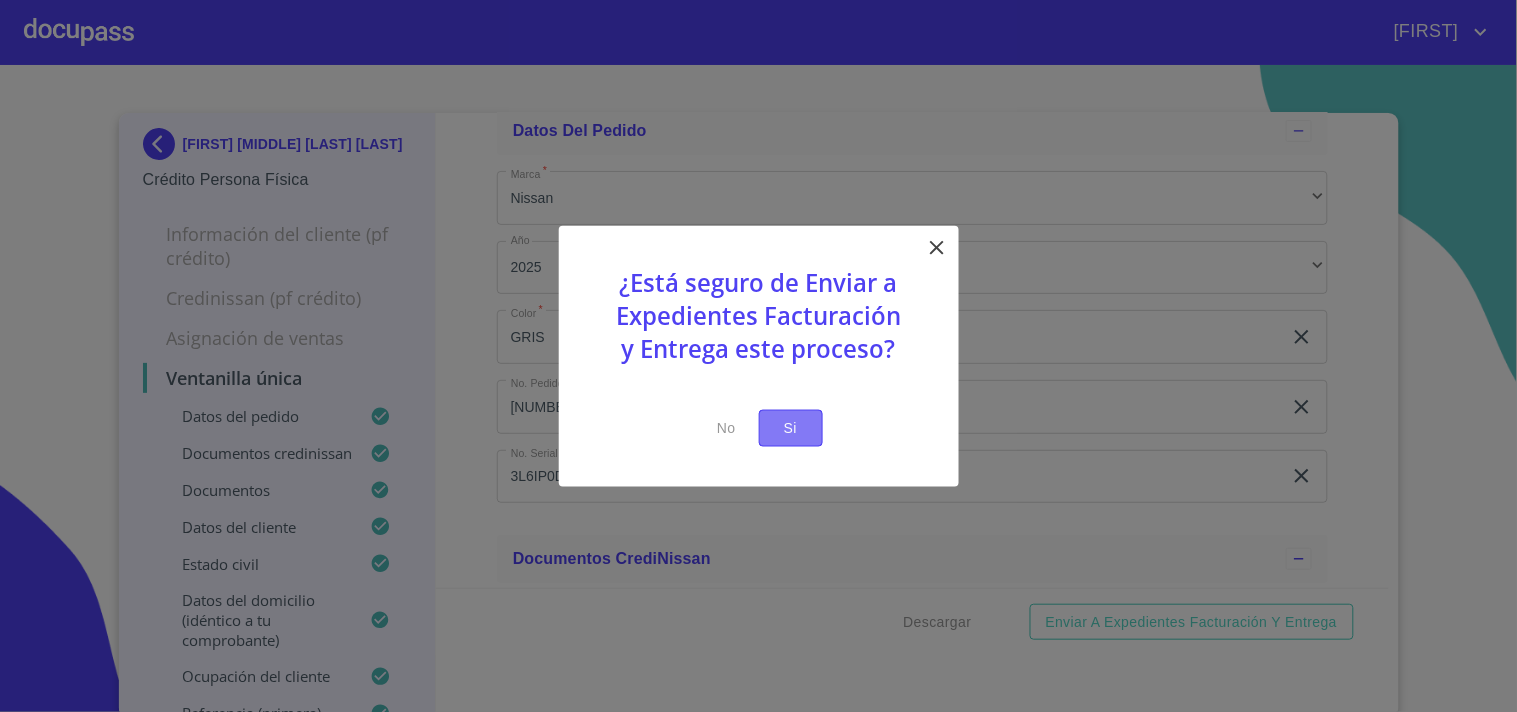 click on "Si" at bounding box center [791, 428] 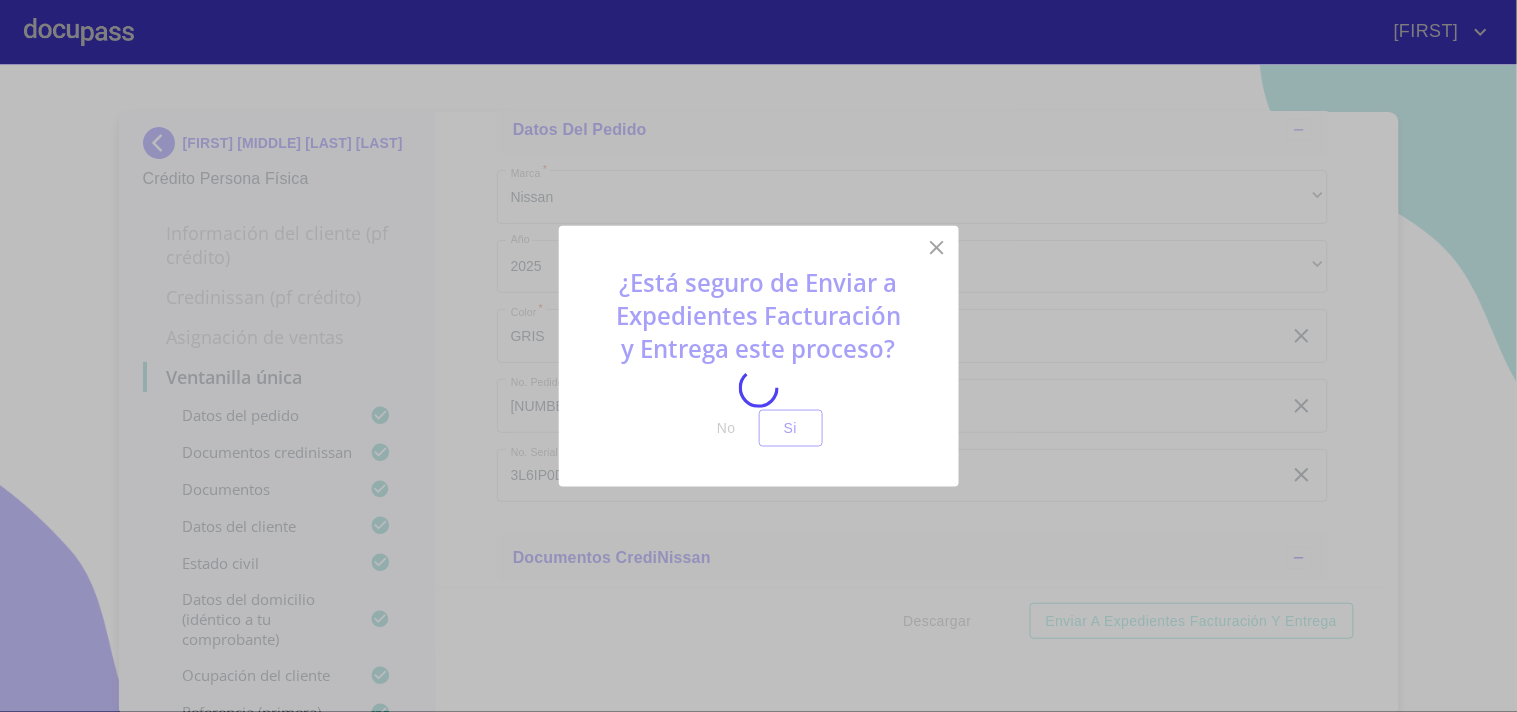 scroll, scrollTop: 0, scrollLeft: 0, axis: both 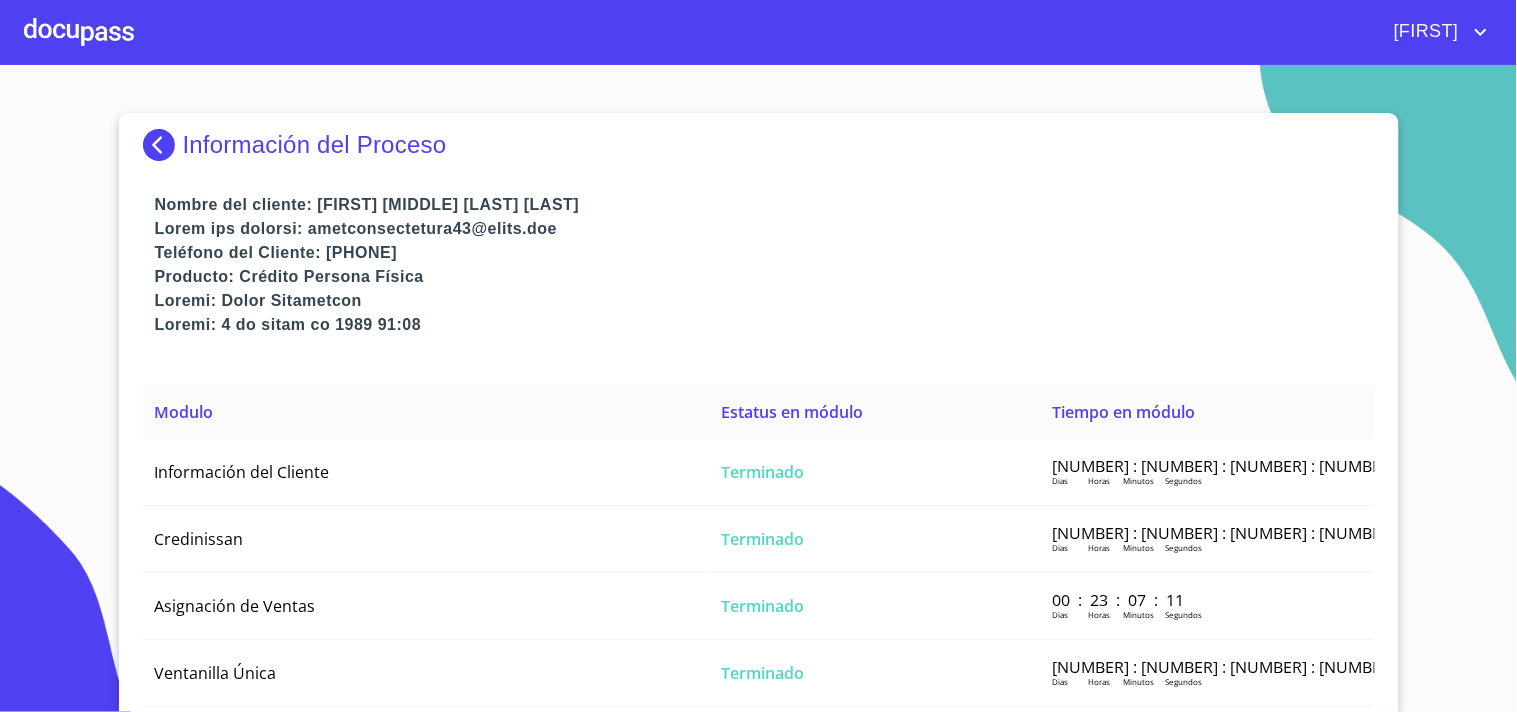 click at bounding box center [79, 32] 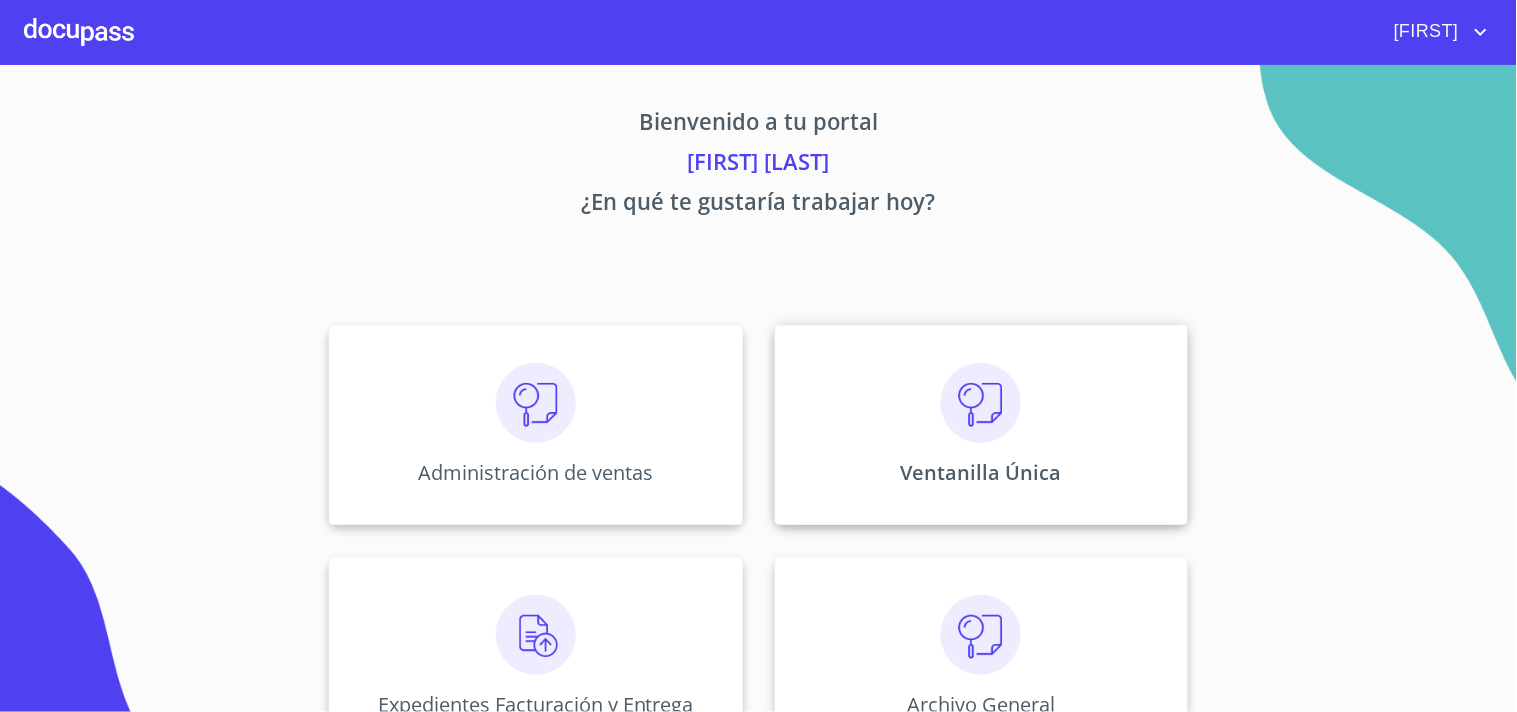 click on "Ventanilla Única" at bounding box center (535, 425) 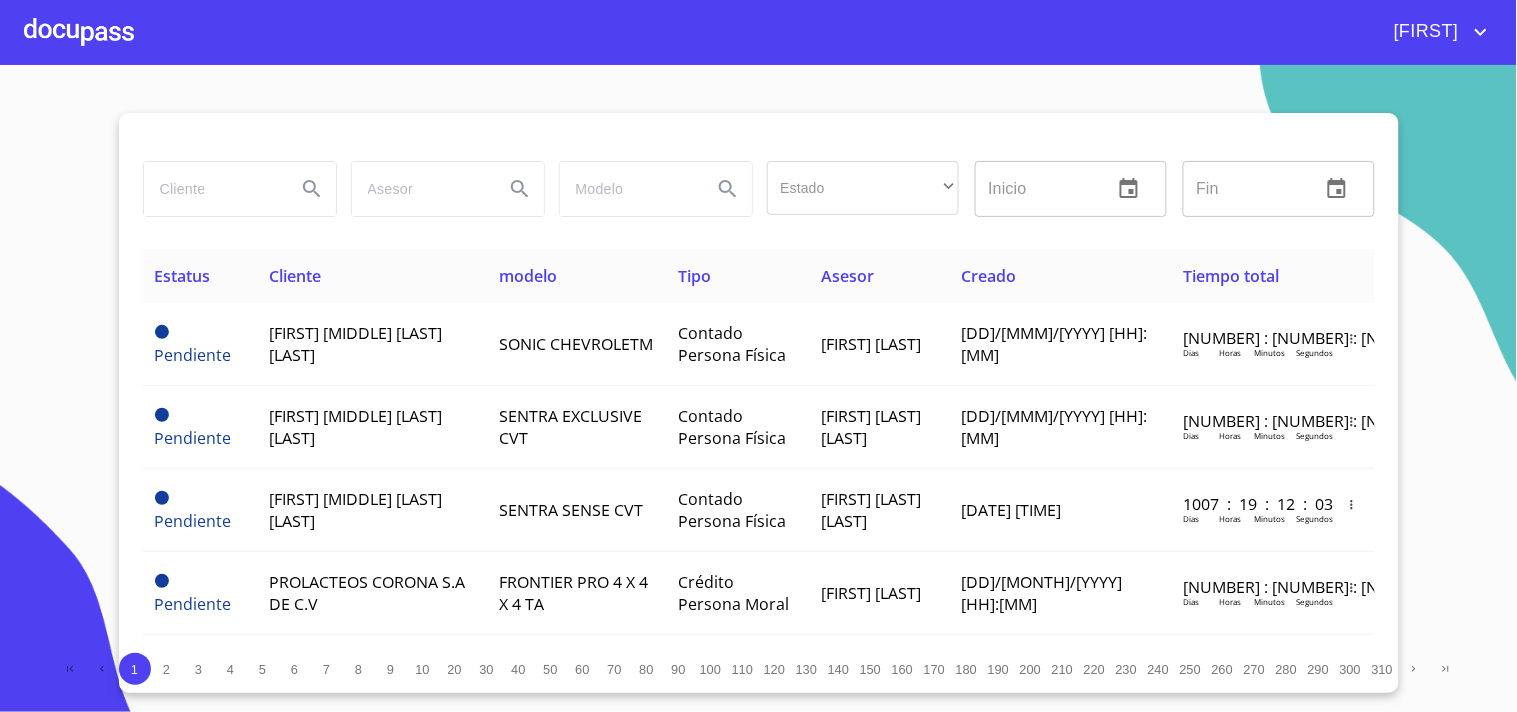 click at bounding box center [212, 189] 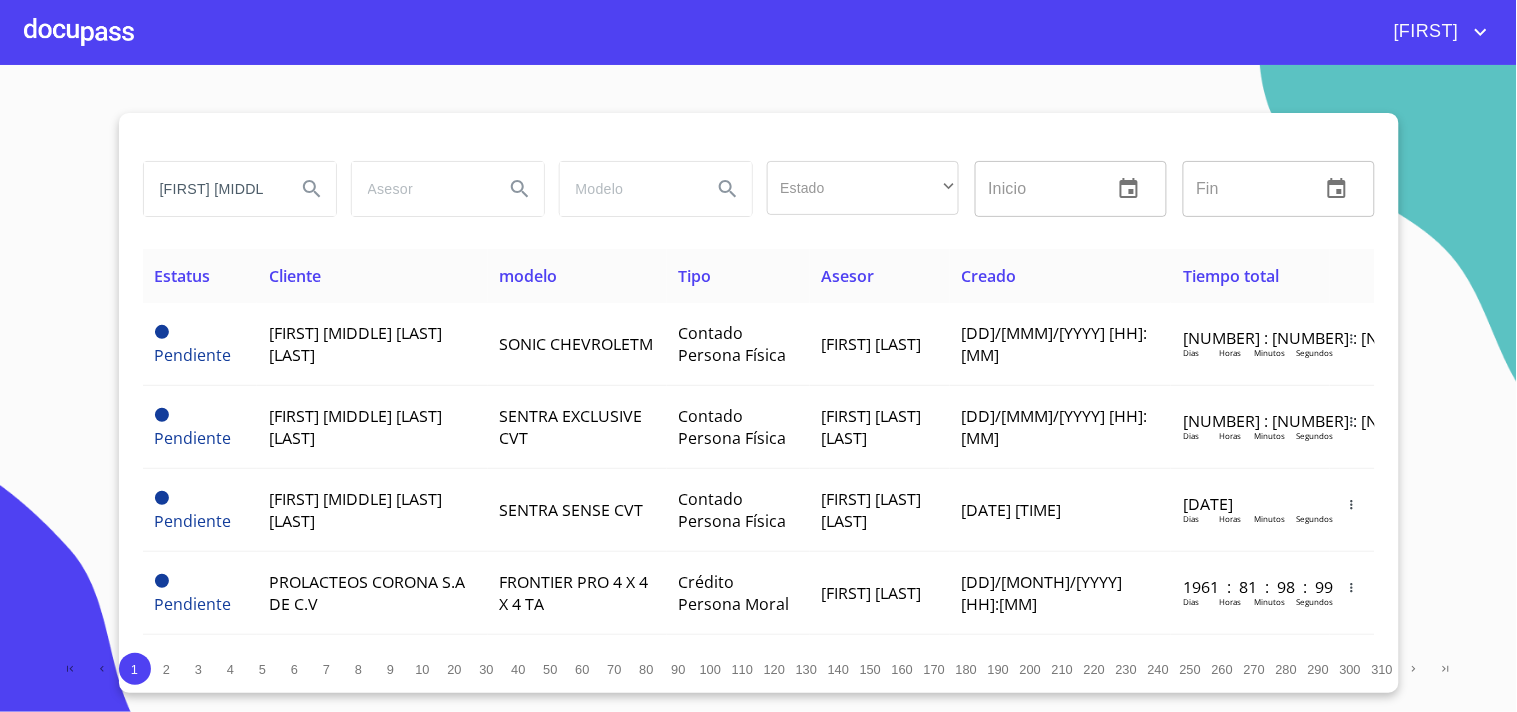 type on "[FIRST] [MIDDLE]" 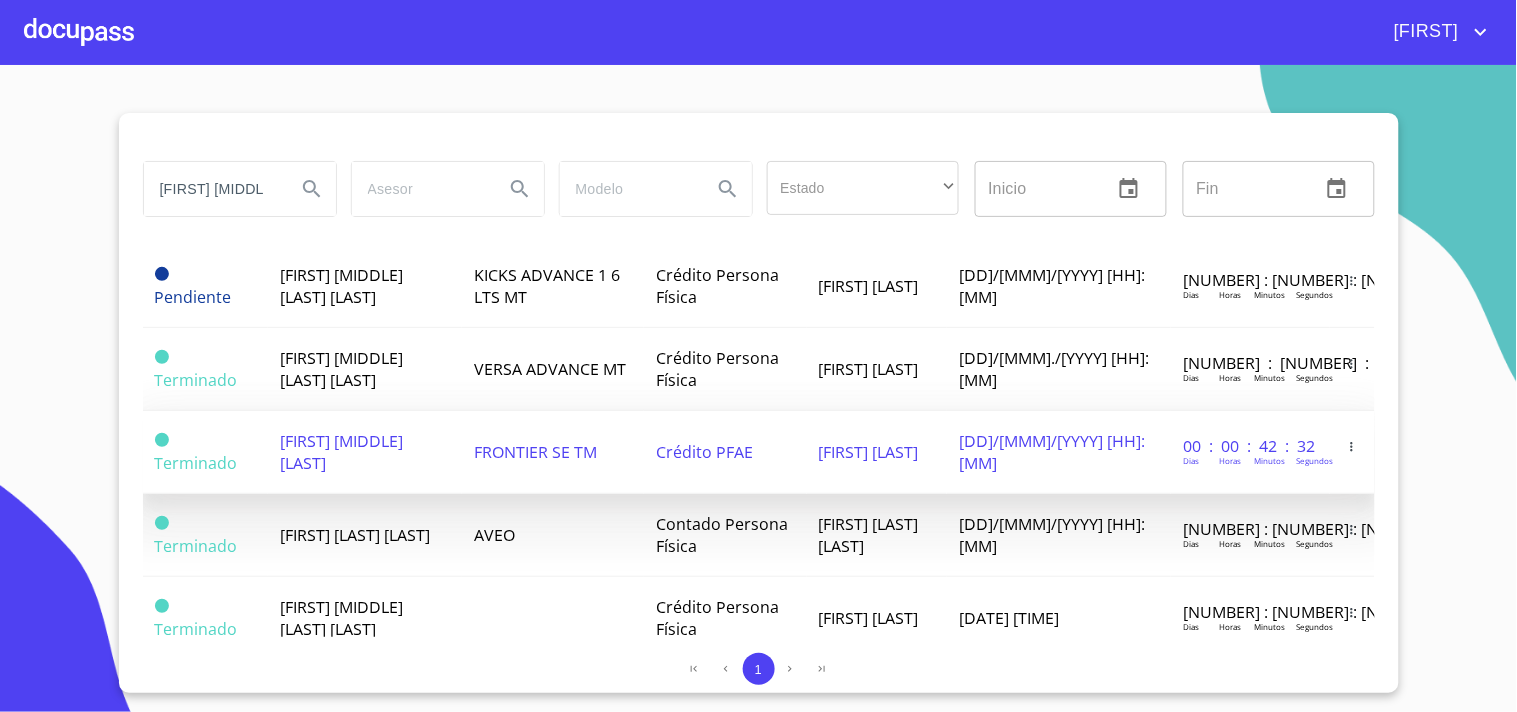 scroll, scrollTop: 112, scrollLeft: 0, axis: vertical 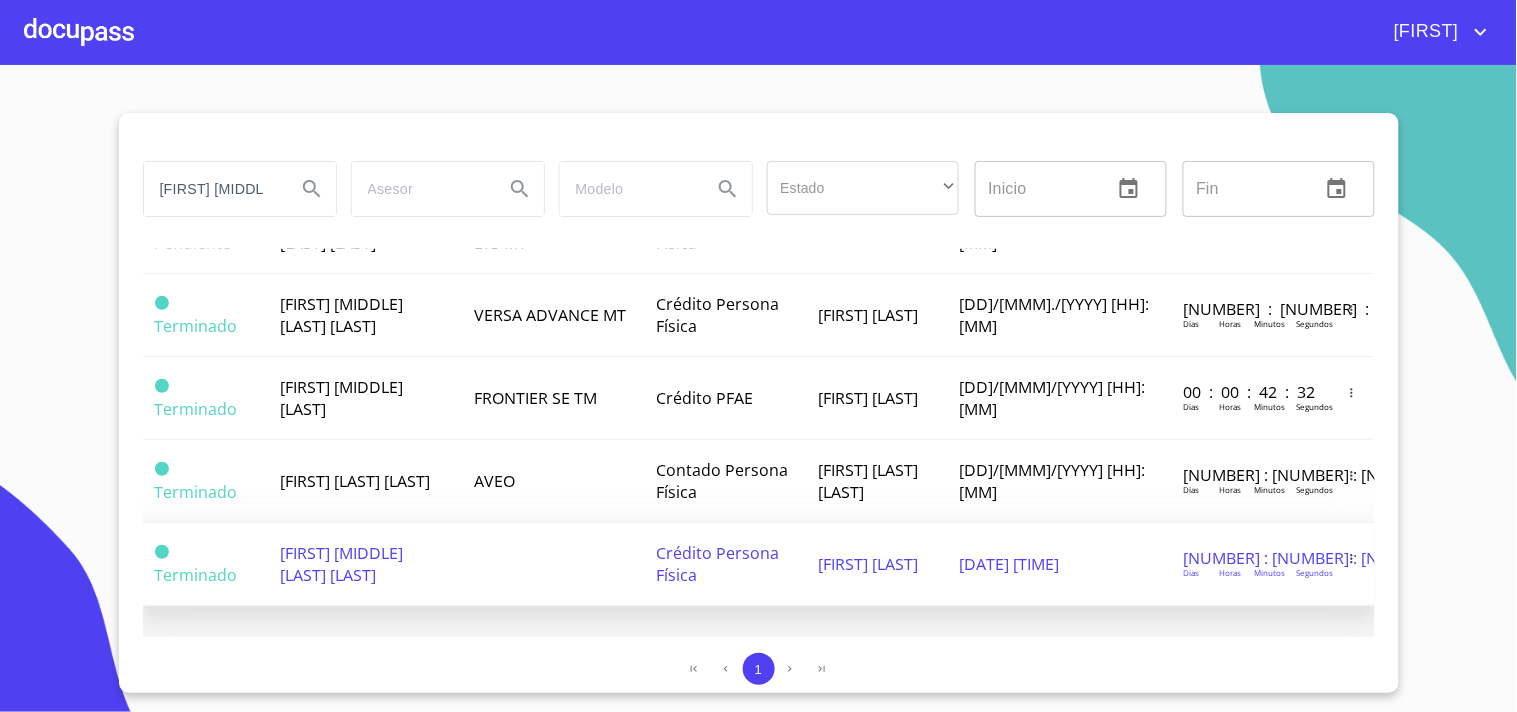 click on "[DATE] [TIME]" at bounding box center [193, 232] 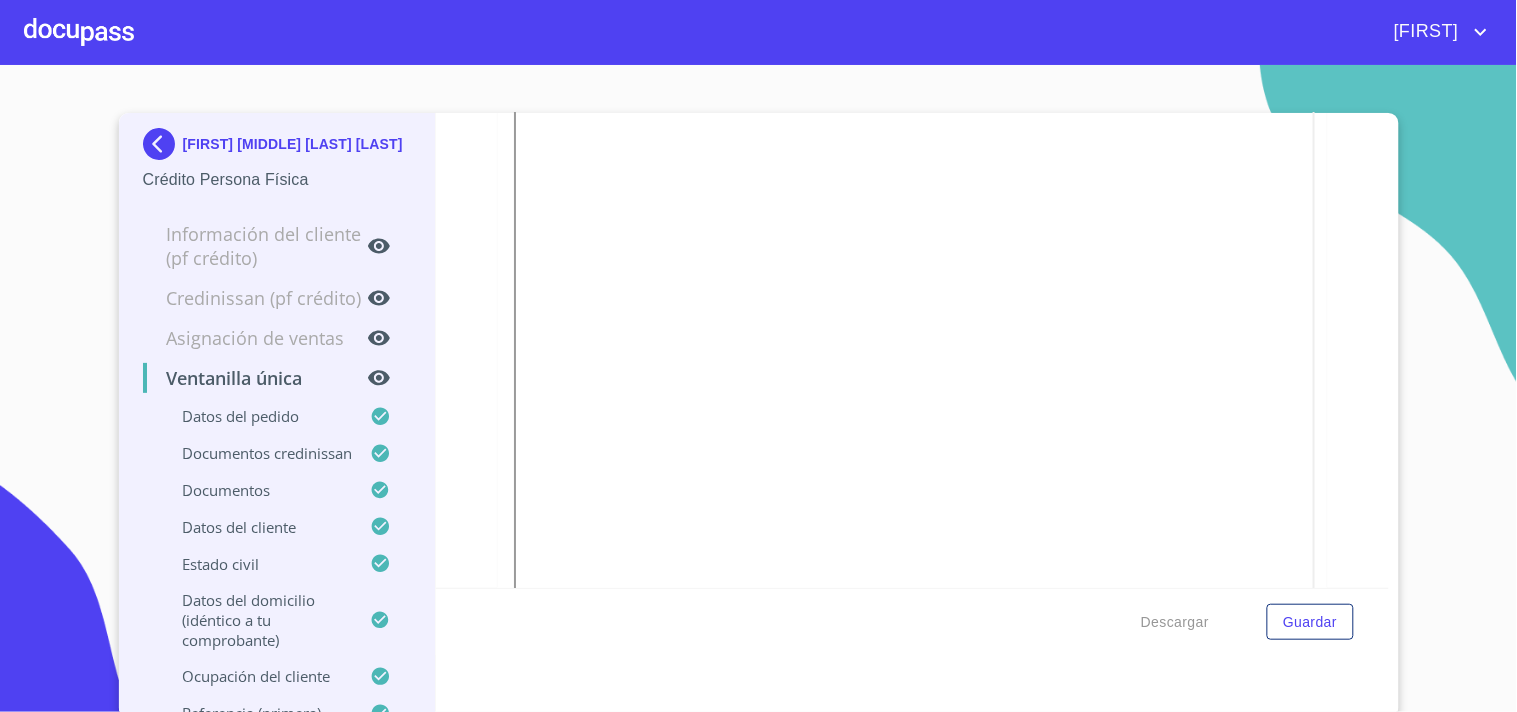 scroll, scrollTop: 2130, scrollLeft: 0, axis: vertical 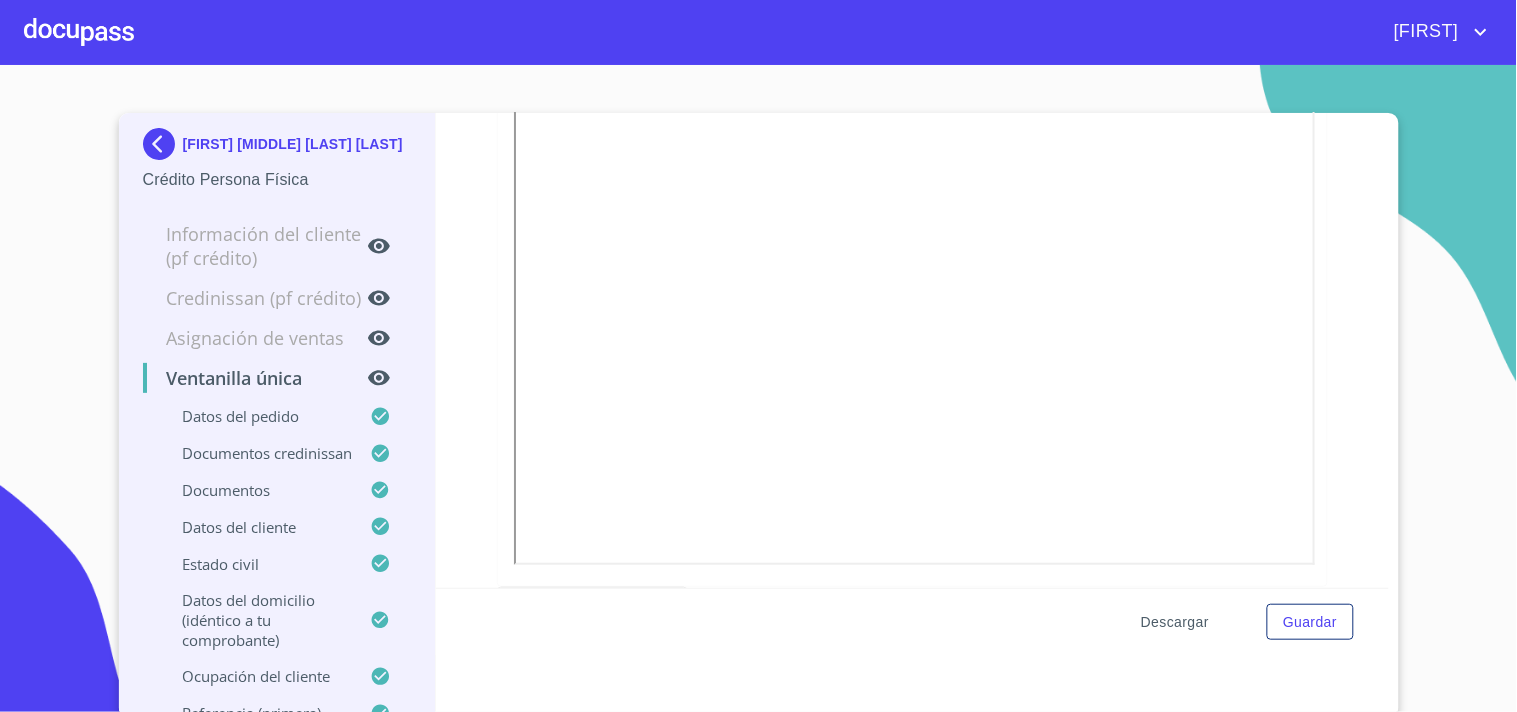 click on "Descargar" at bounding box center [1175, 622] 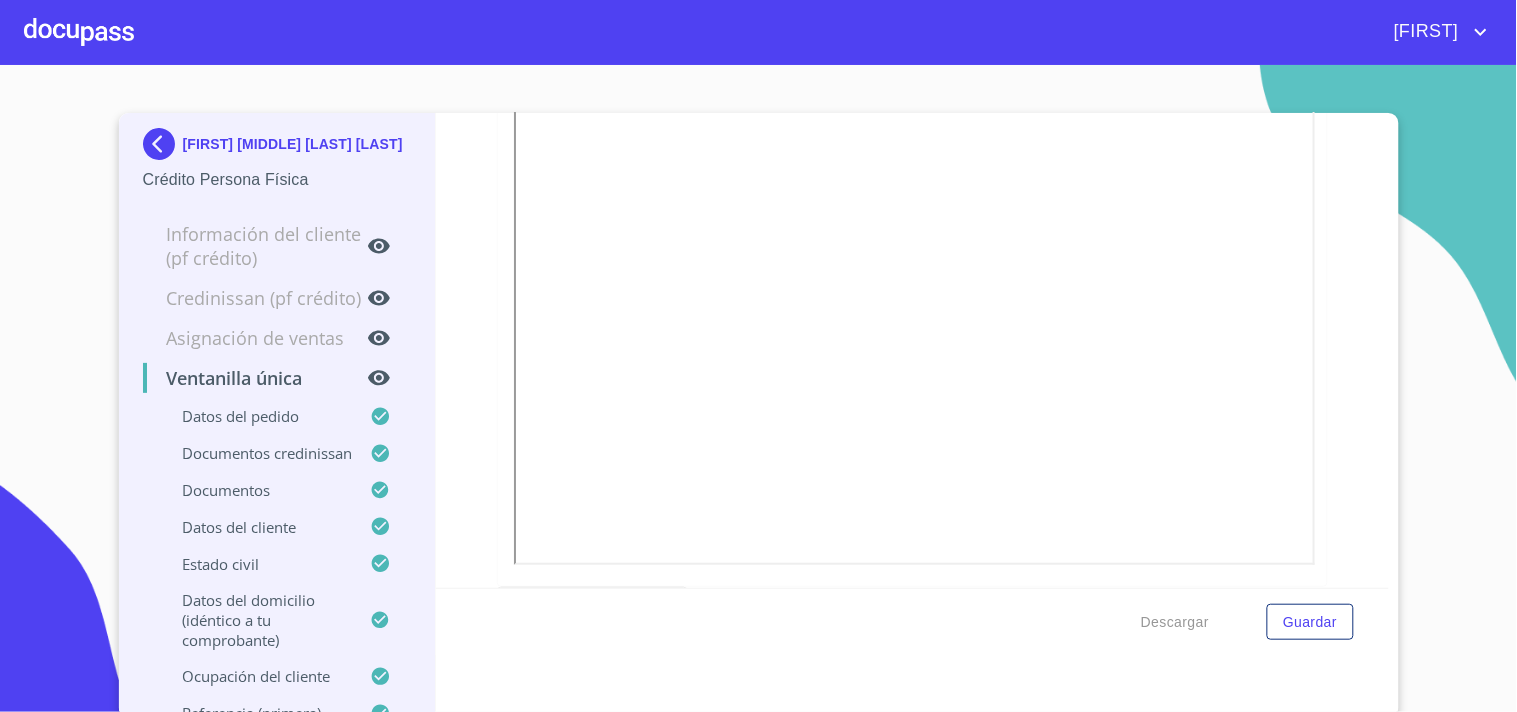 click at bounding box center [79, 32] 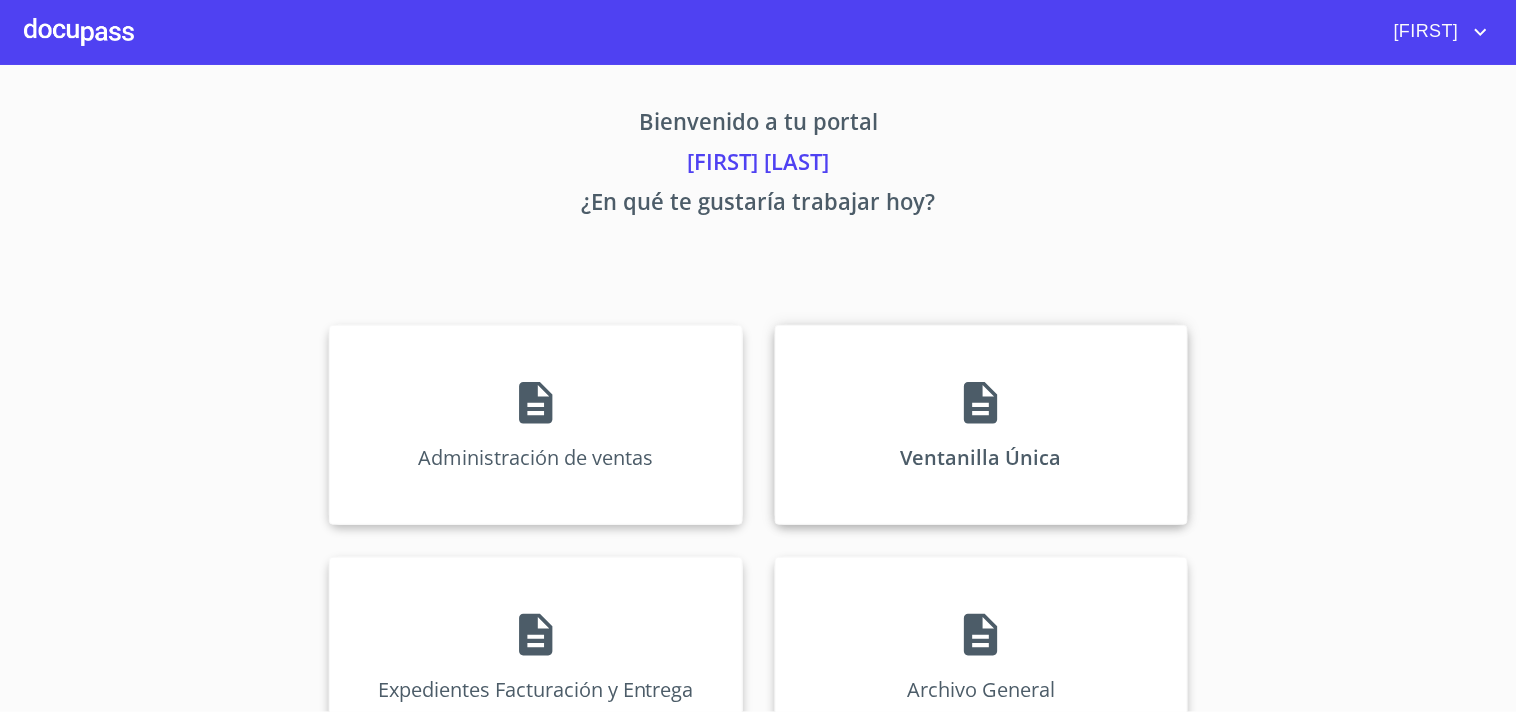 click on "Ventanilla Única" at bounding box center [535, 425] 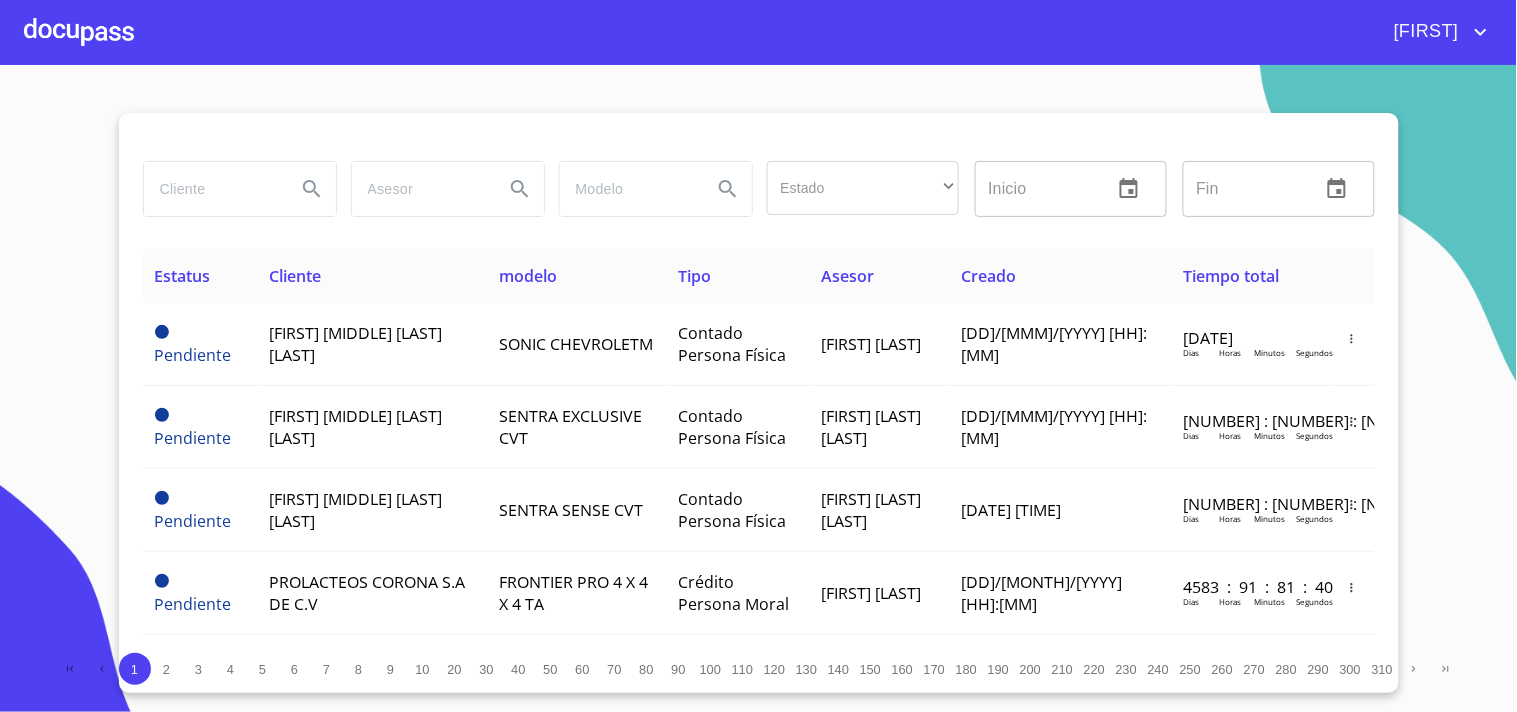 click at bounding box center (212, 189) 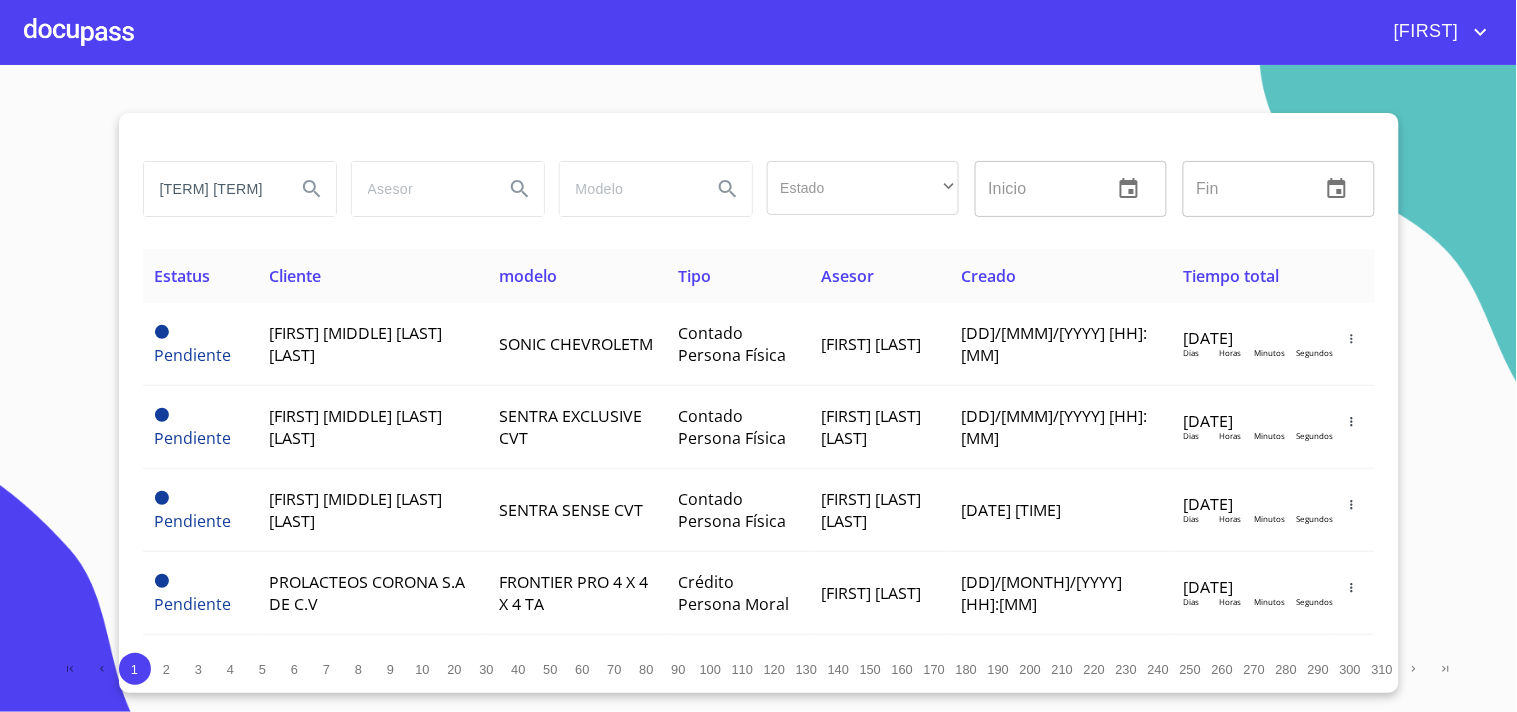 type on "[TERM] [TERM]" 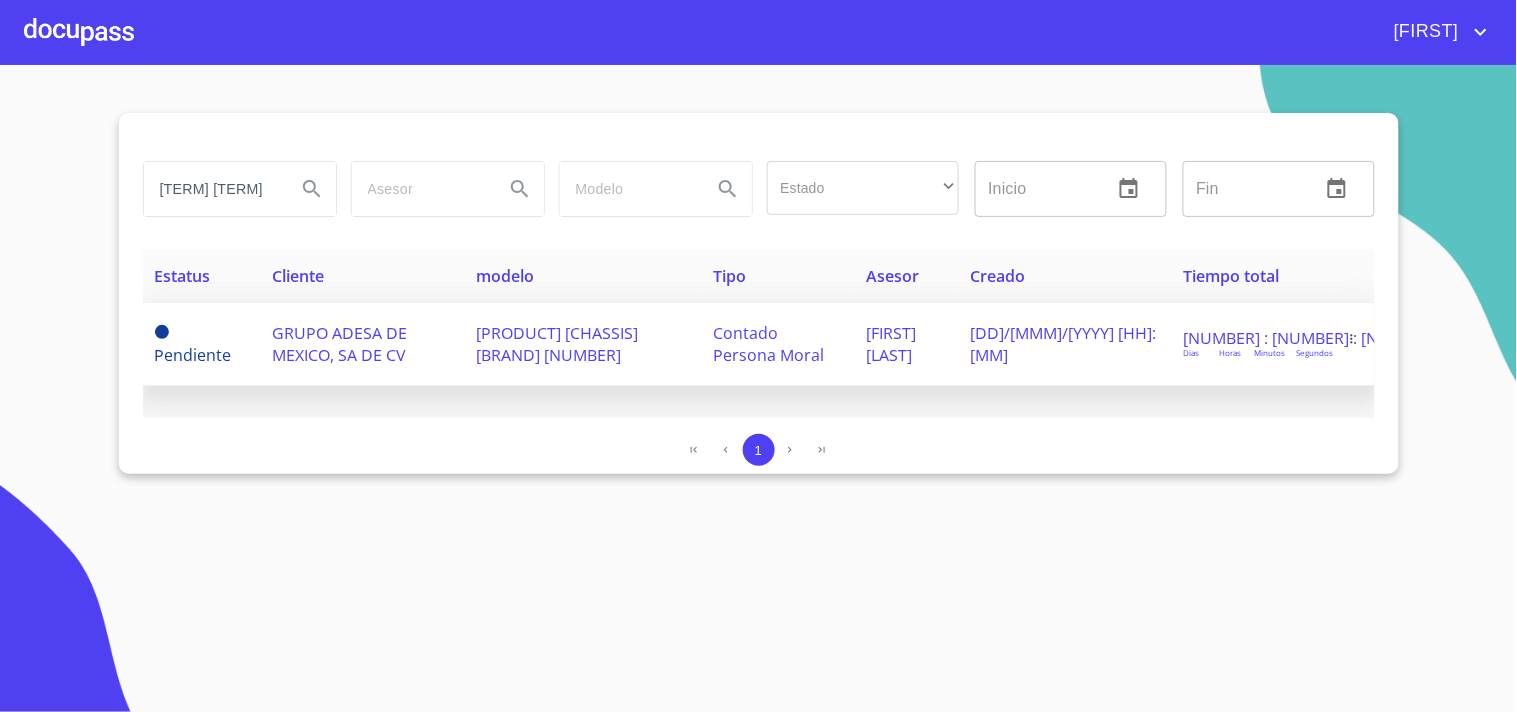 click on "Contado Persona Moral" at bounding box center (193, 344) 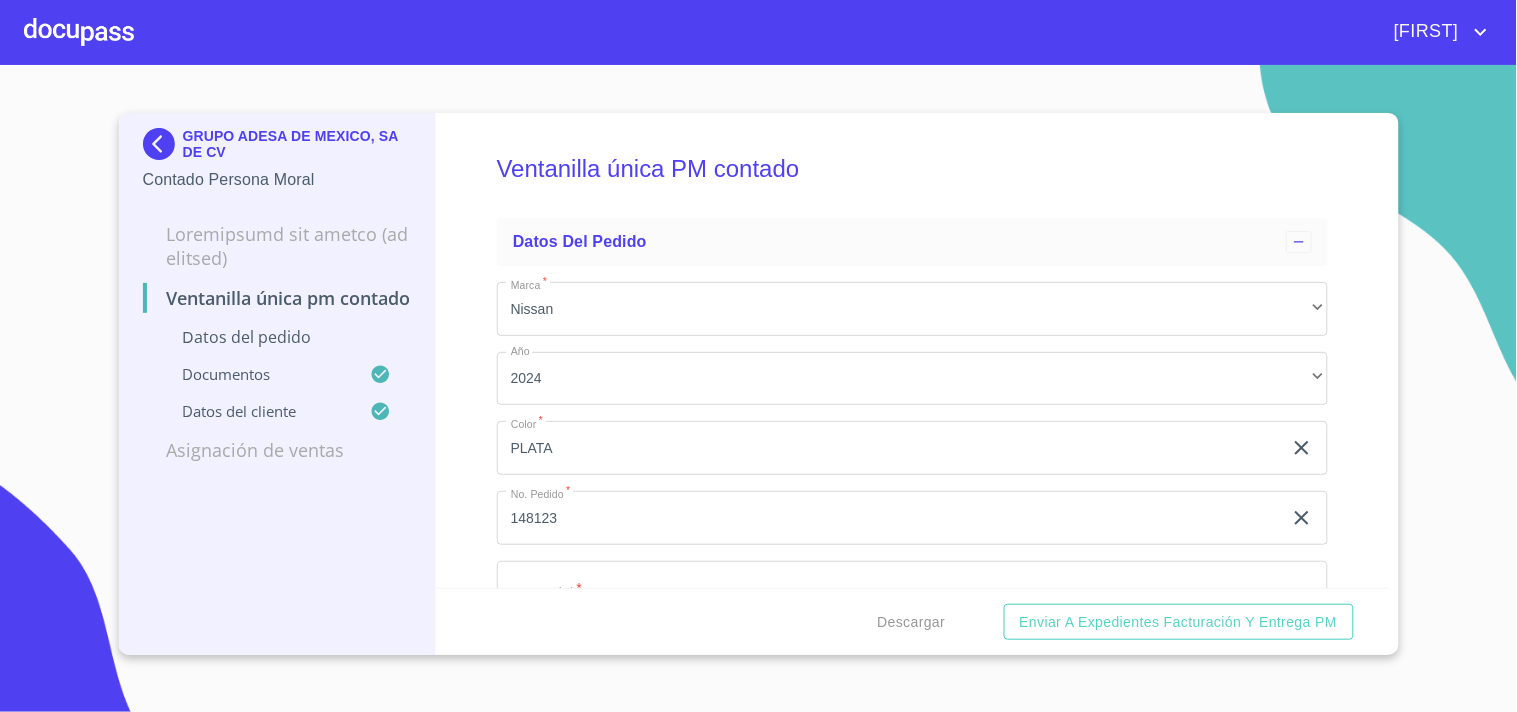 scroll, scrollTop: 3503, scrollLeft: 0, axis: vertical 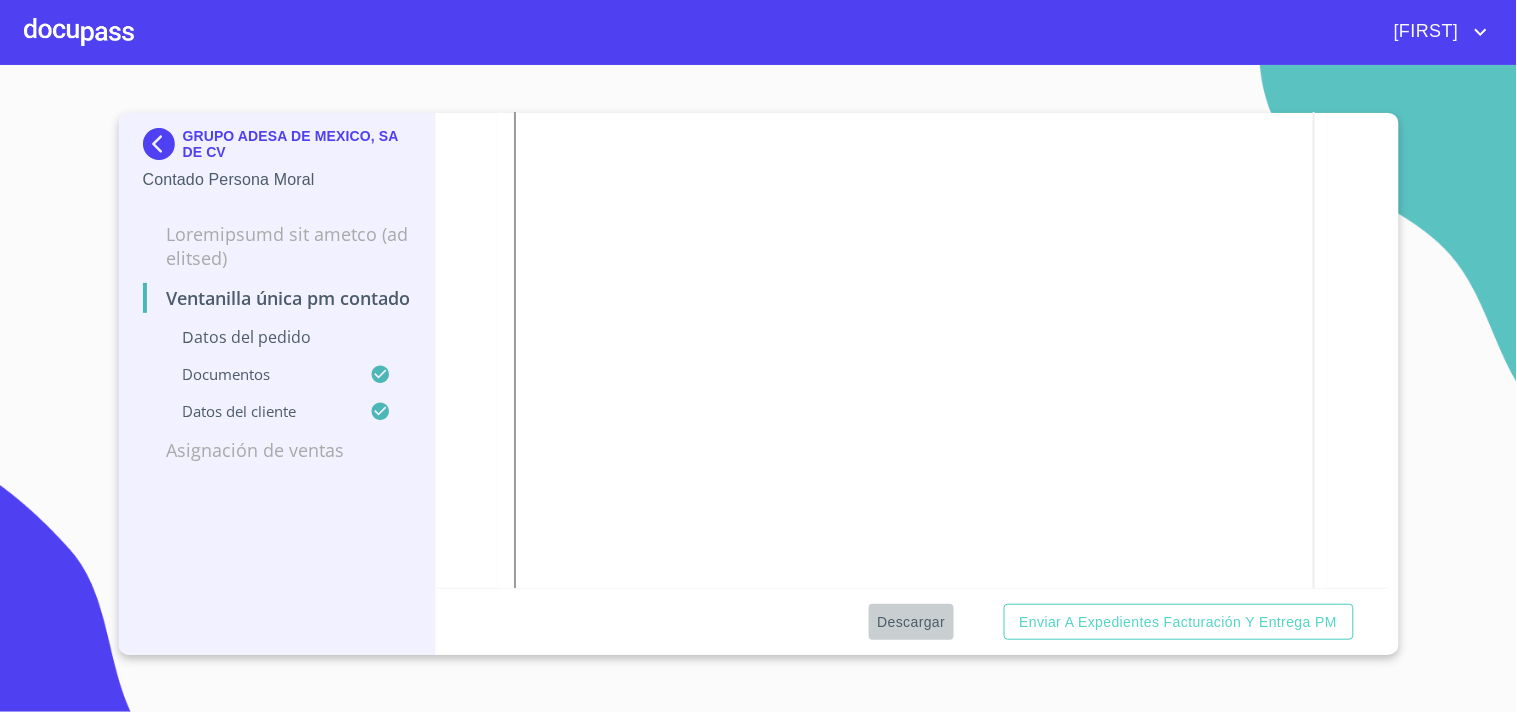 click on "Descargar" at bounding box center [911, 622] 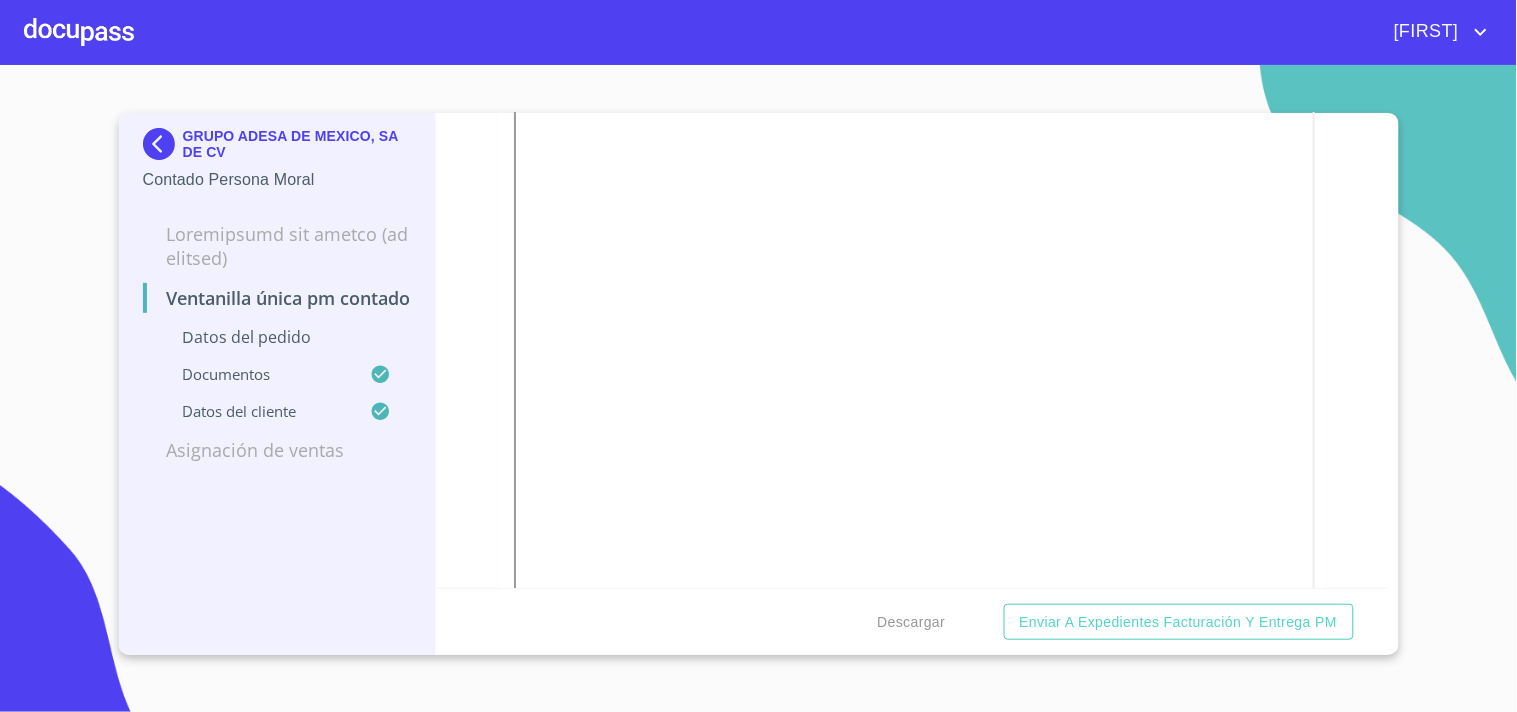 click at bounding box center [79, 32] 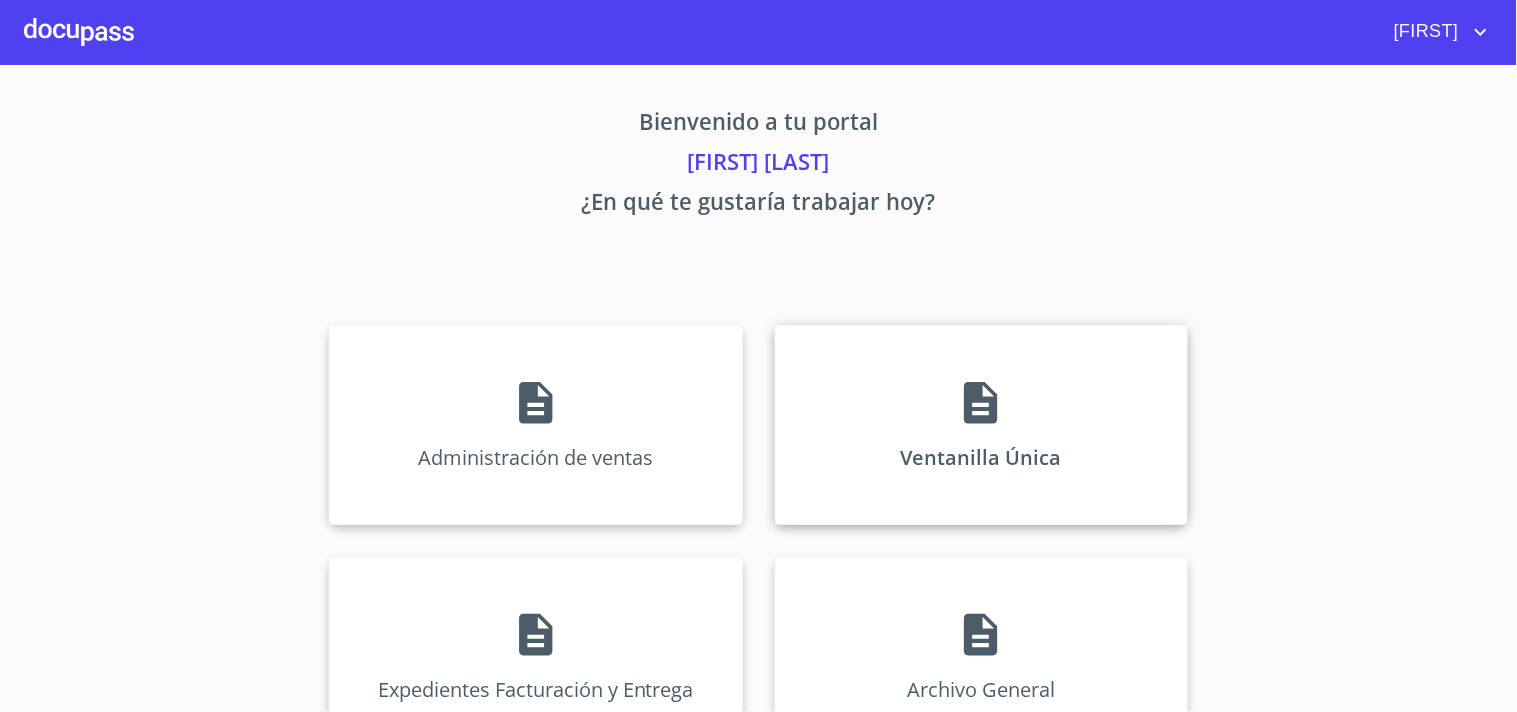 click on "Ventanilla Única" at bounding box center [535, 425] 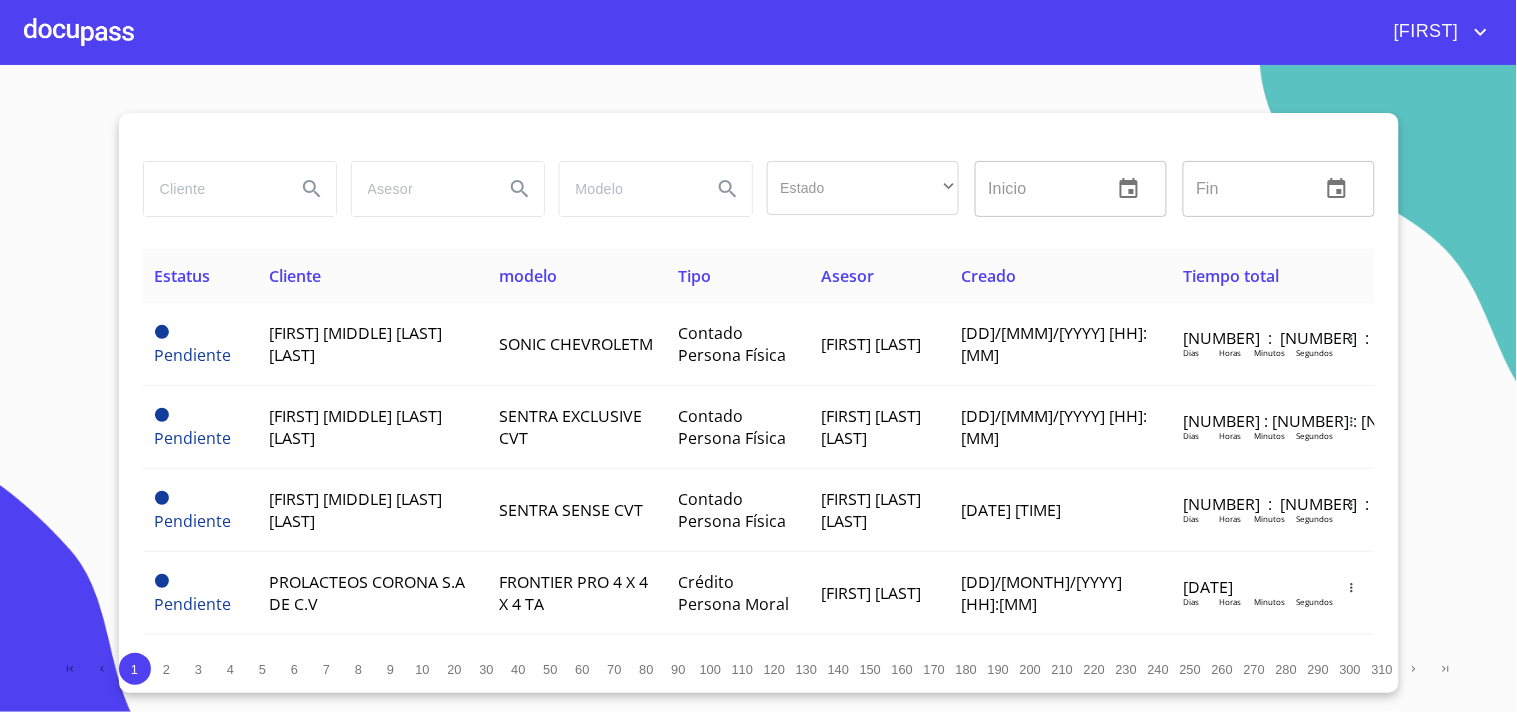 click at bounding box center (212, 189) 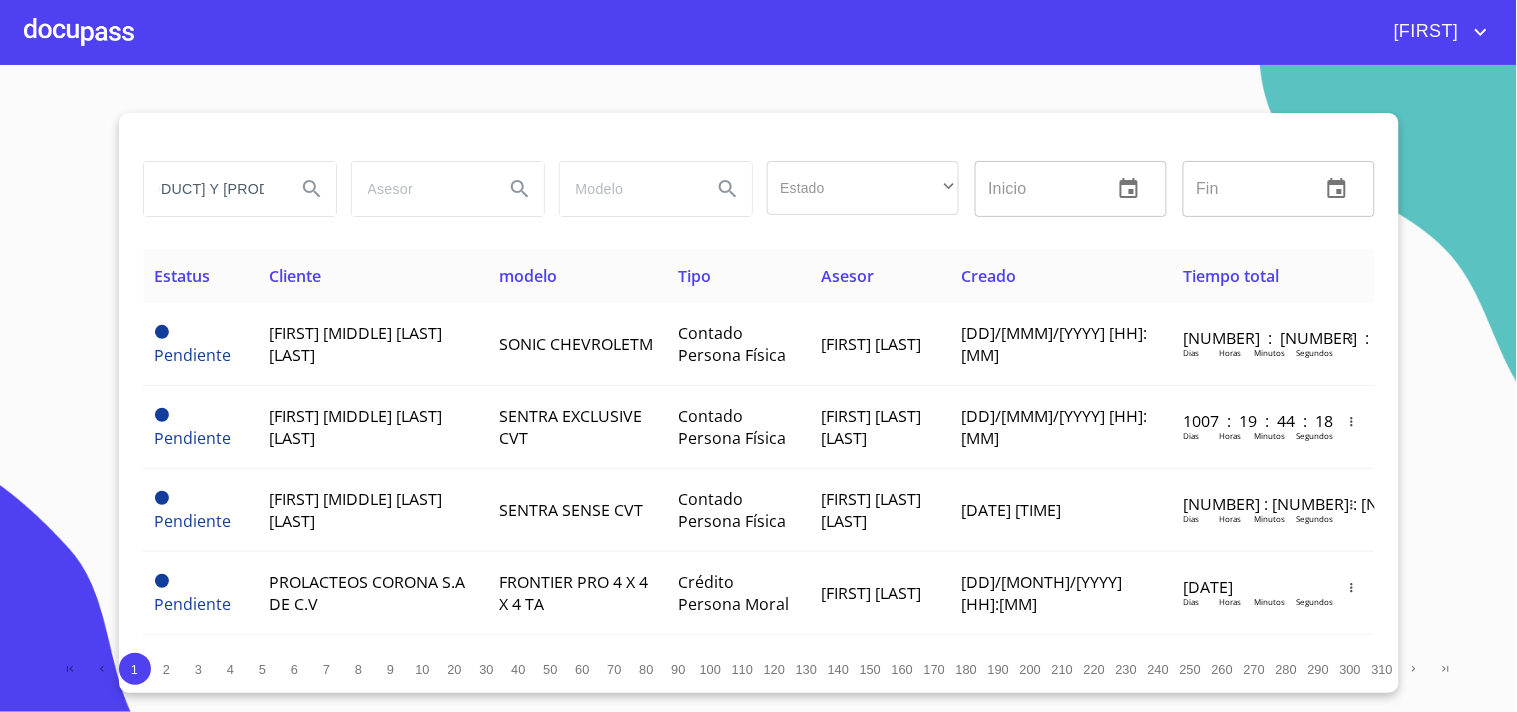 scroll, scrollTop: 0, scrollLeft: 58, axis: horizontal 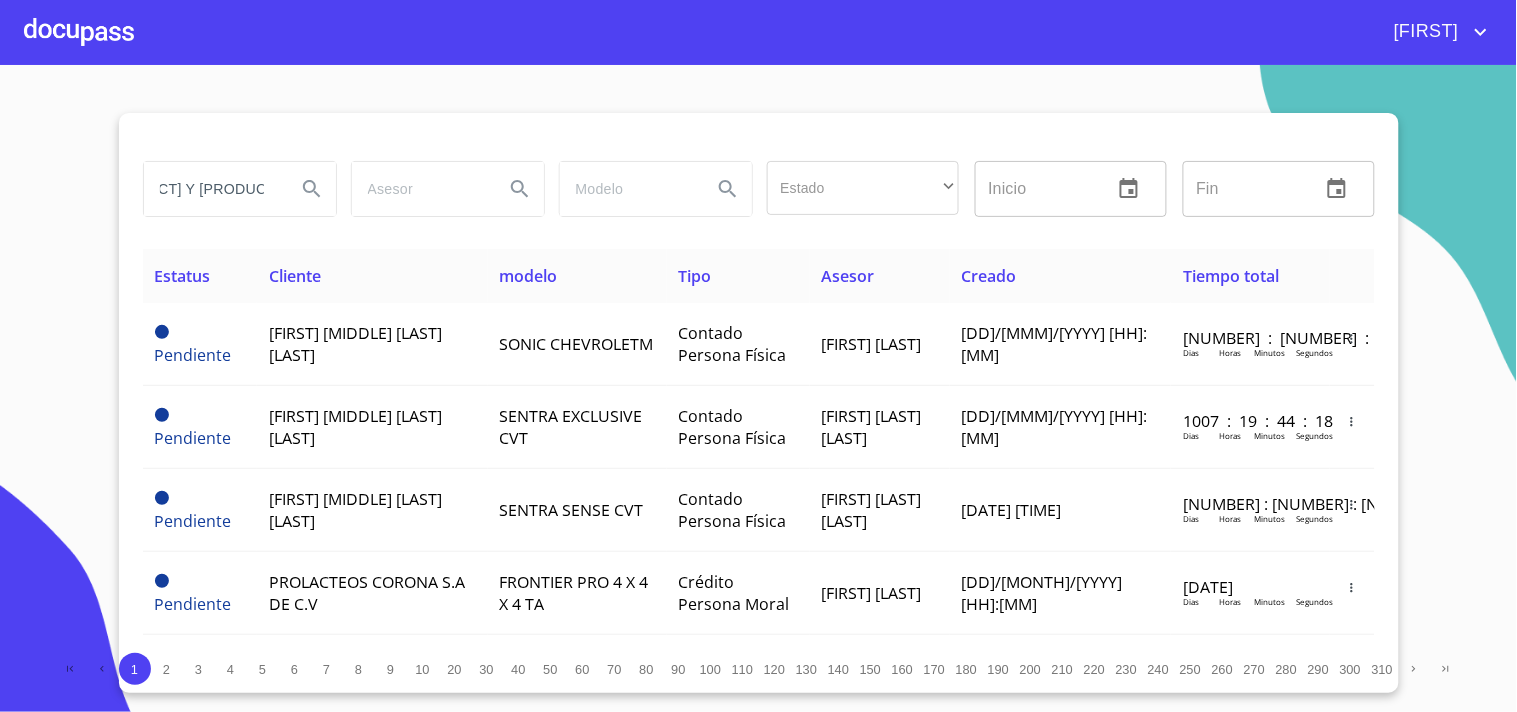 type on "[PRODUCT] Y [PRODUCT]" 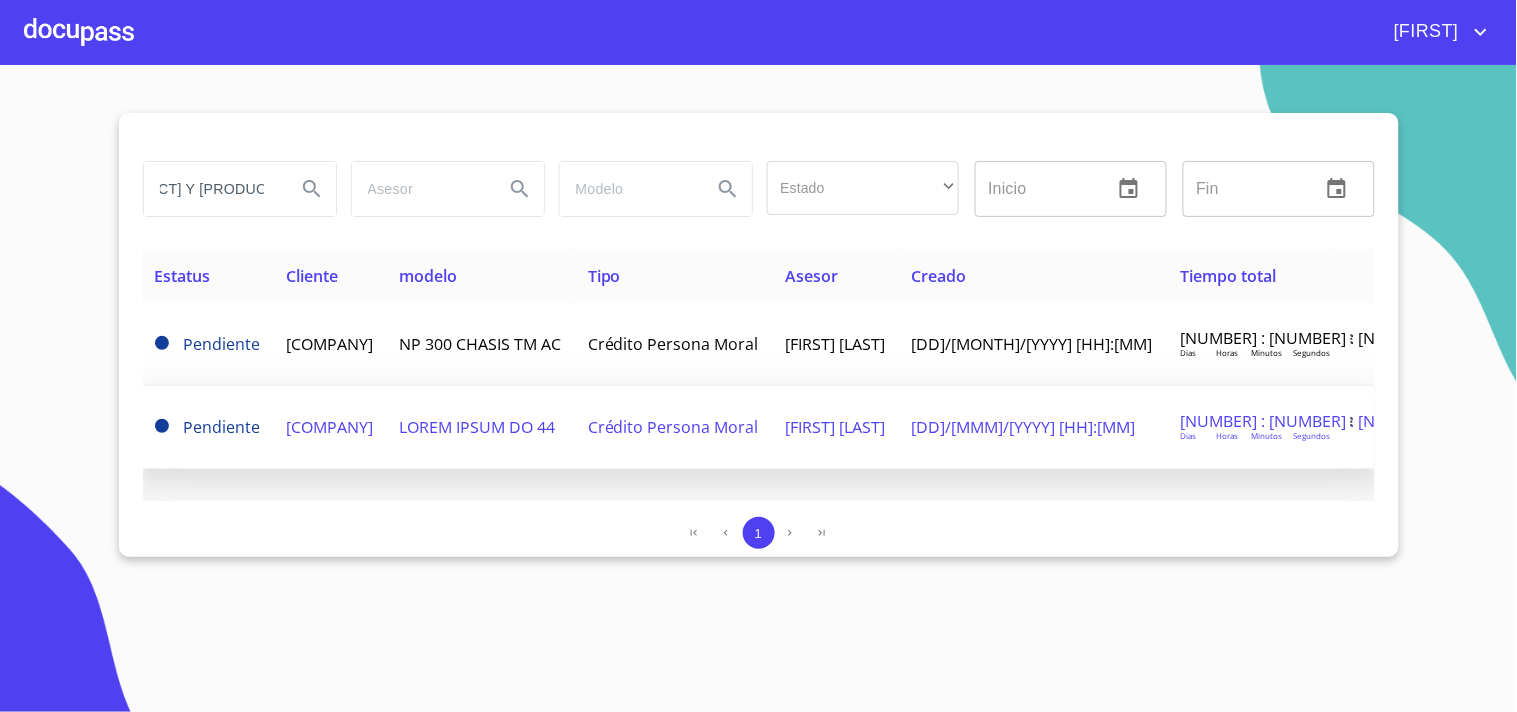 scroll, scrollTop: 0, scrollLeft: 0, axis: both 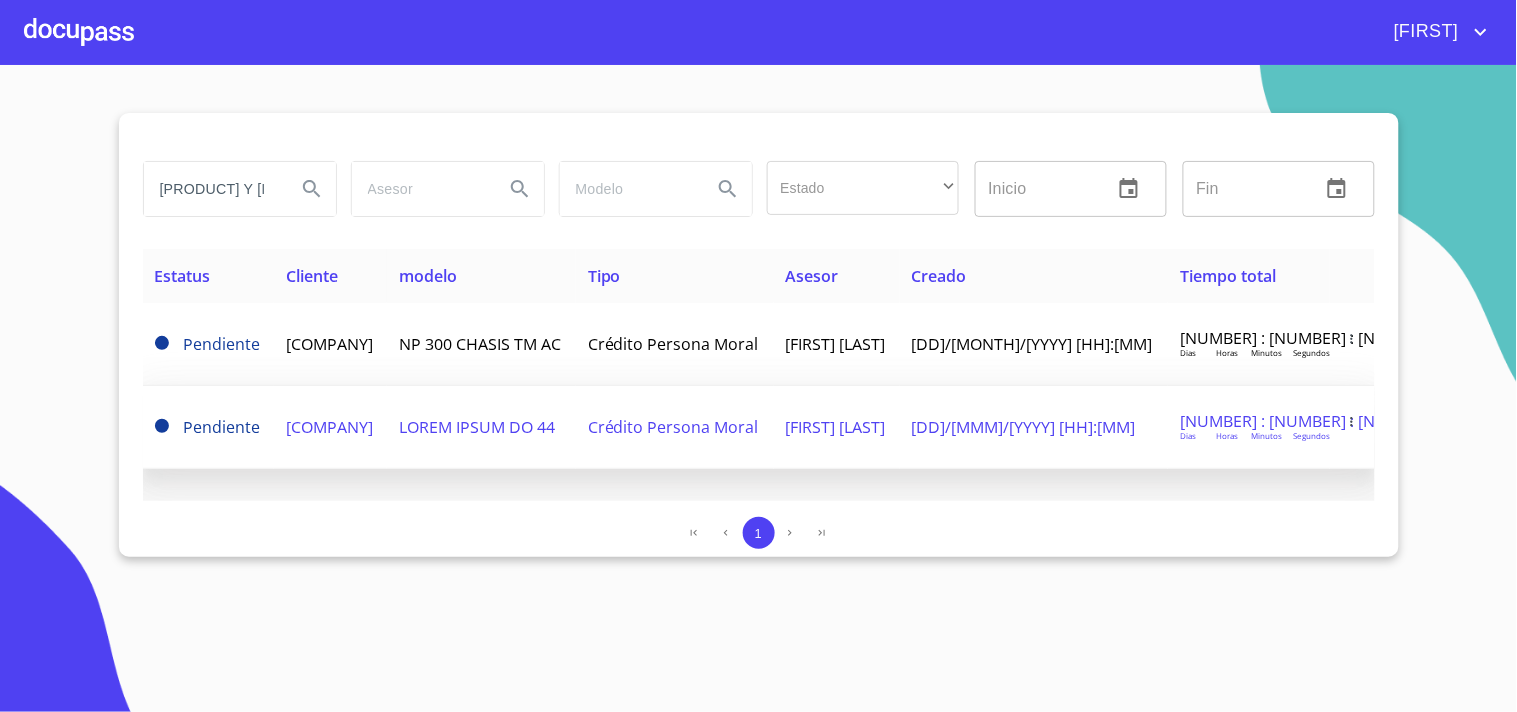 click on "[NUMBER] : [NUMBER] : [NUMBER] : [NUMBER]" at bounding box center [1247, 338] 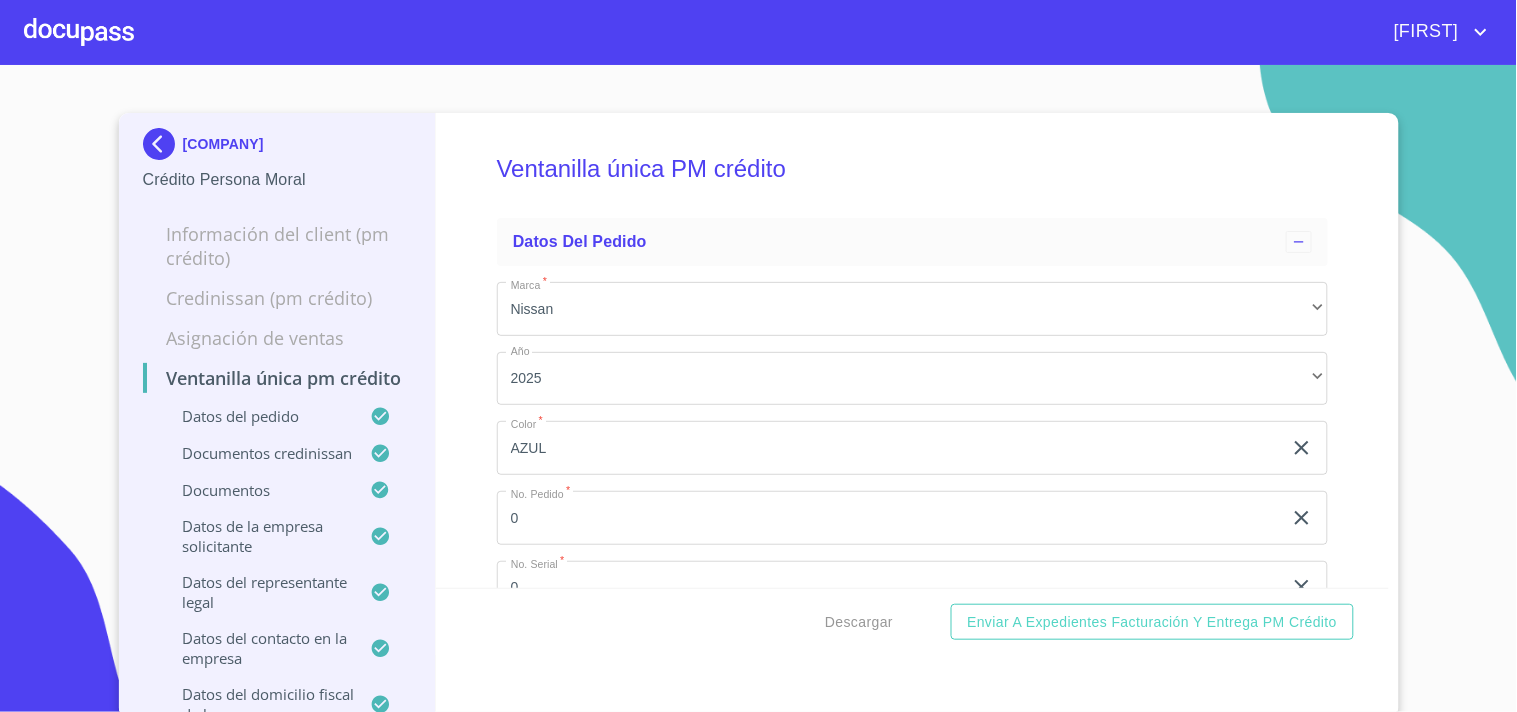 scroll, scrollTop: 1000, scrollLeft: 0, axis: vertical 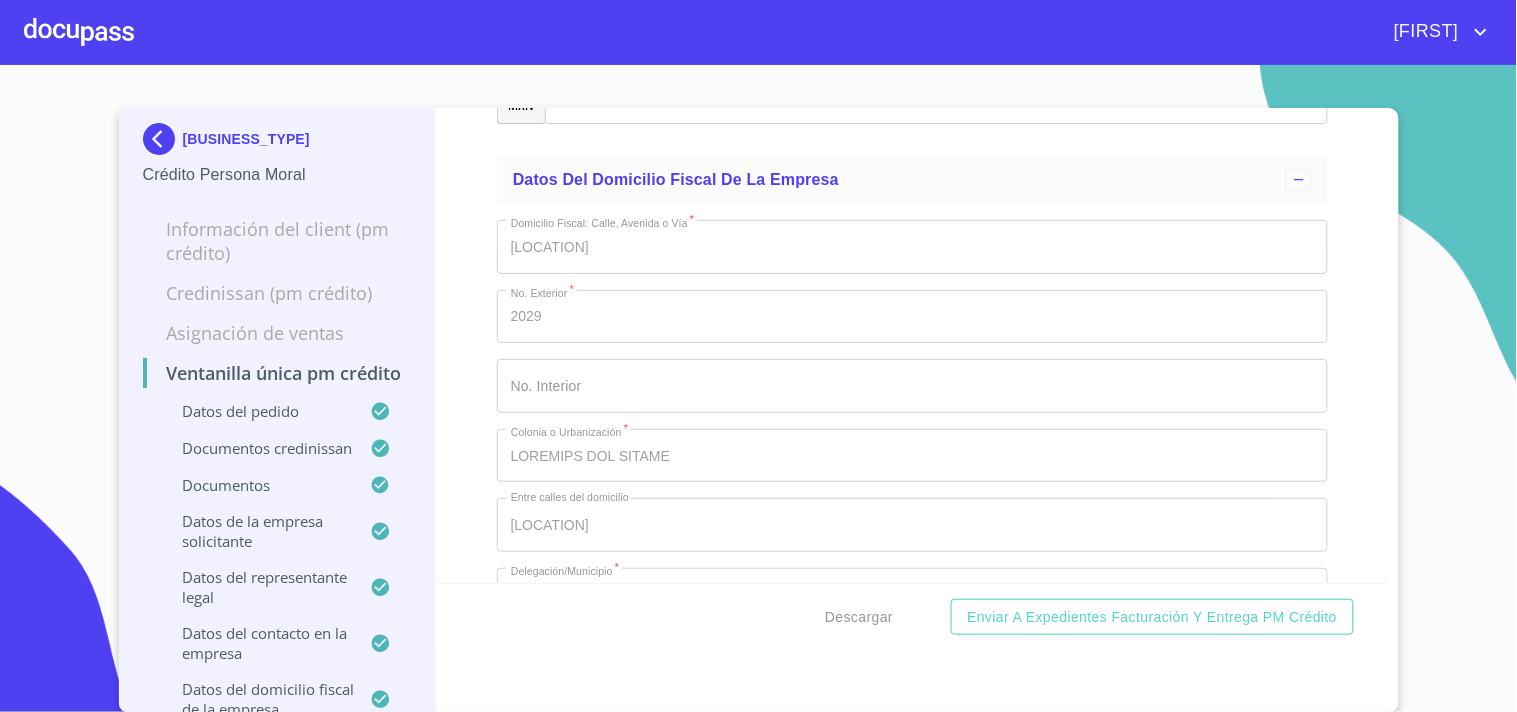 click at bounding box center [79, 32] 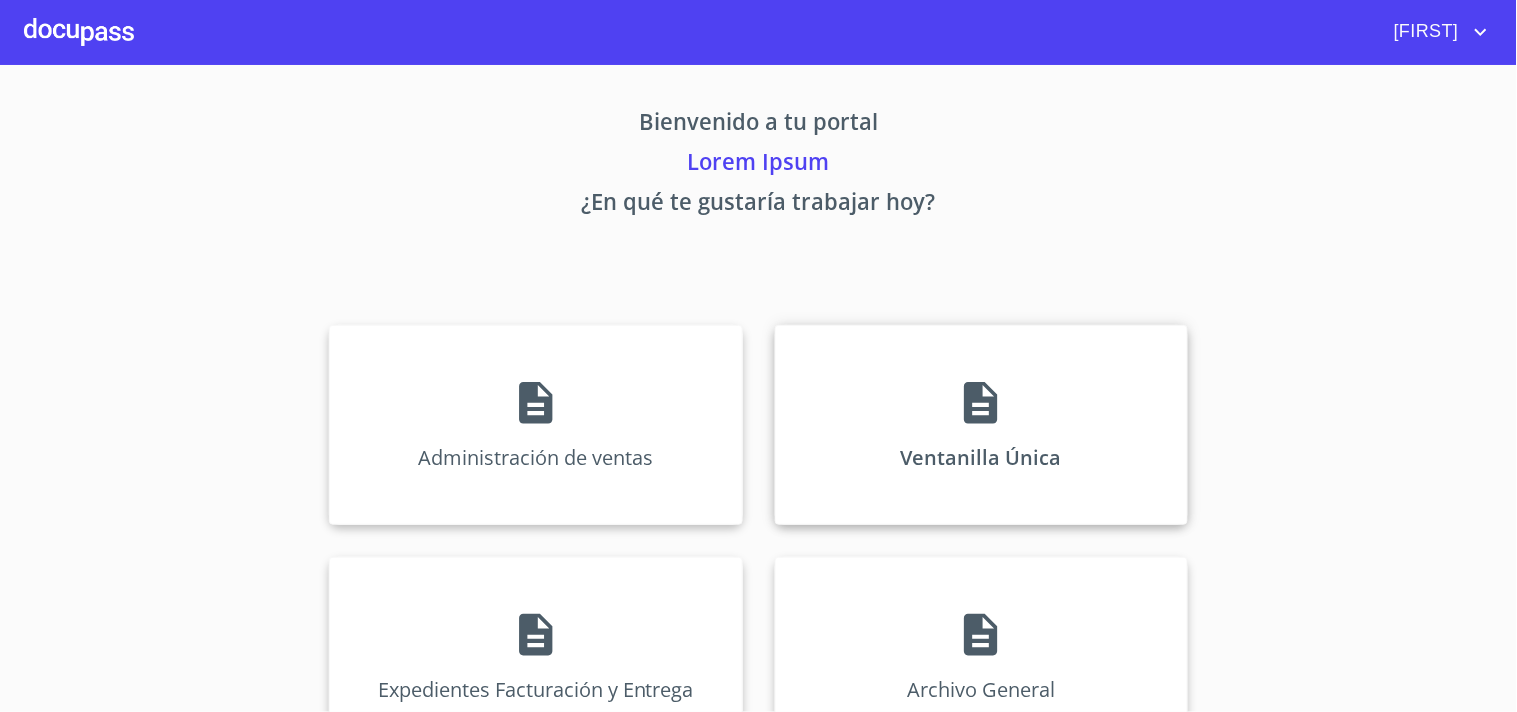 click on "Ventanilla Única" at bounding box center [535, 425] 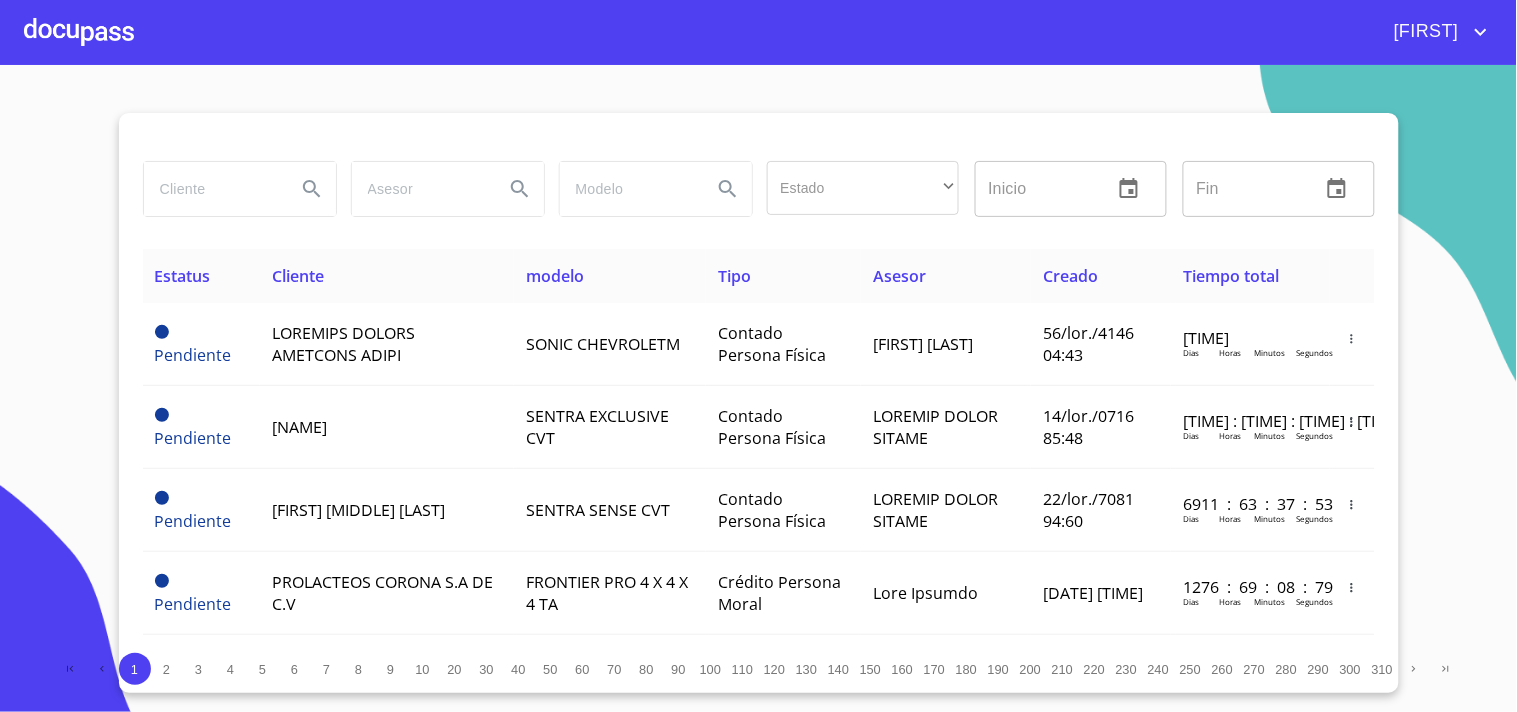 click at bounding box center (212, 189) 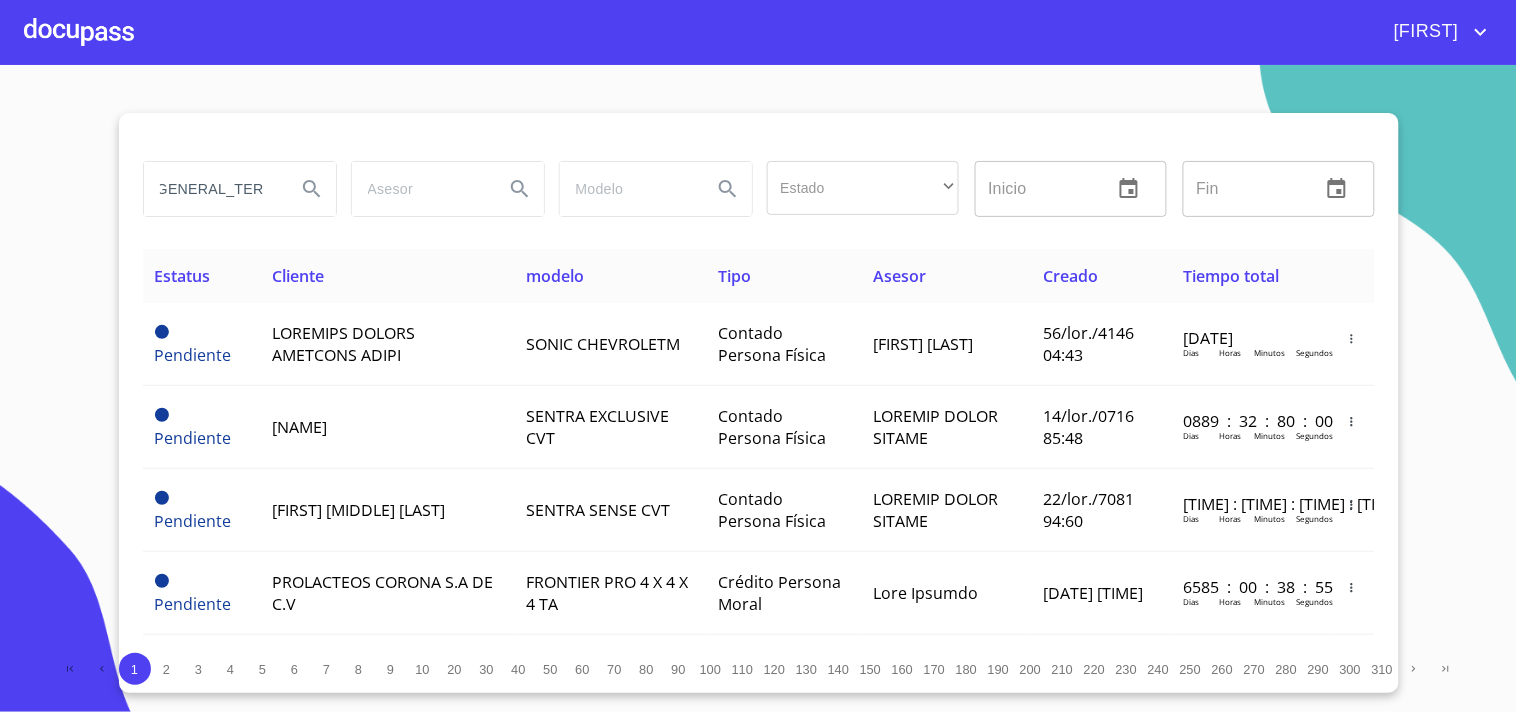 scroll, scrollTop: 0, scrollLeft: 20, axis: horizontal 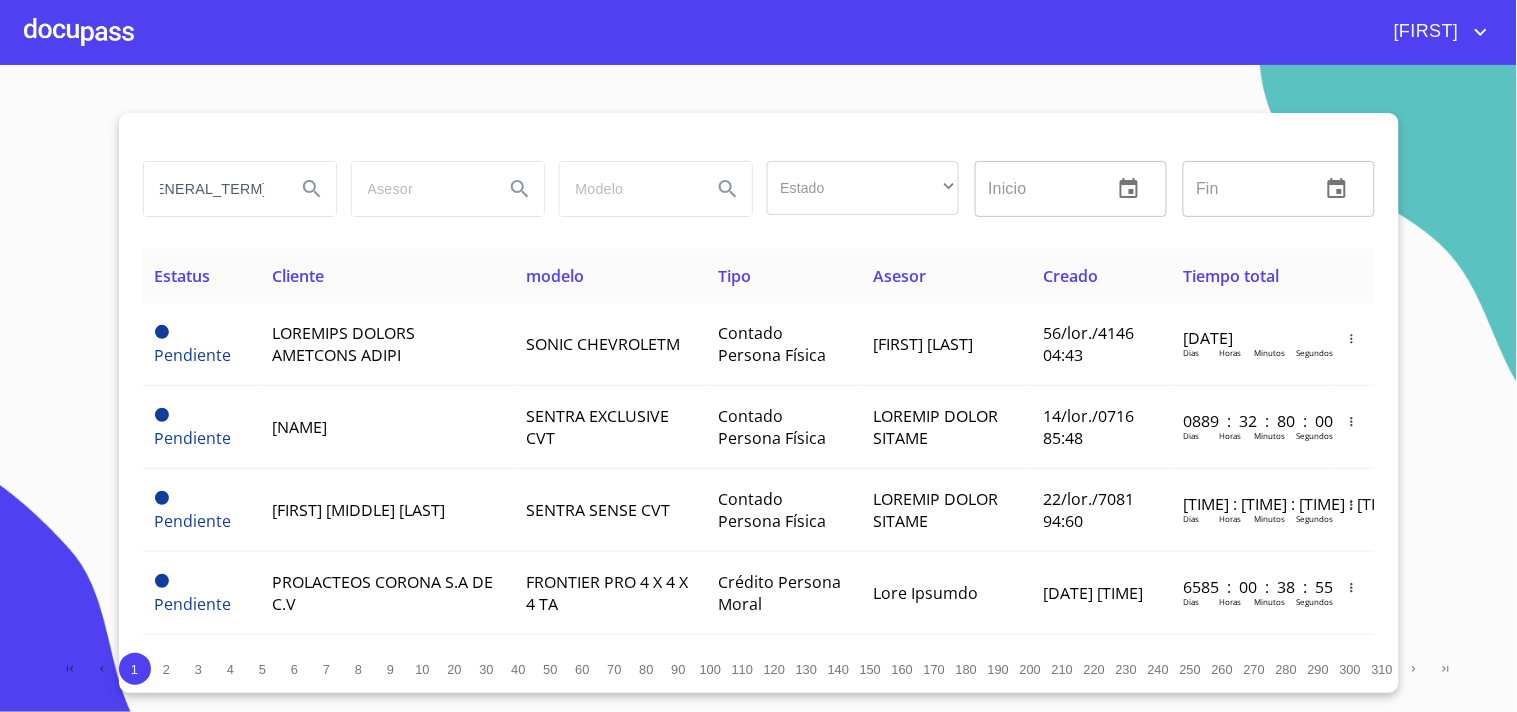 type on "[GENERAL_TERM]" 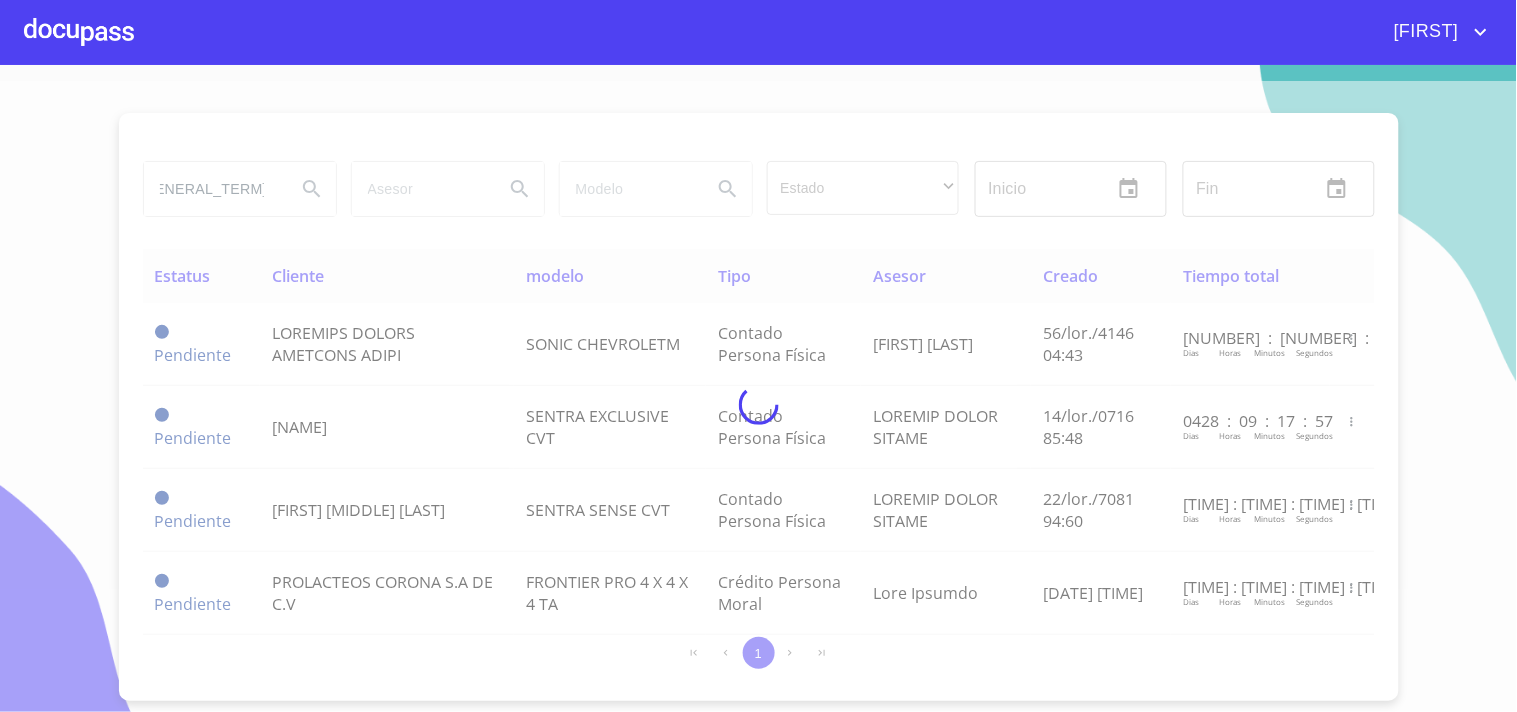 scroll, scrollTop: 0, scrollLeft: 0, axis: both 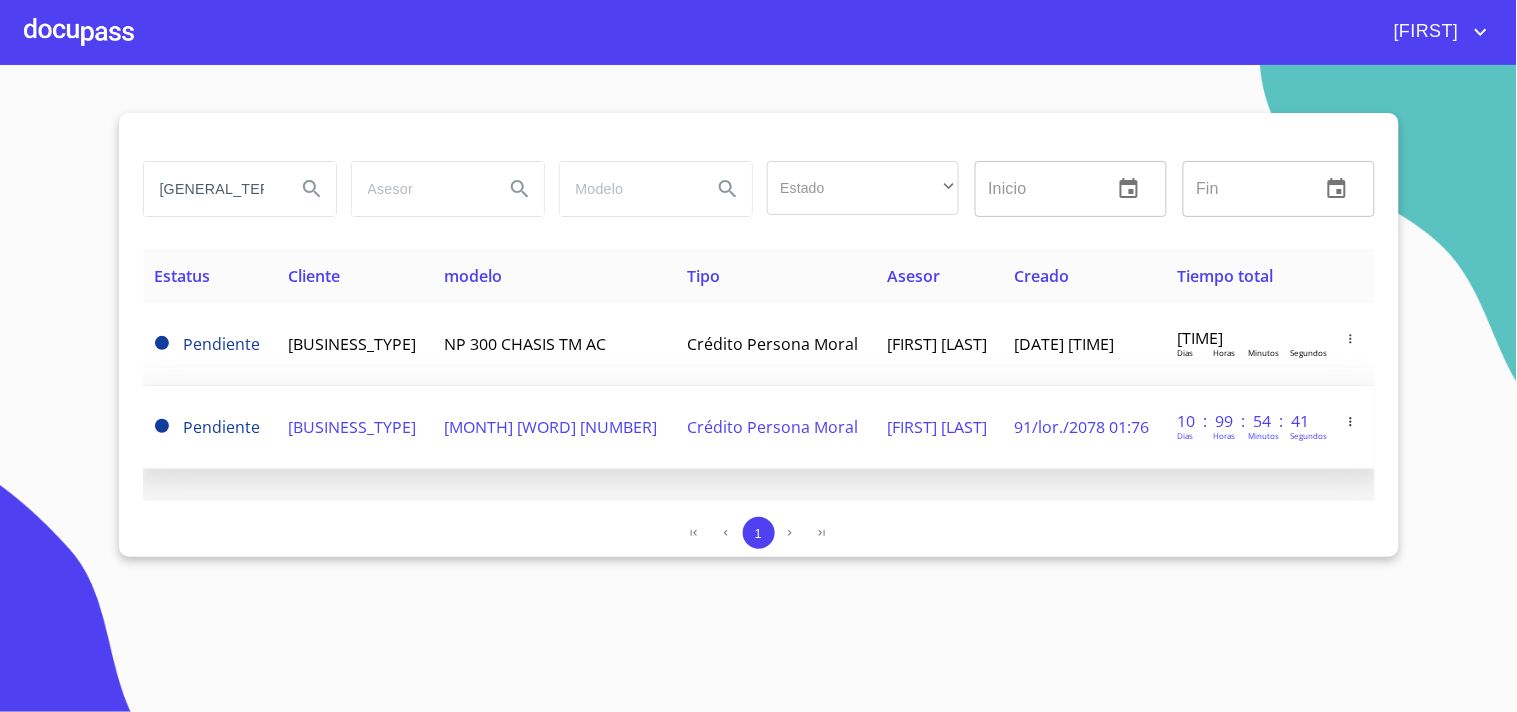 click on "[BUSINESS_TYPE]" at bounding box center [354, 344] 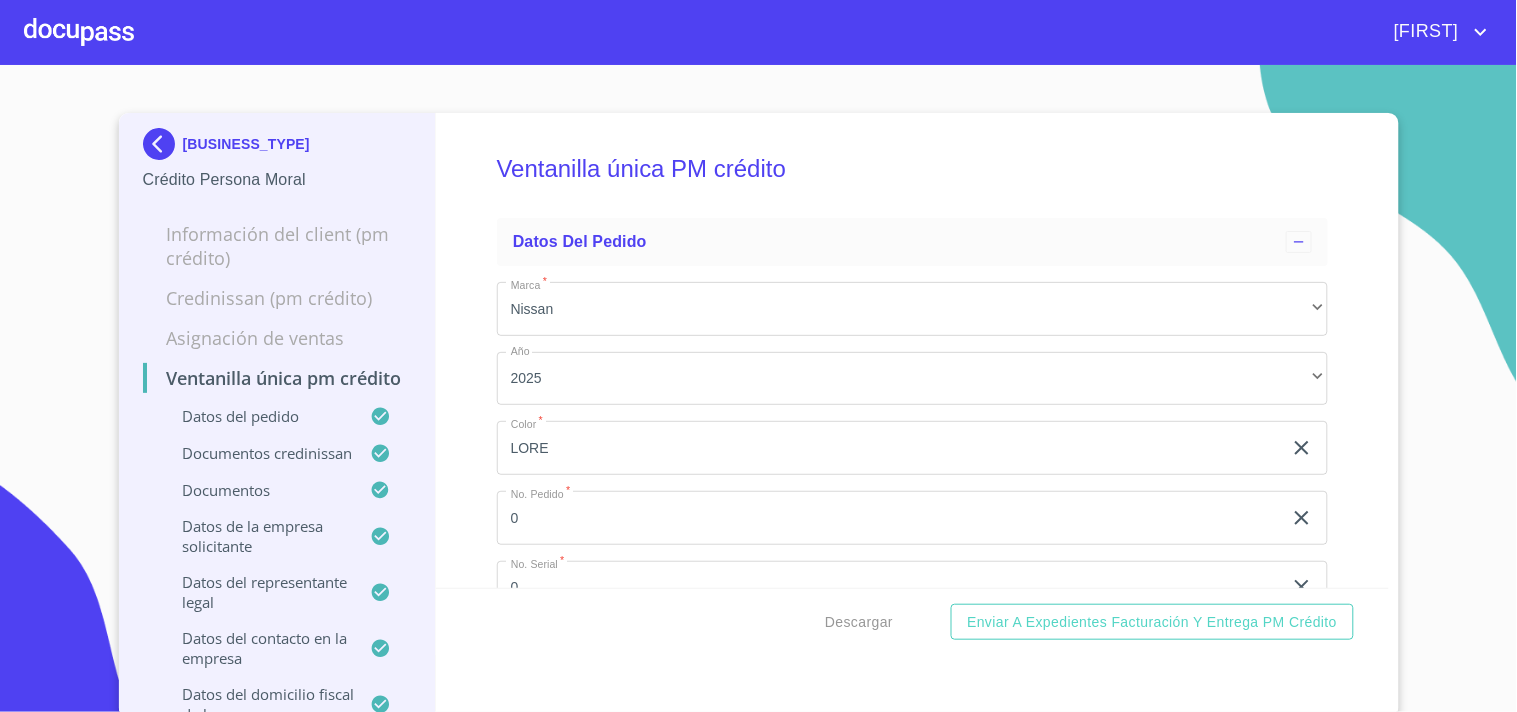 scroll, scrollTop: 6577, scrollLeft: 0, axis: vertical 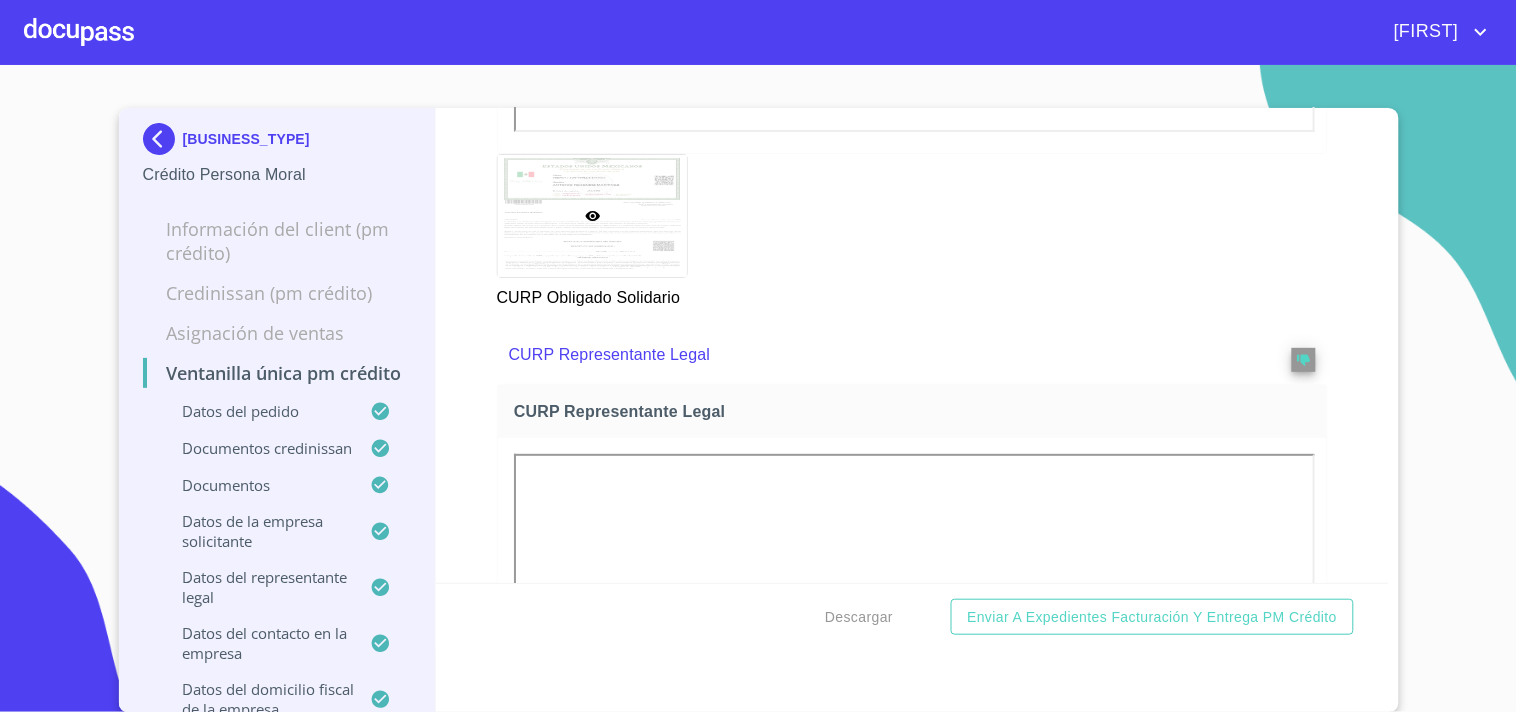 click on "[FIRST]" at bounding box center (813, 32) 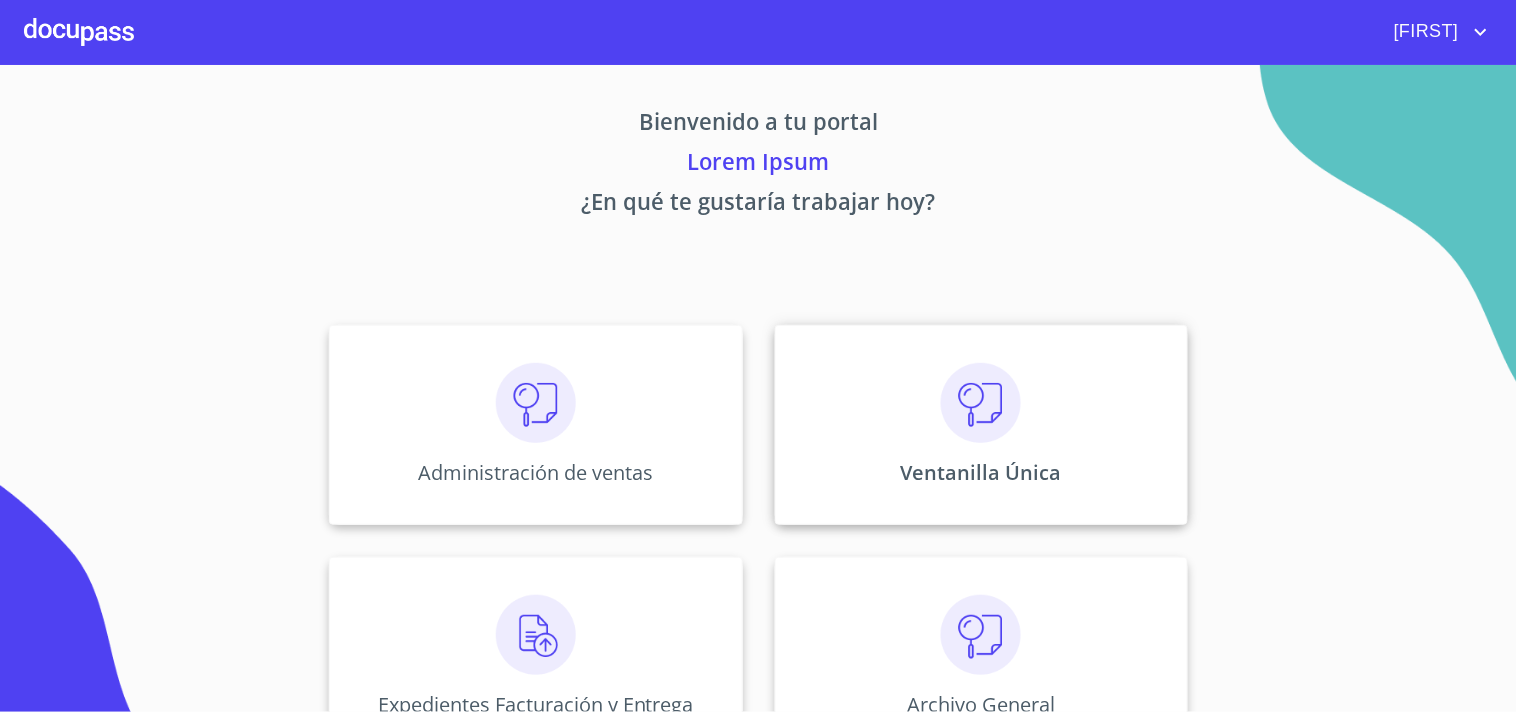 click on "Ventanilla Única" at bounding box center [535, 425] 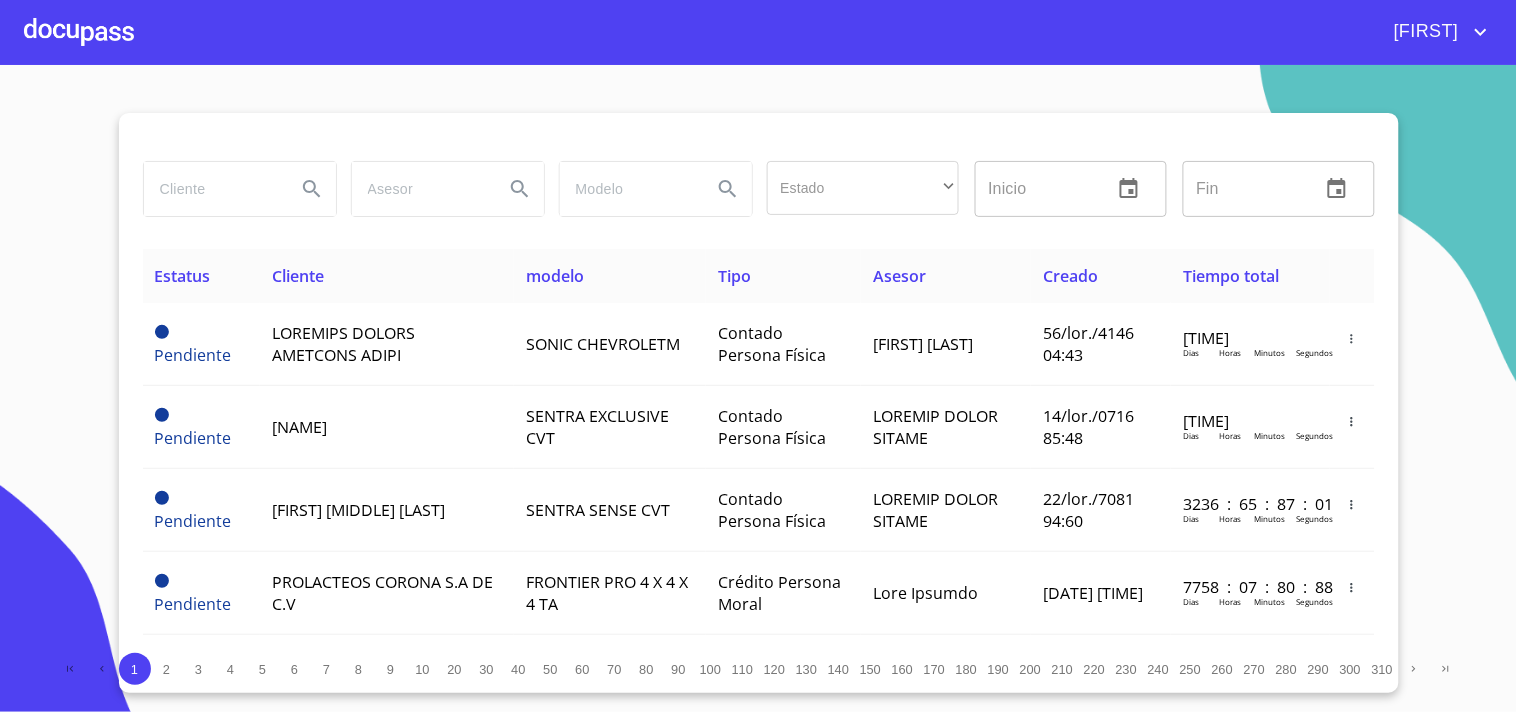 click at bounding box center (212, 189) 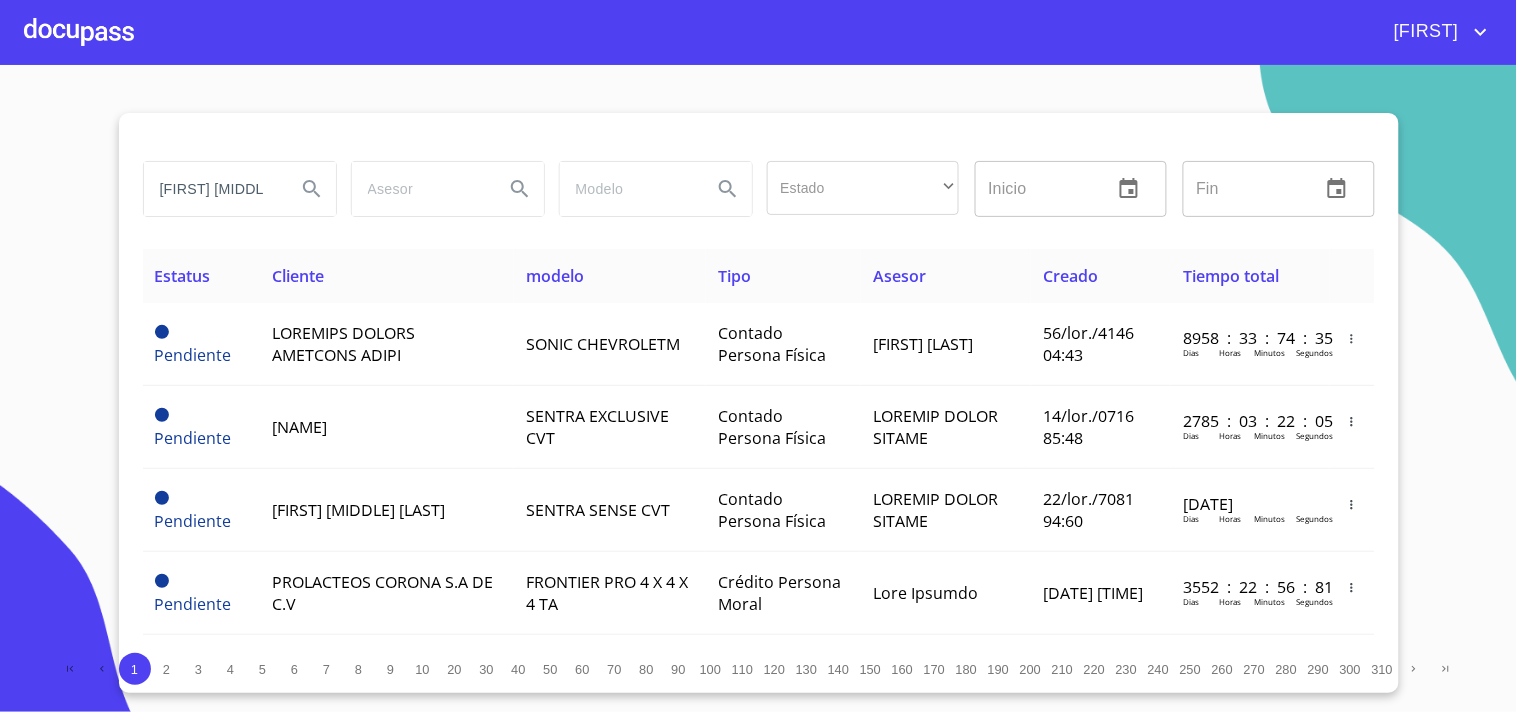 type on "[FIRST] [MIDDLE] [LAST]" 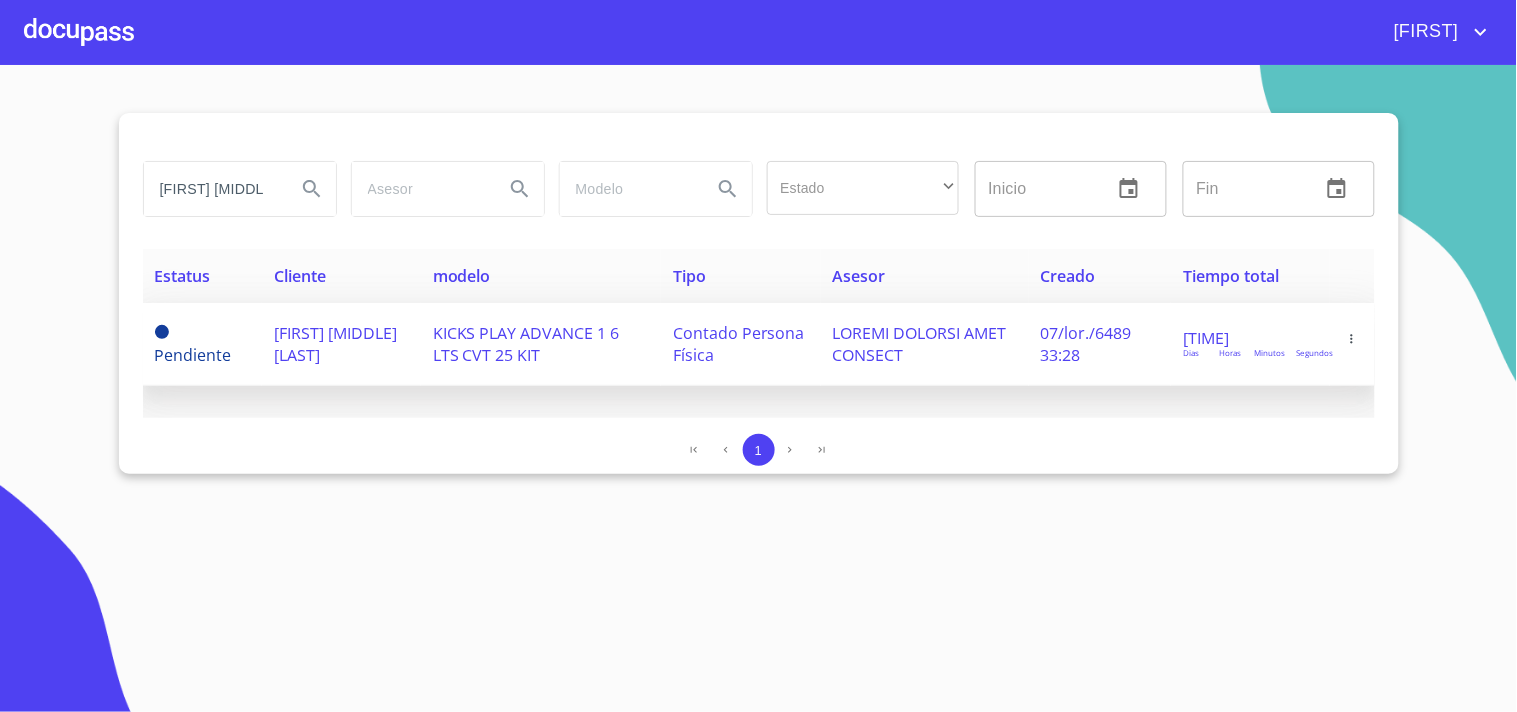 click on "KICKS PLAY ADVANCE 1 6 LTS CVT 25 KIT" at bounding box center [541, 344] 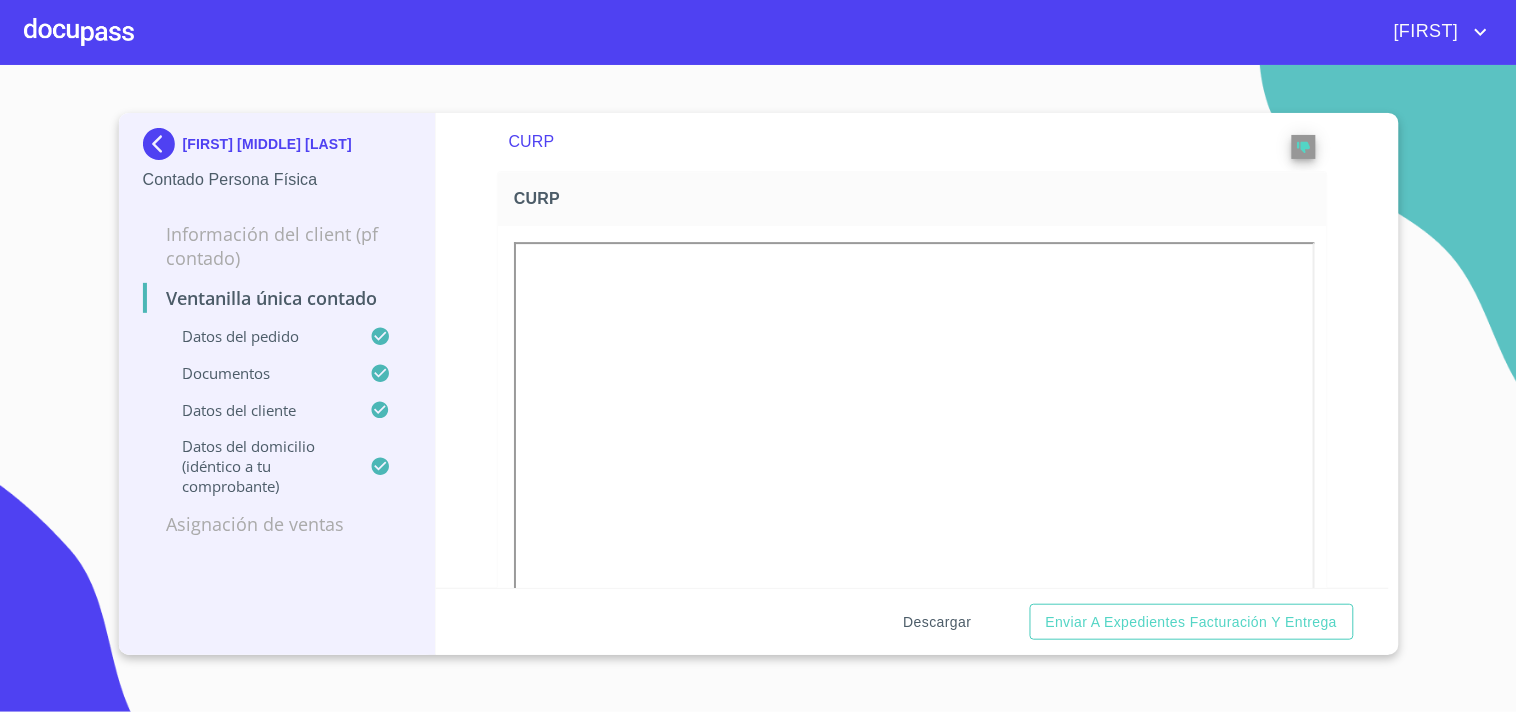 scroll, scrollTop: 857, scrollLeft: 0, axis: vertical 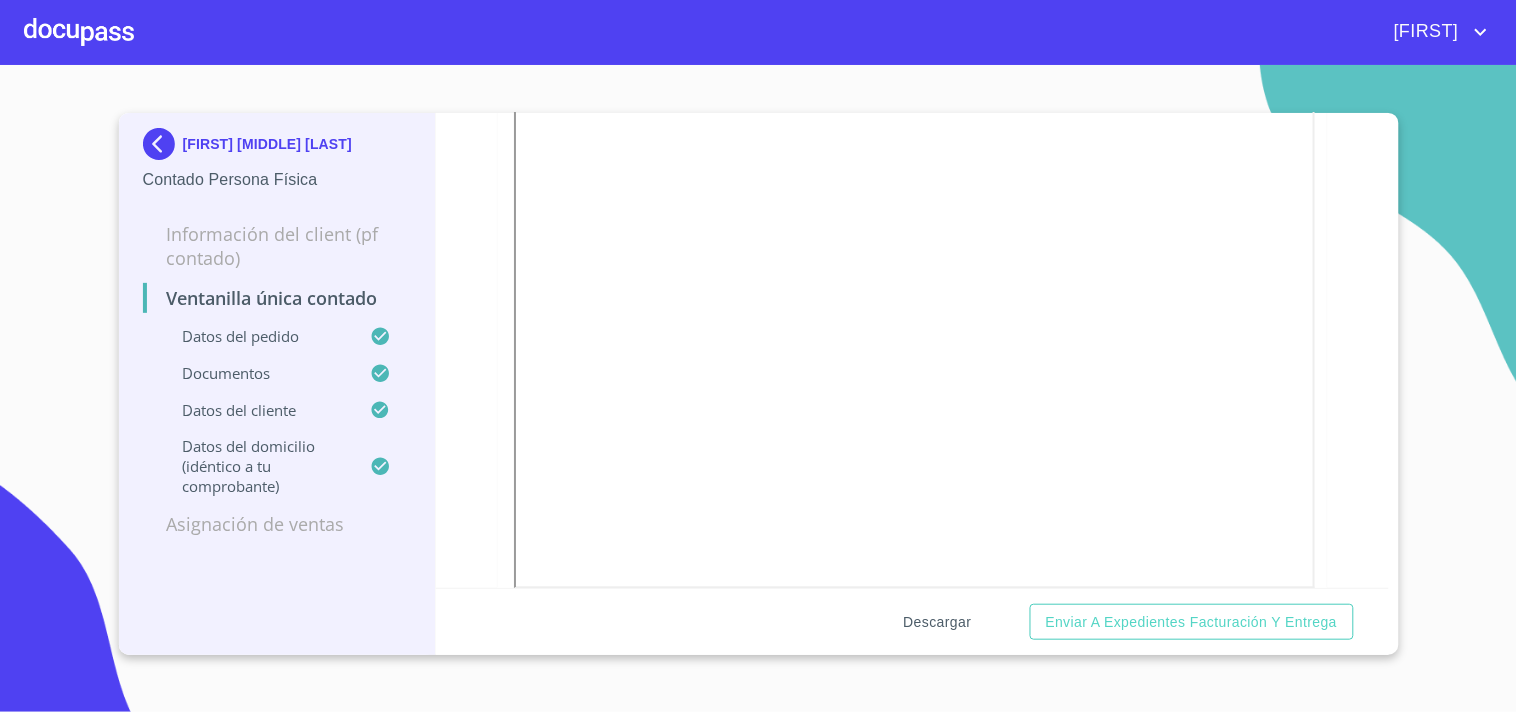 click on "Descargar" at bounding box center (938, 622) 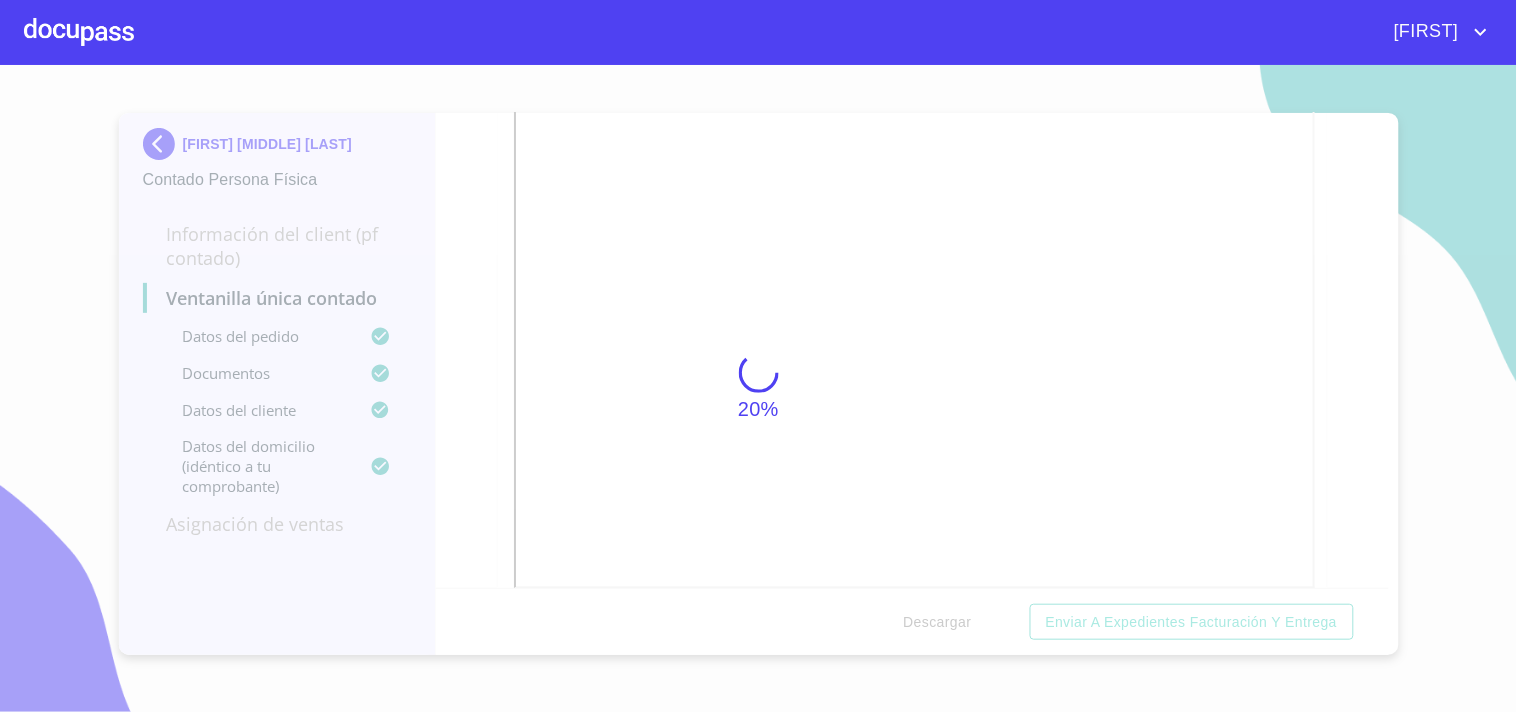 scroll, scrollTop: 1525, scrollLeft: 0, axis: vertical 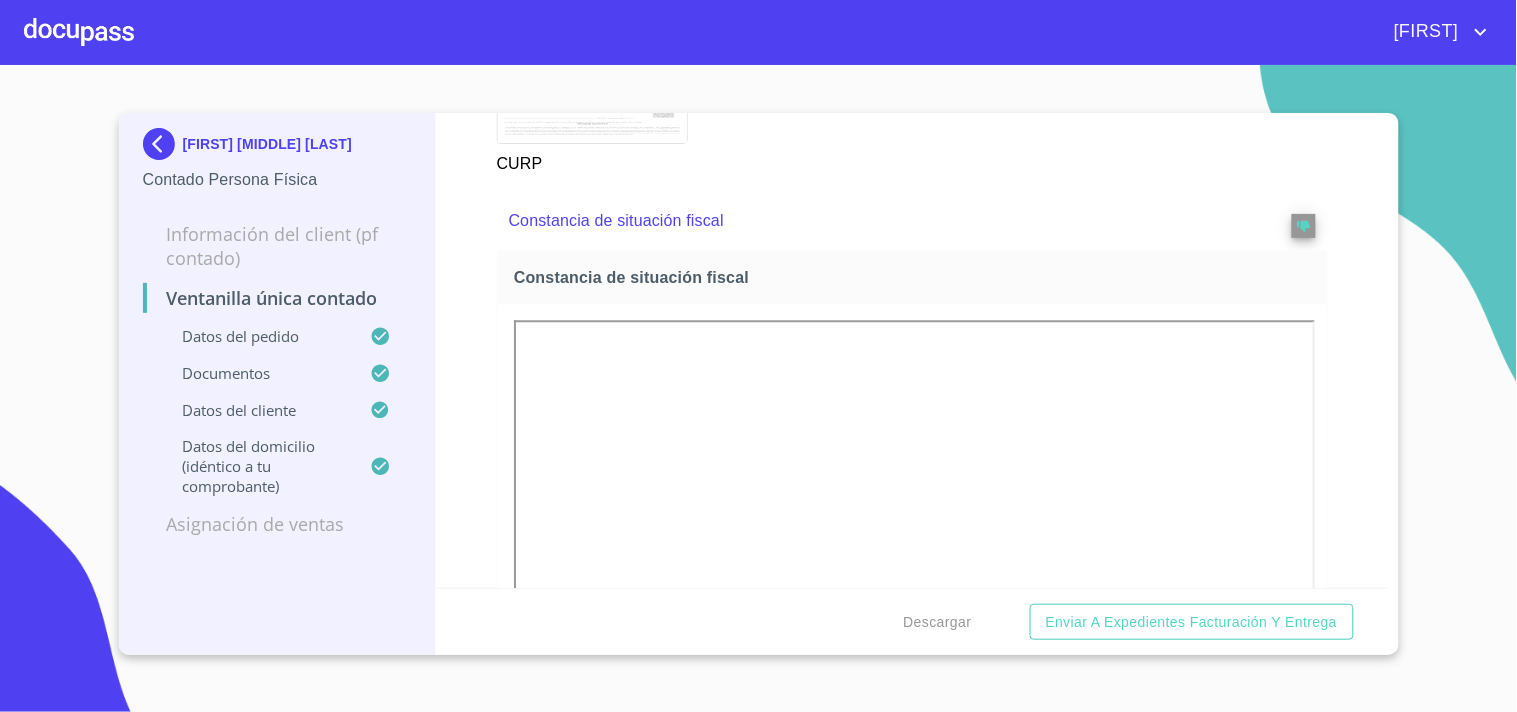 click at bounding box center [79, 32] 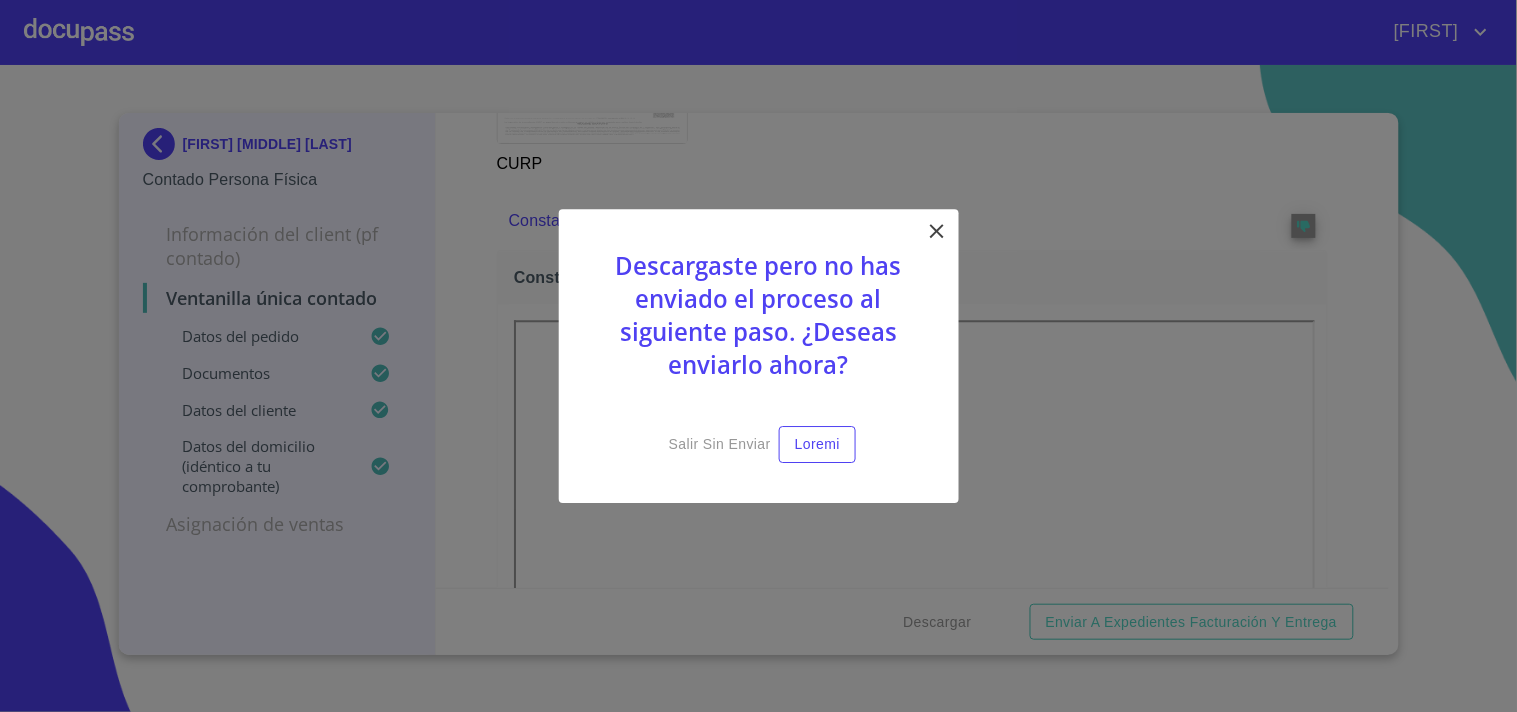 click at bounding box center [937, 231] 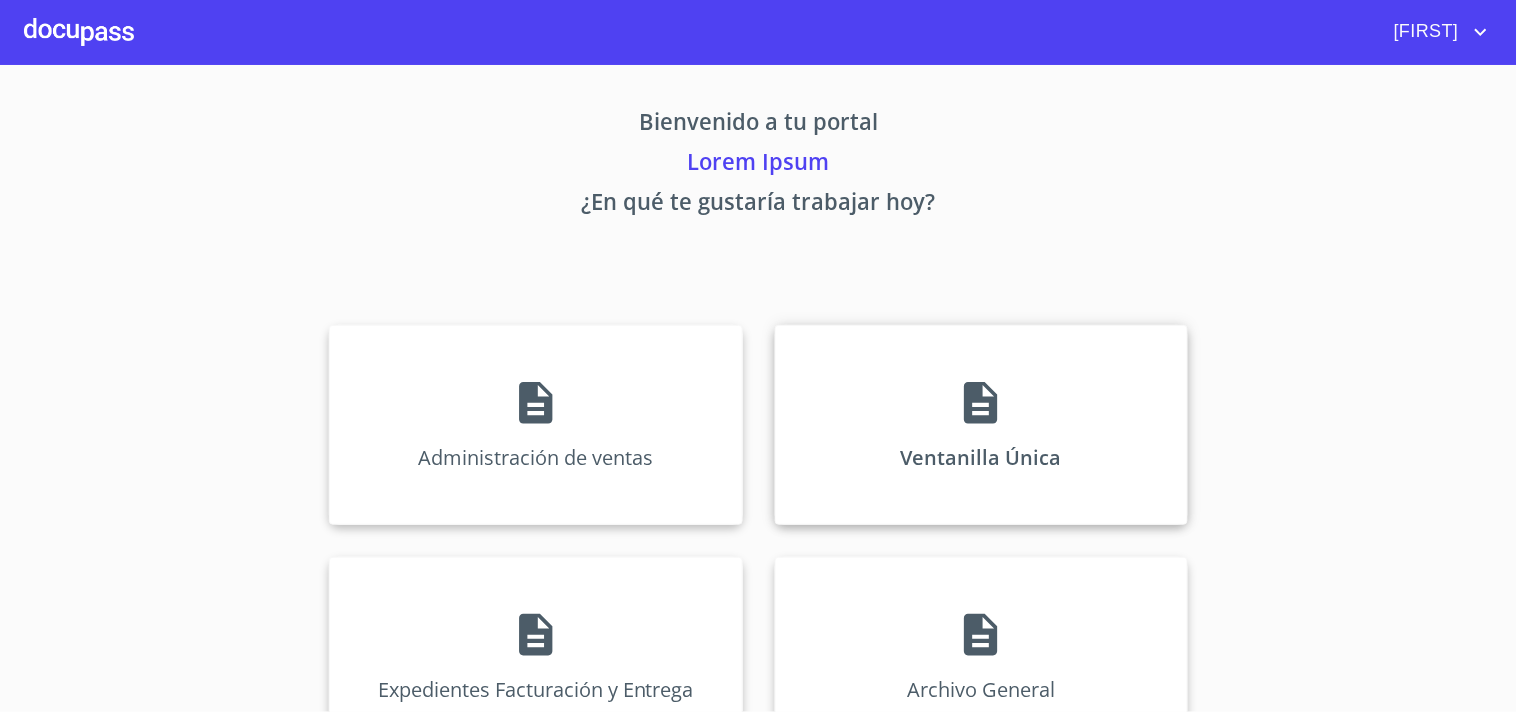 click on "Ventanilla Única" at bounding box center (535, 425) 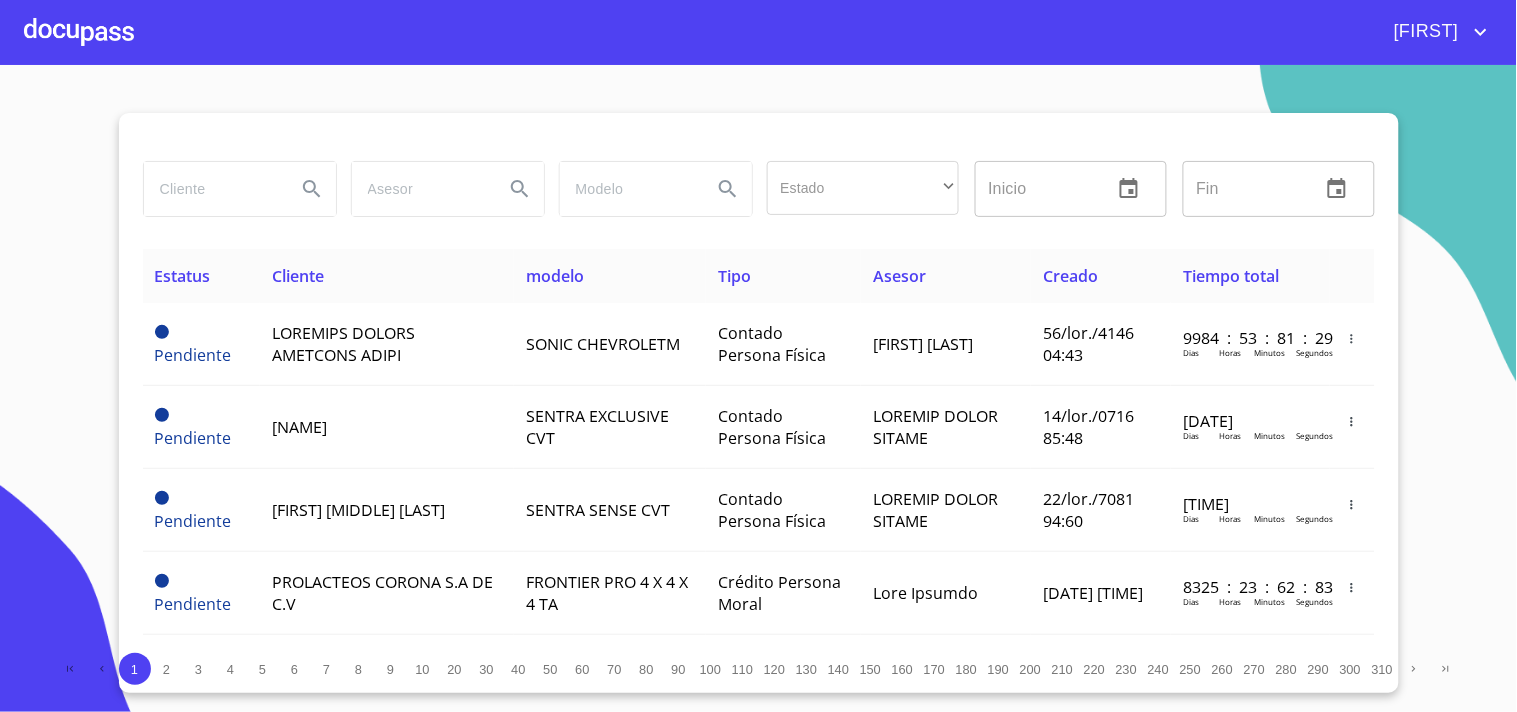 click at bounding box center [212, 189] 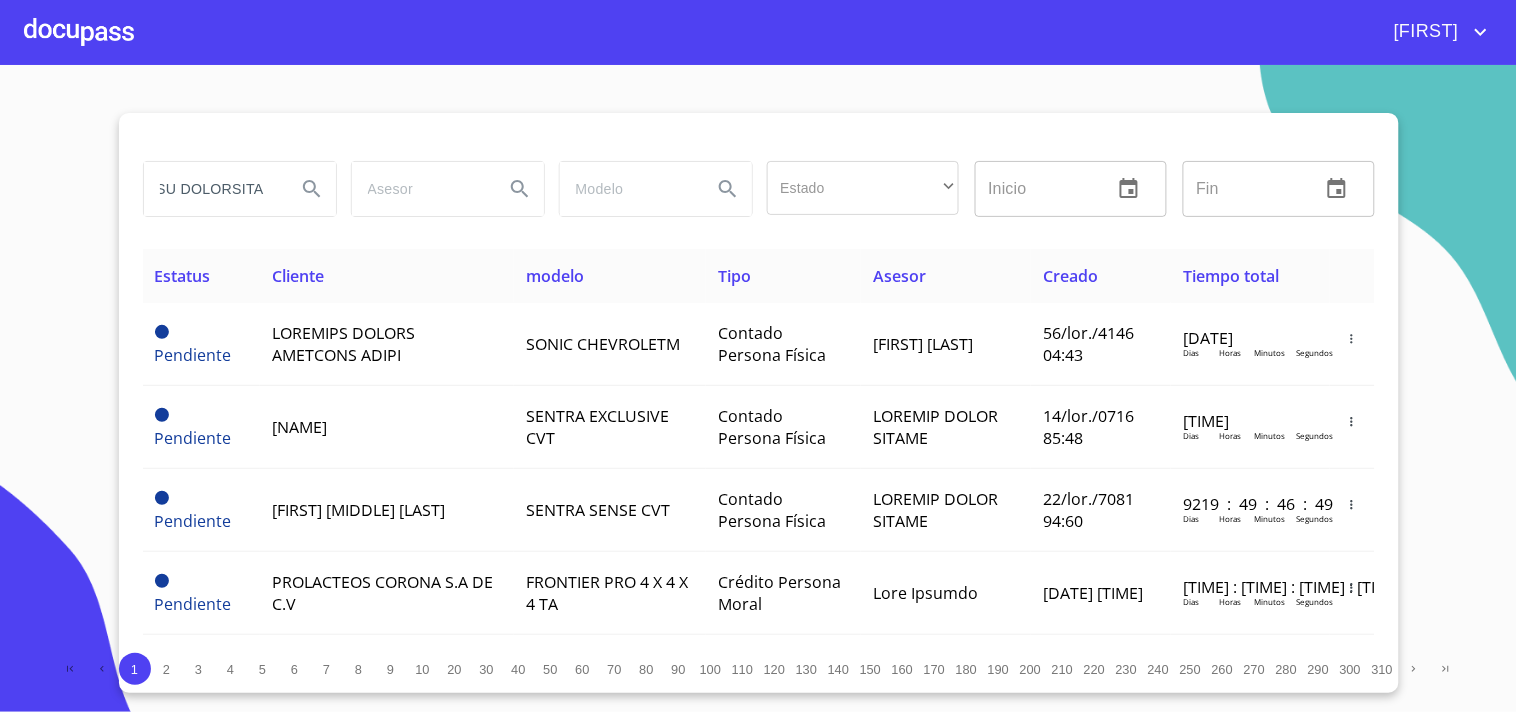 scroll, scrollTop: 0, scrollLeft: 78, axis: horizontal 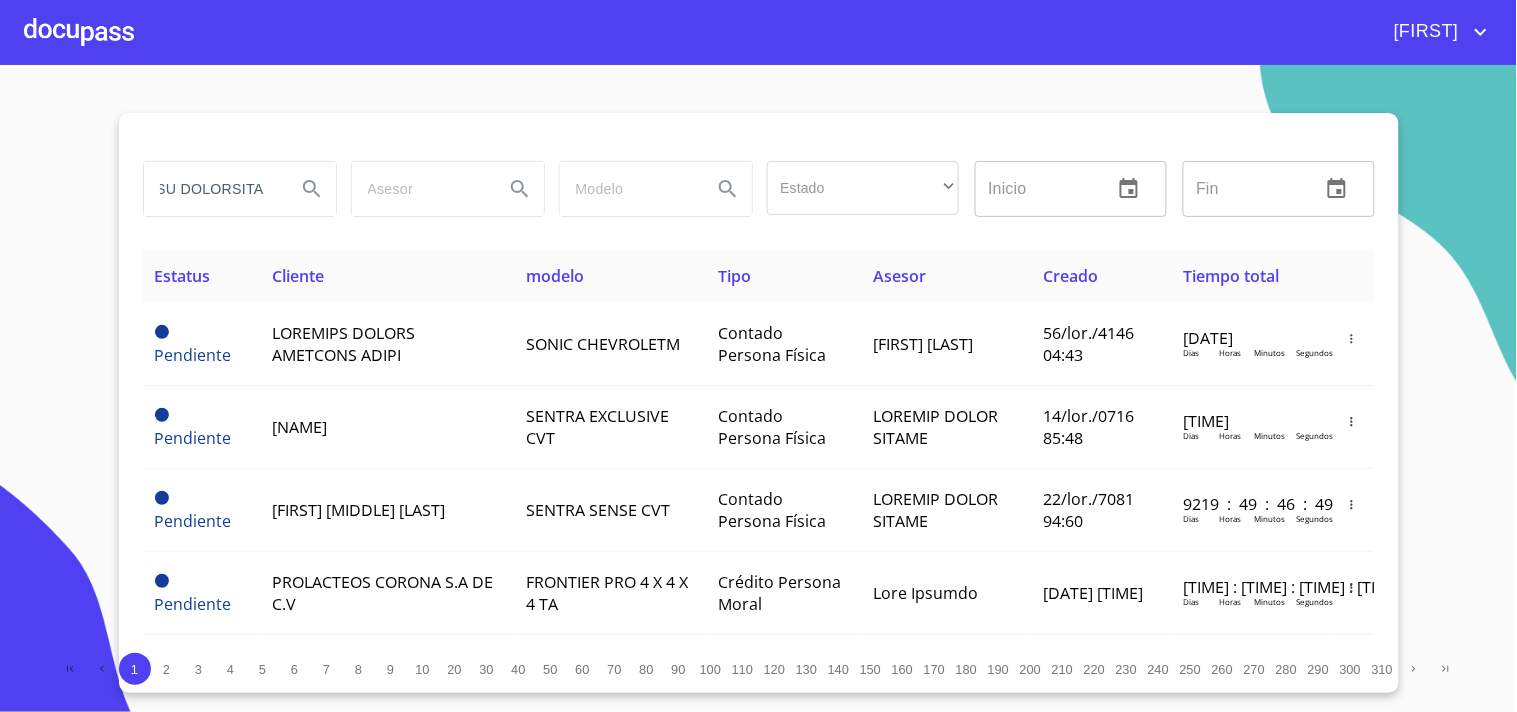 type on "LOREMIPSU DOLORSITA" 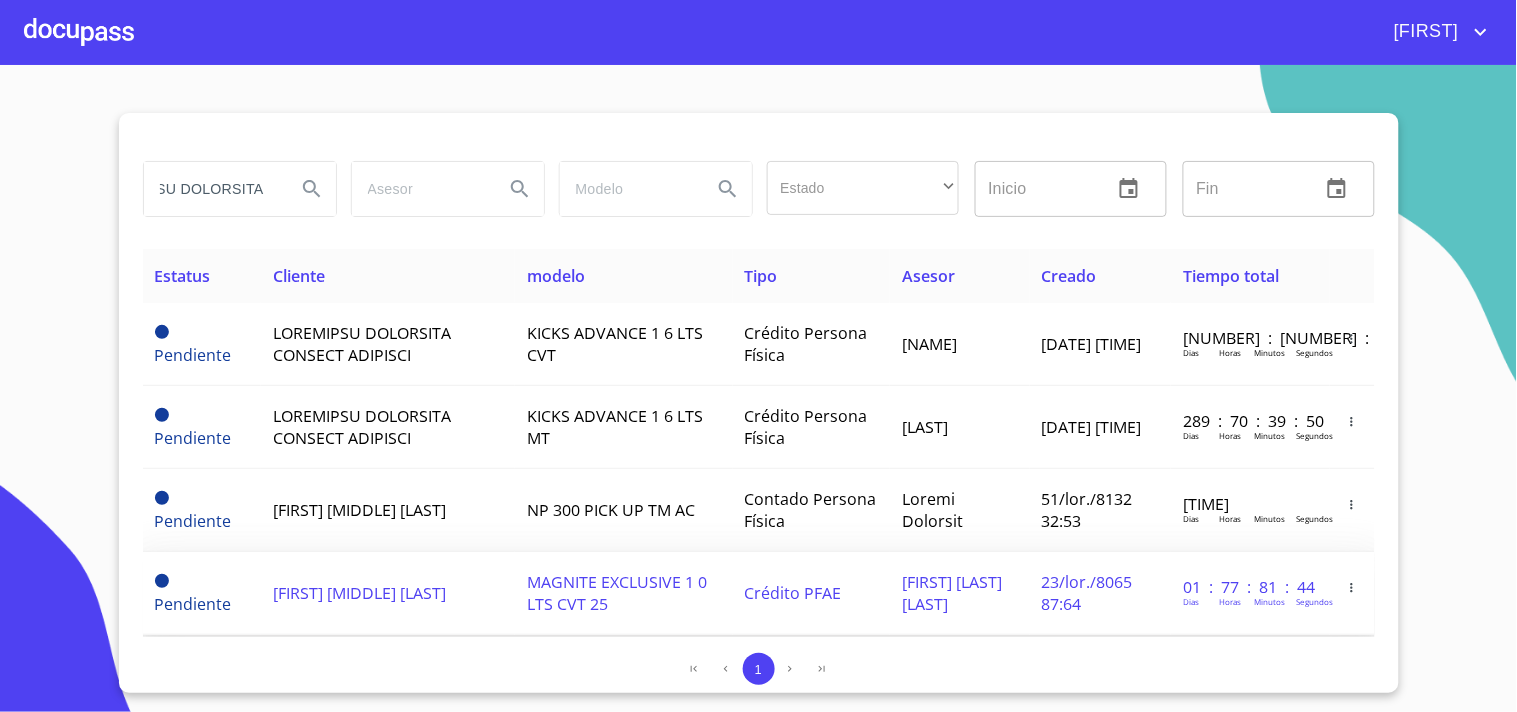 scroll, scrollTop: 0, scrollLeft: 0, axis: both 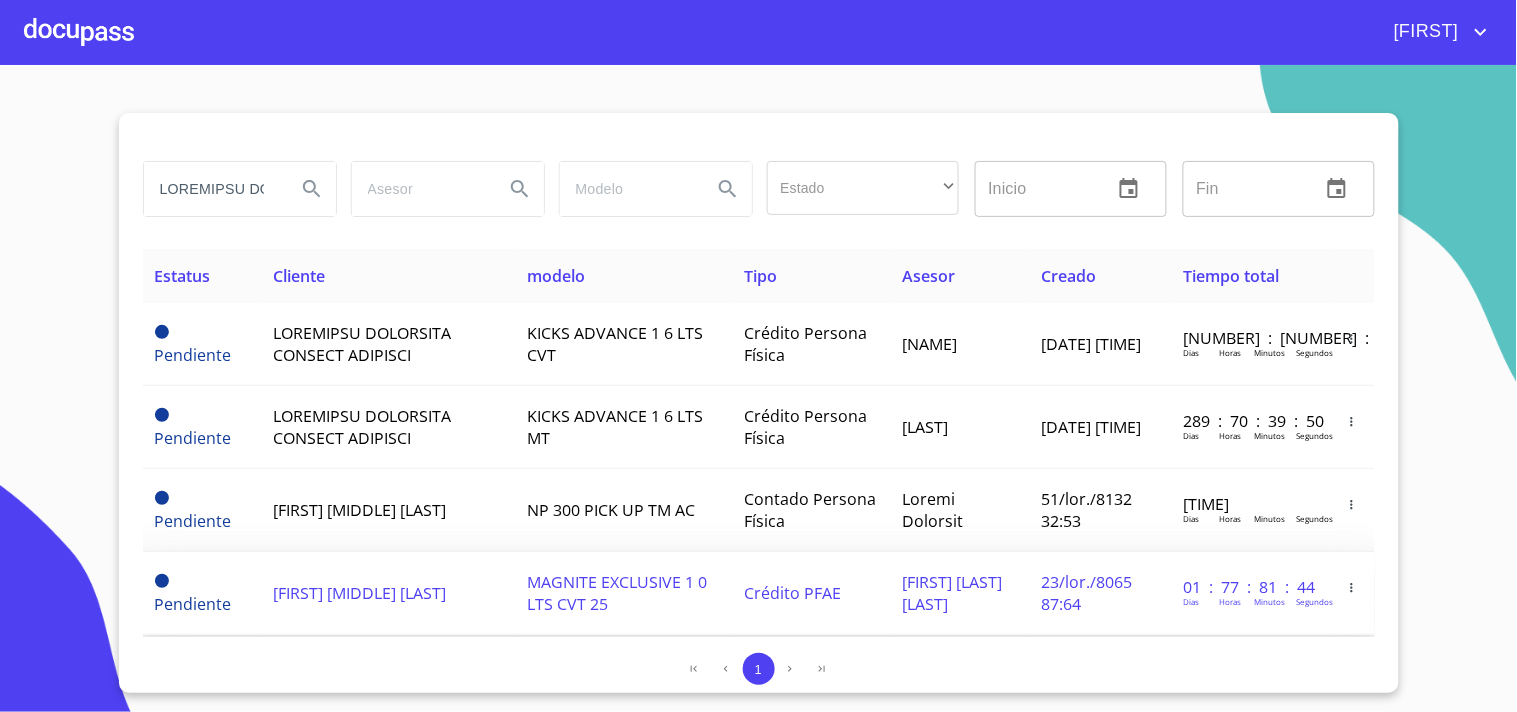 click on "[FIRST] [MIDDLE] [LAST]" at bounding box center (388, 344) 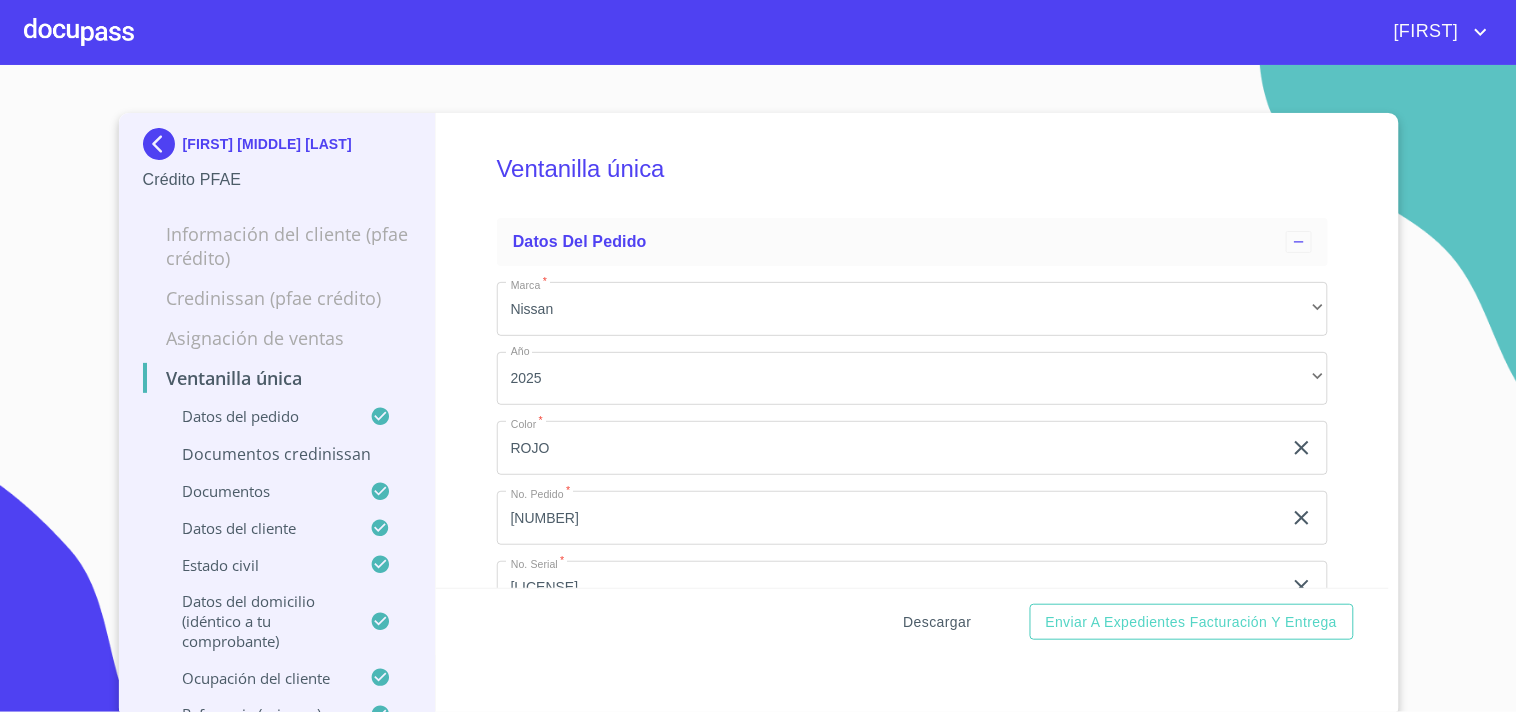 click on "Descargar" at bounding box center [938, 622] 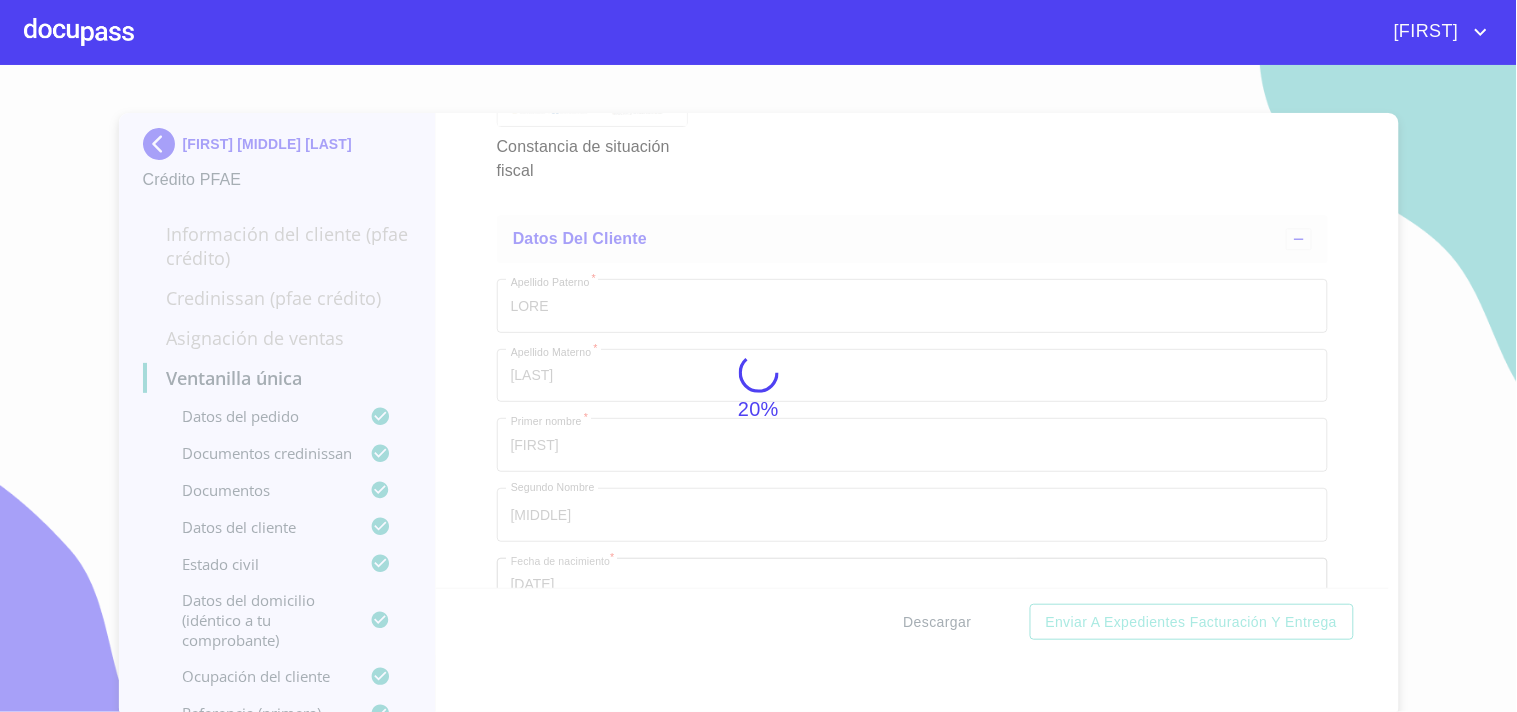 scroll, scrollTop: 2150, scrollLeft: 0, axis: vertical 